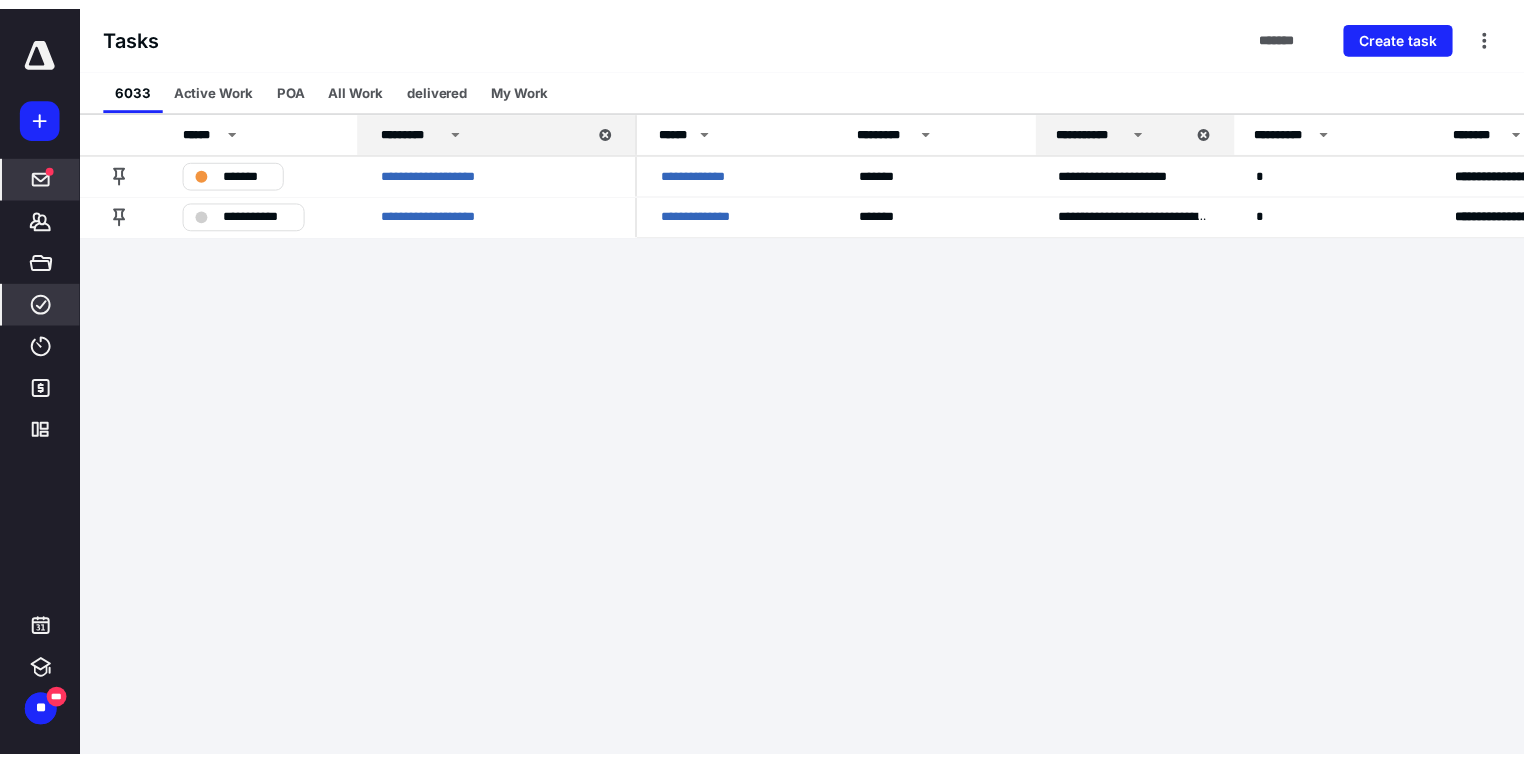 scroll, scrollTop: 0, scrollLeft: 0, axis: both 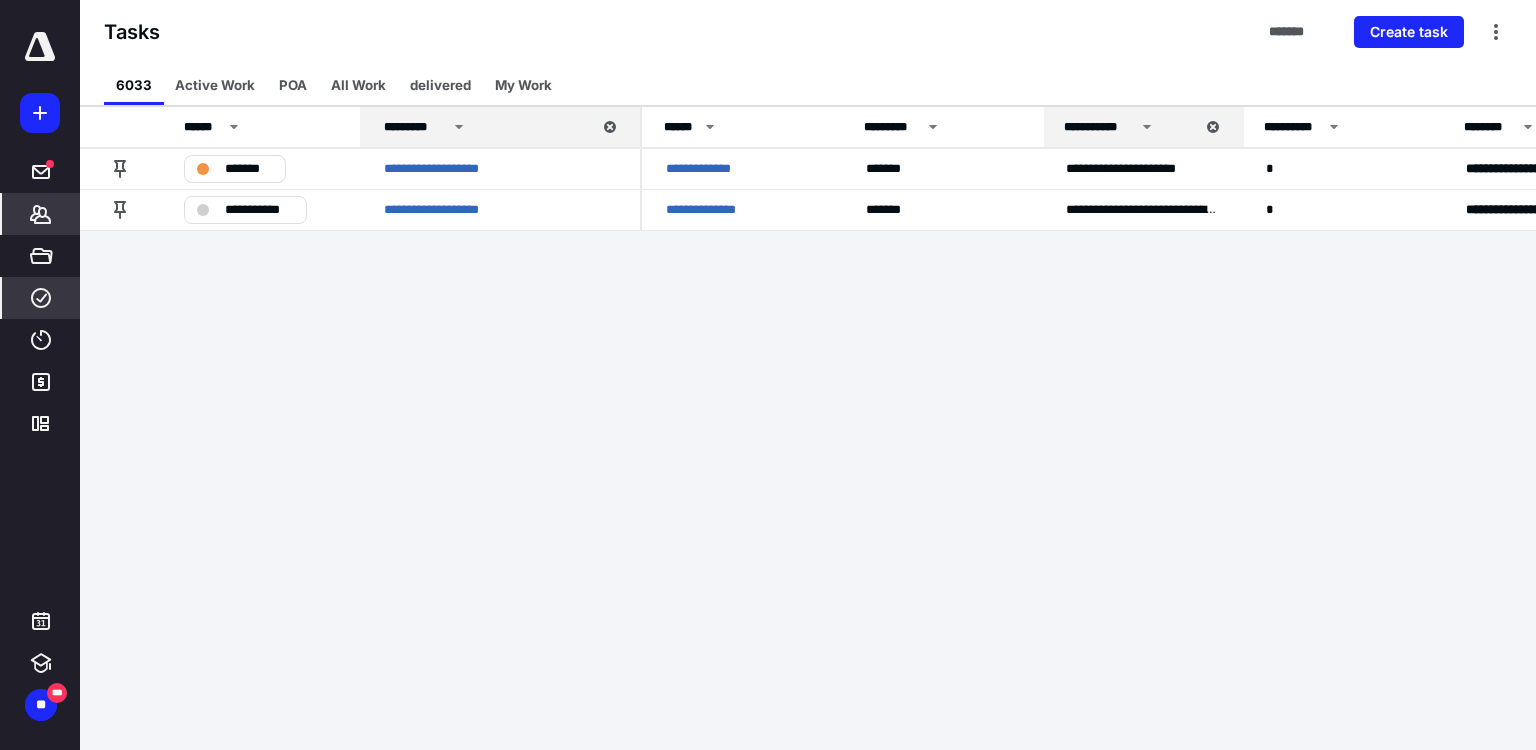 click 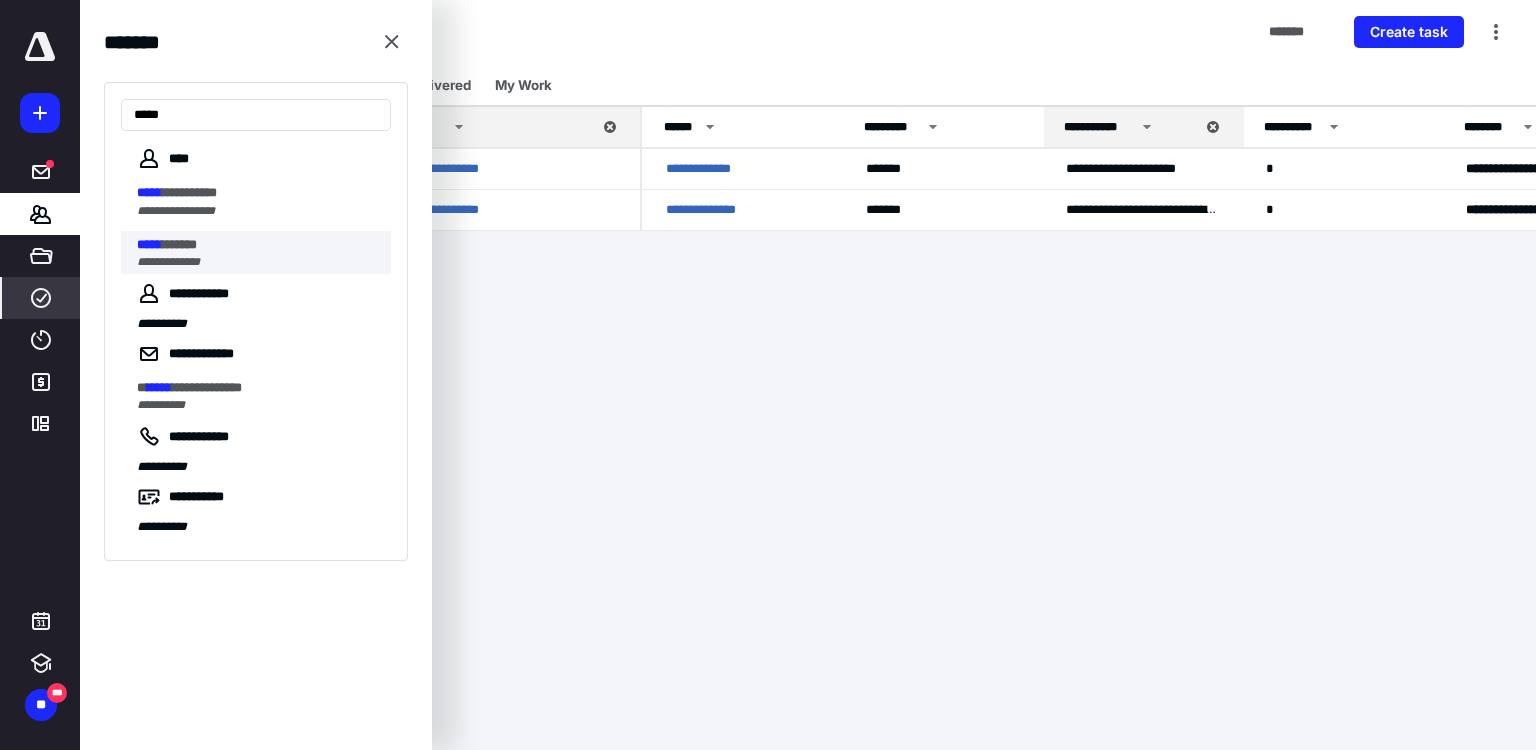 type on "*****" 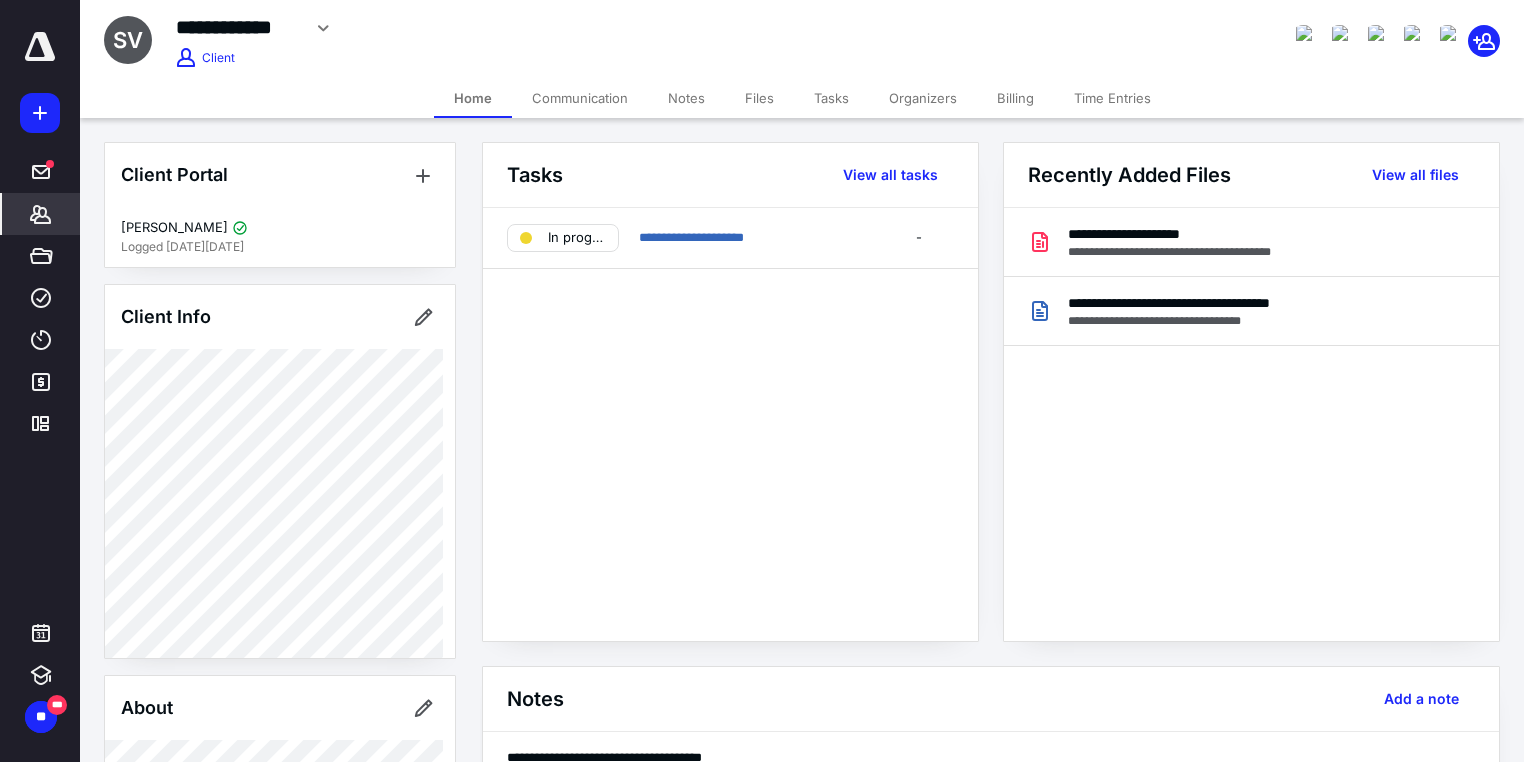 scroll, scrollTop: 866, scrollLeft: 0, axis: vertical 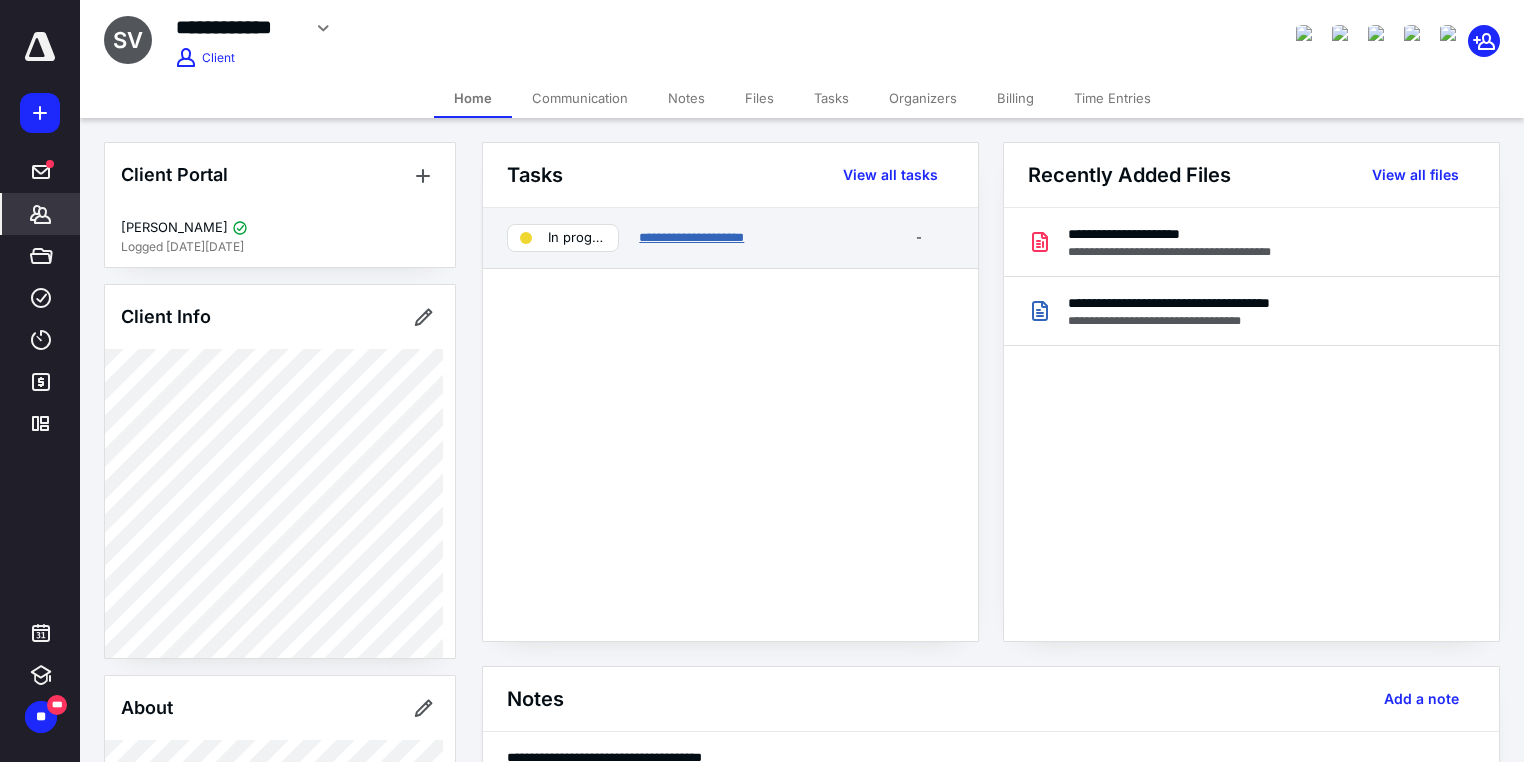 click on "**********" at bounding box center (691, 237) 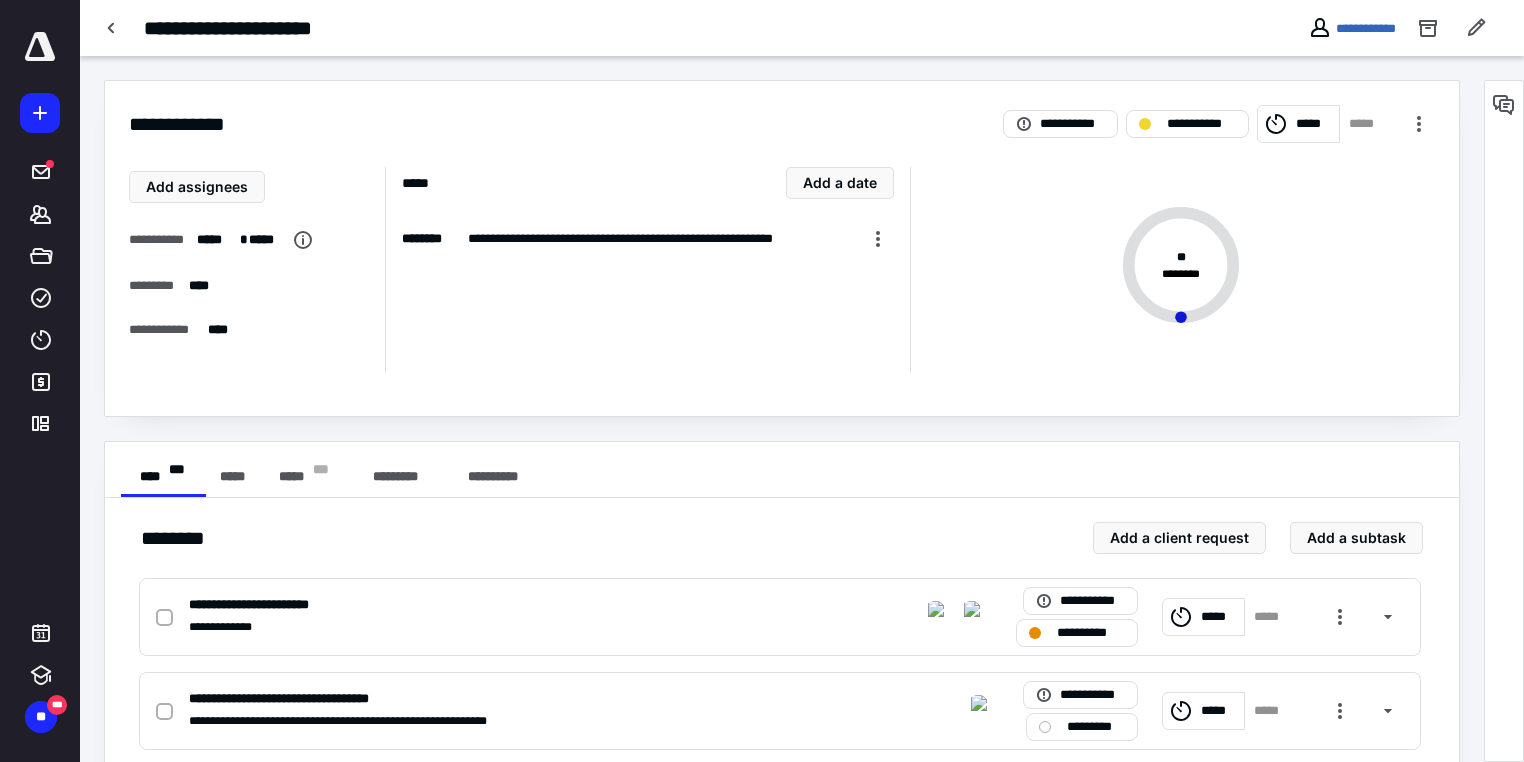 scroll, scrollTop: 30, scrollLeft: 0, axis: vertical 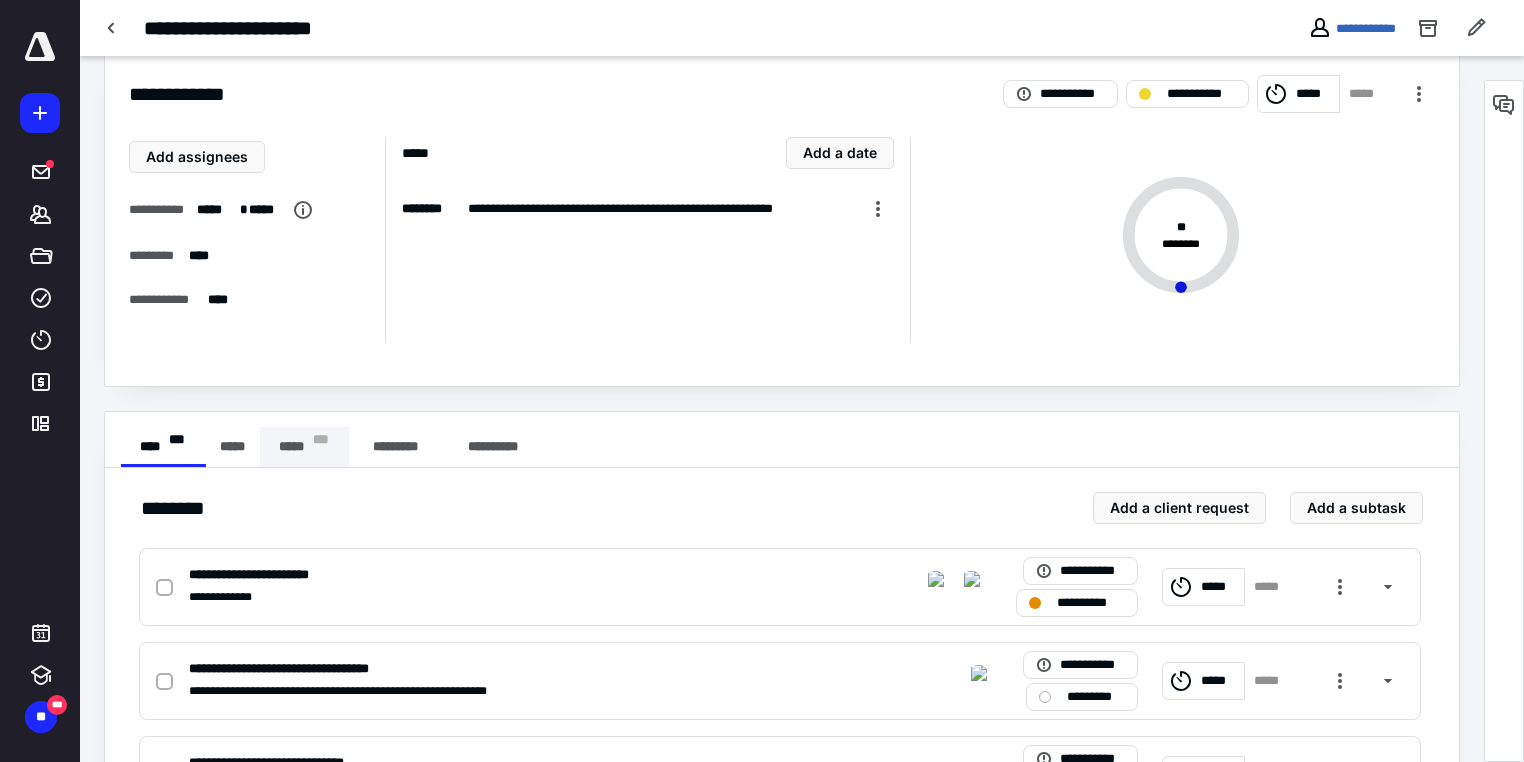 click on "* * *" at bounding box center [321, 447] 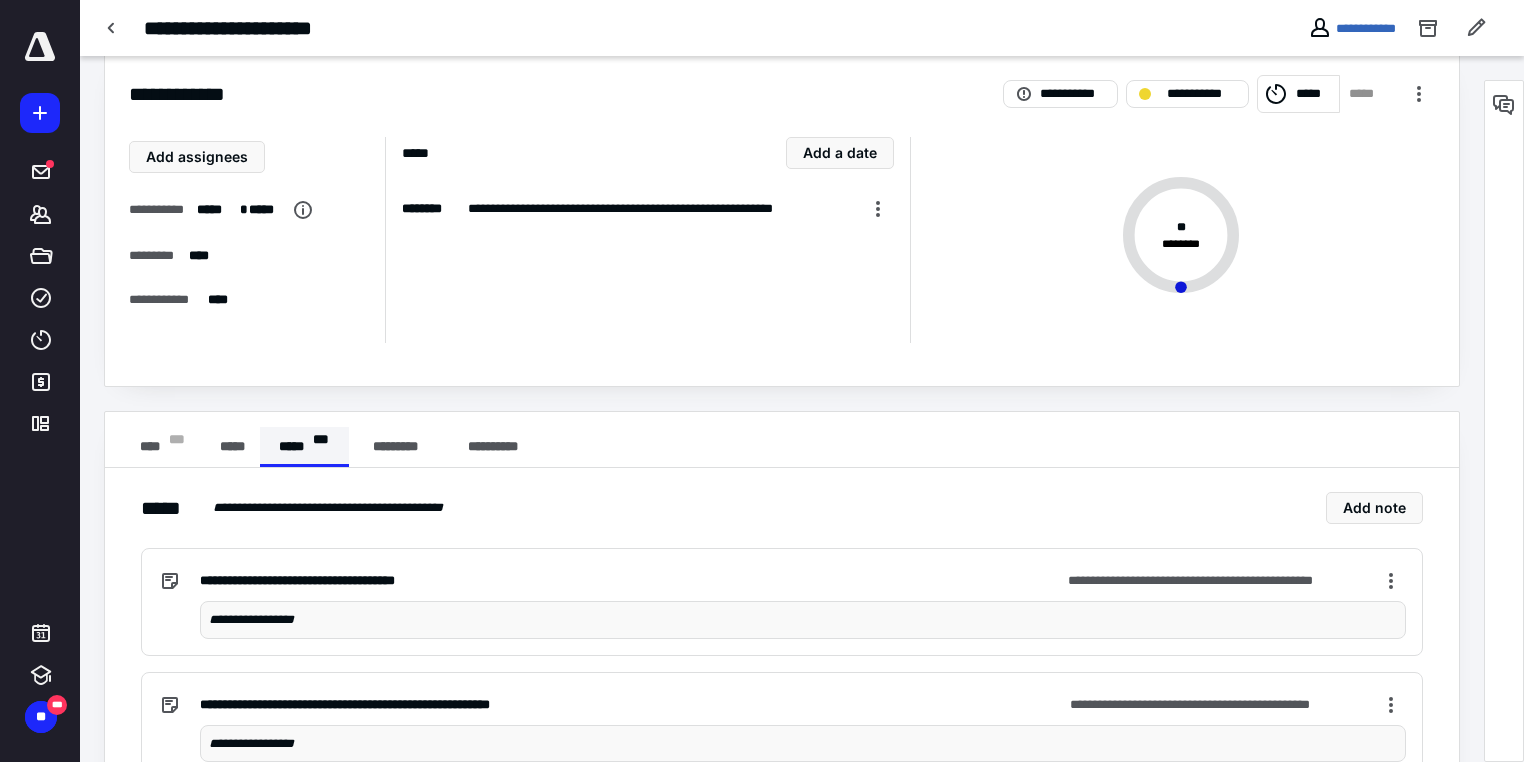 click on "* * *" at bounding box center (321, 447) 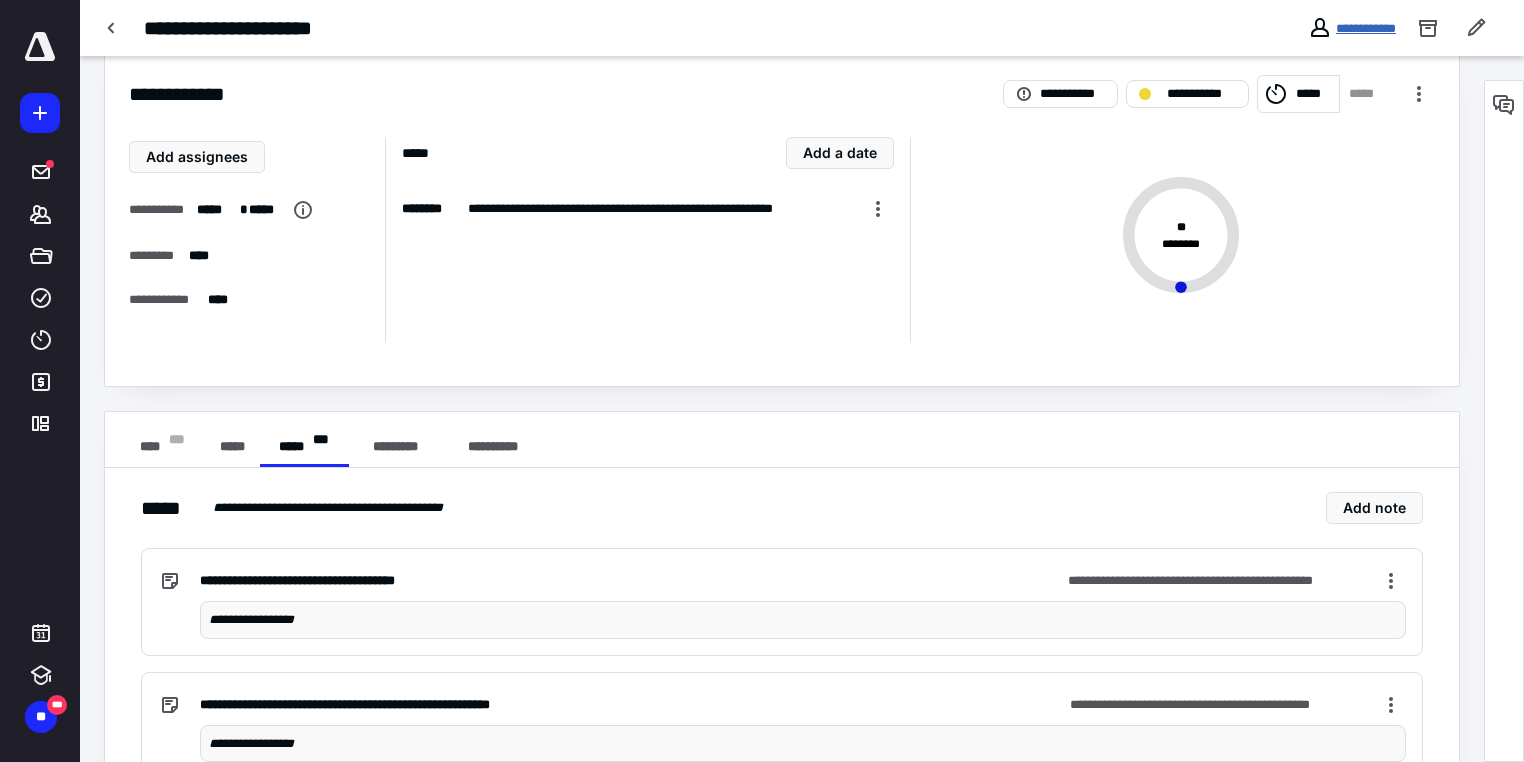 click on "**********" at bounding box center (1366, 28) 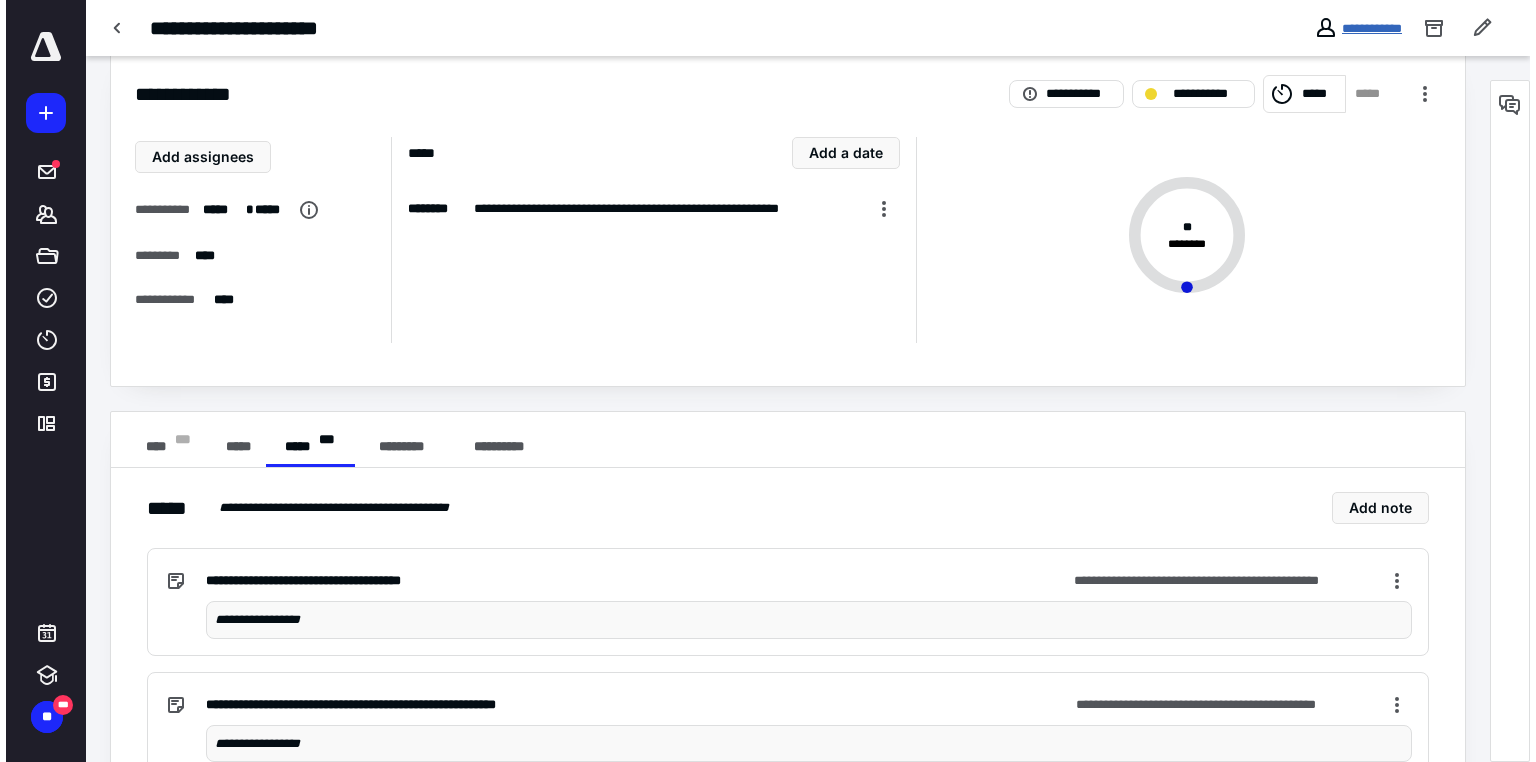 scroll, scrollTop: 0, scrollLeft: 0, axis: both 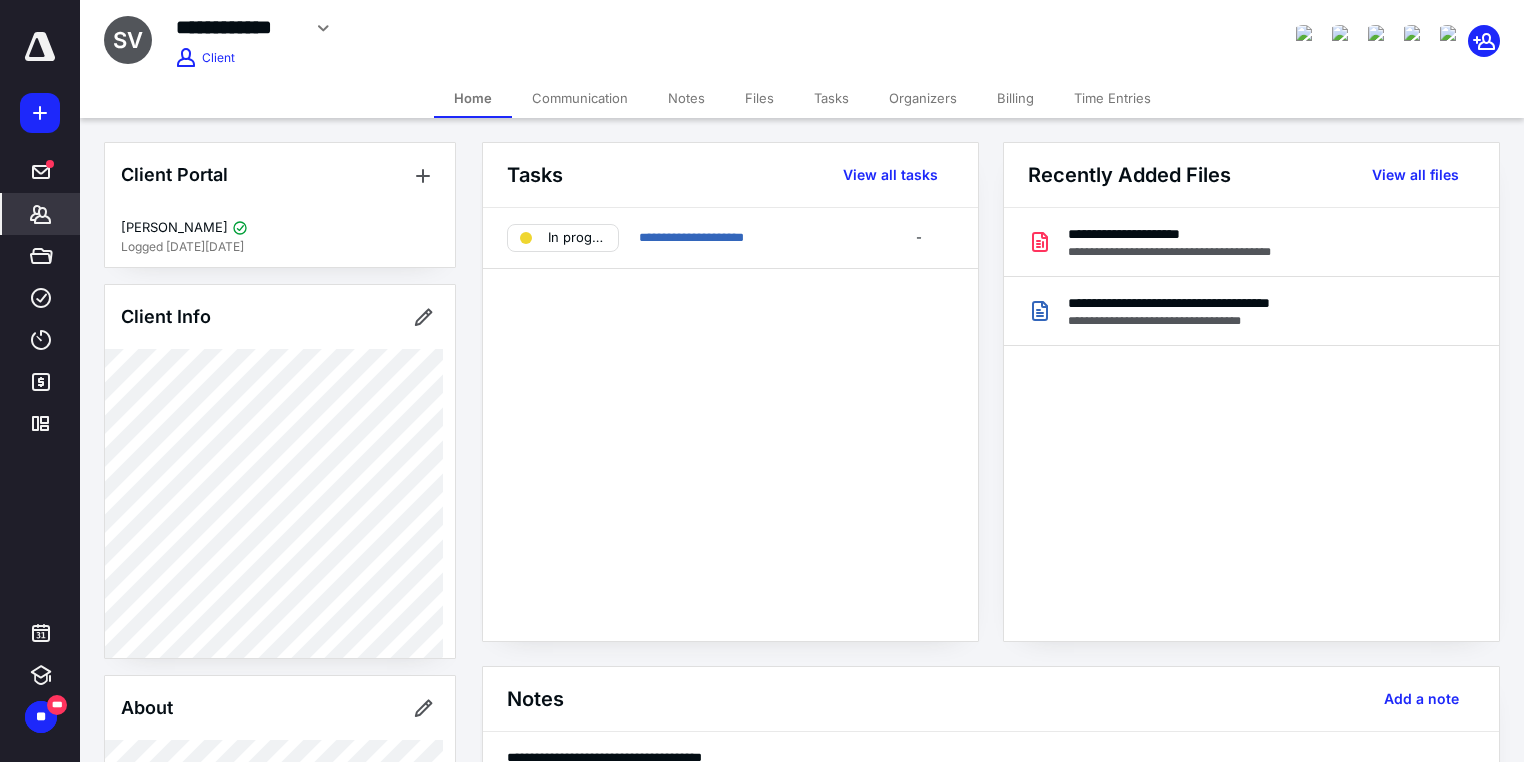 click on "Communication" at bounding box center [580, 98] 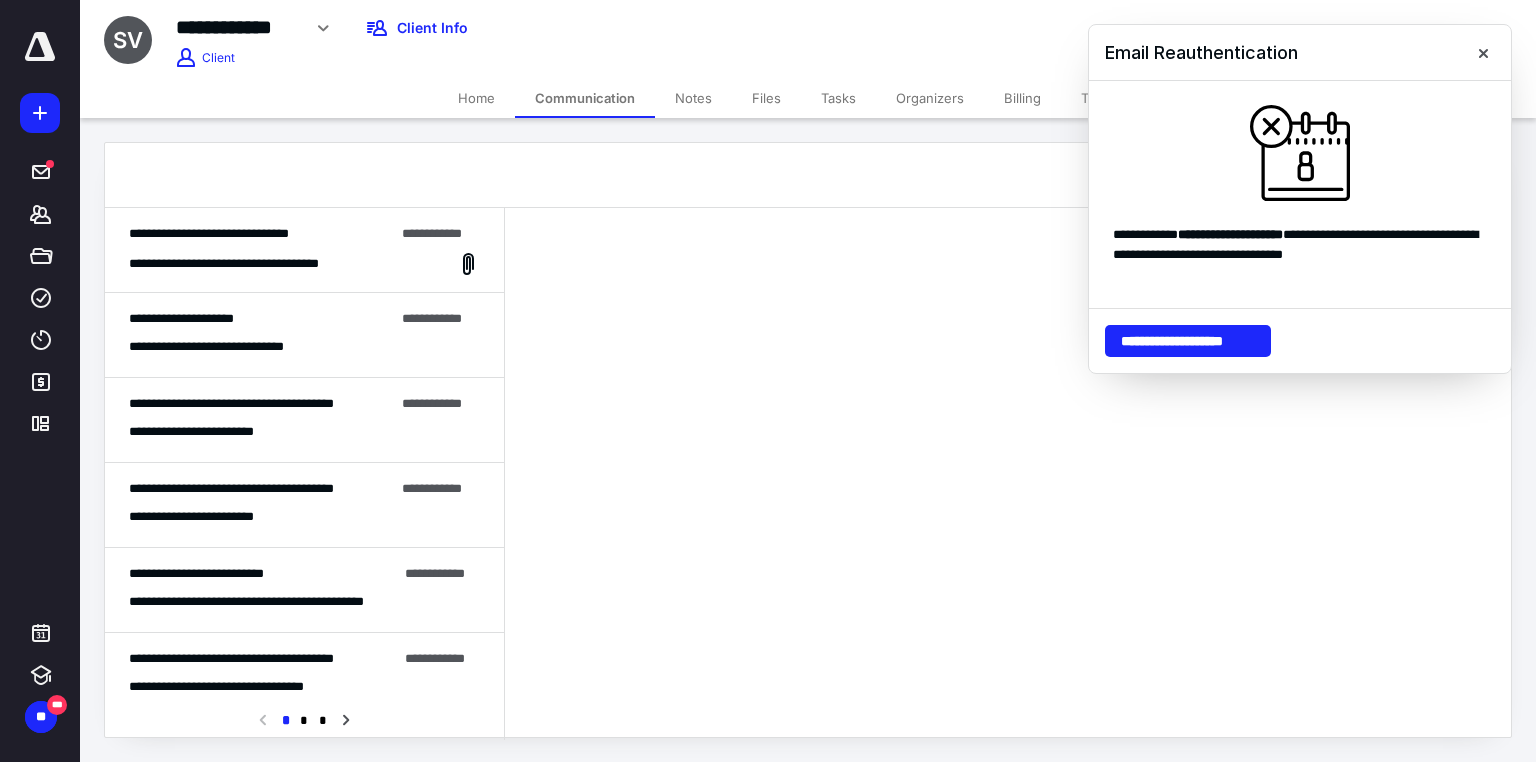 click on "**********" at bounding box center [304, 250] 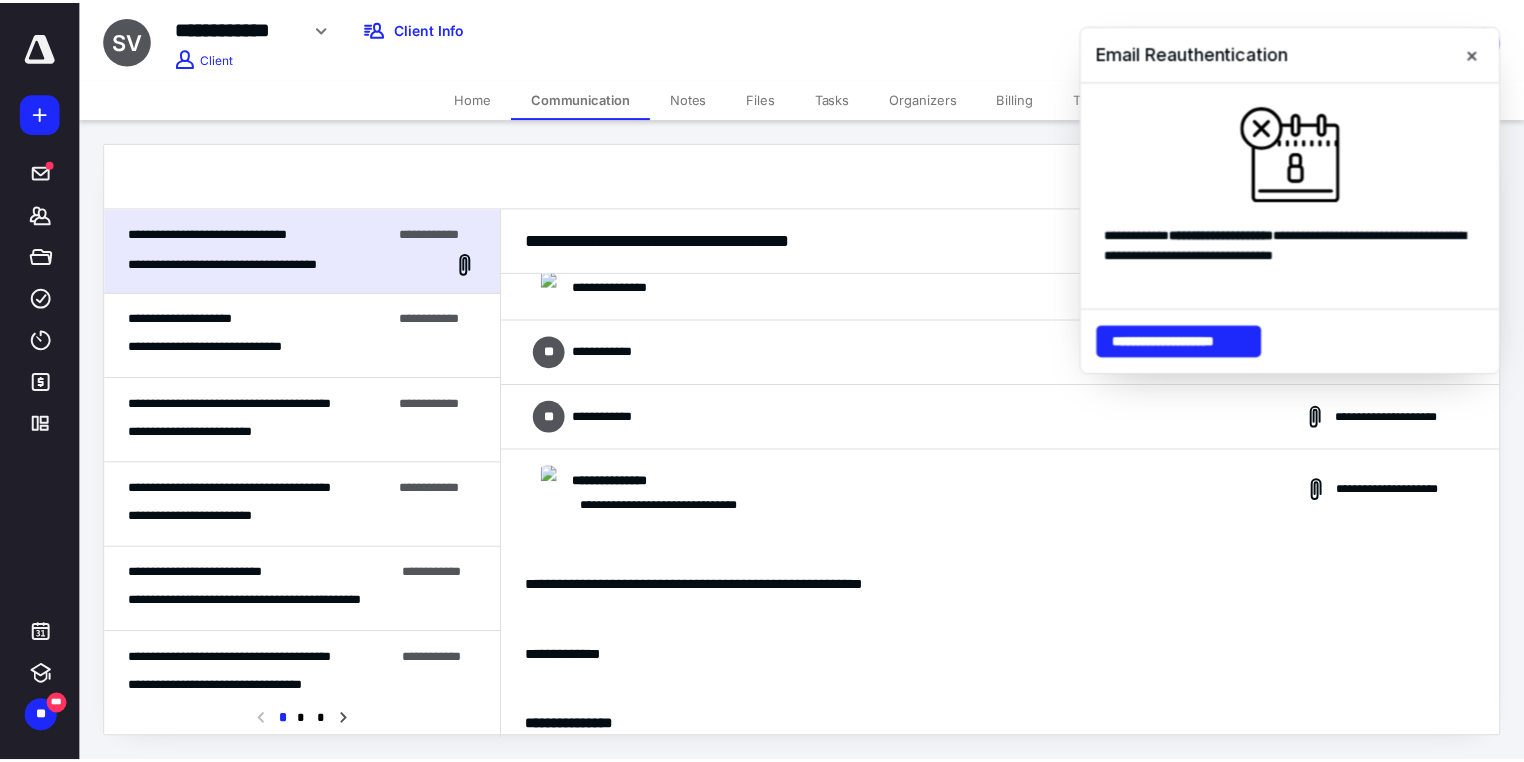 scroll, scrollTop: 0, scrollLeft: 0, axis: both 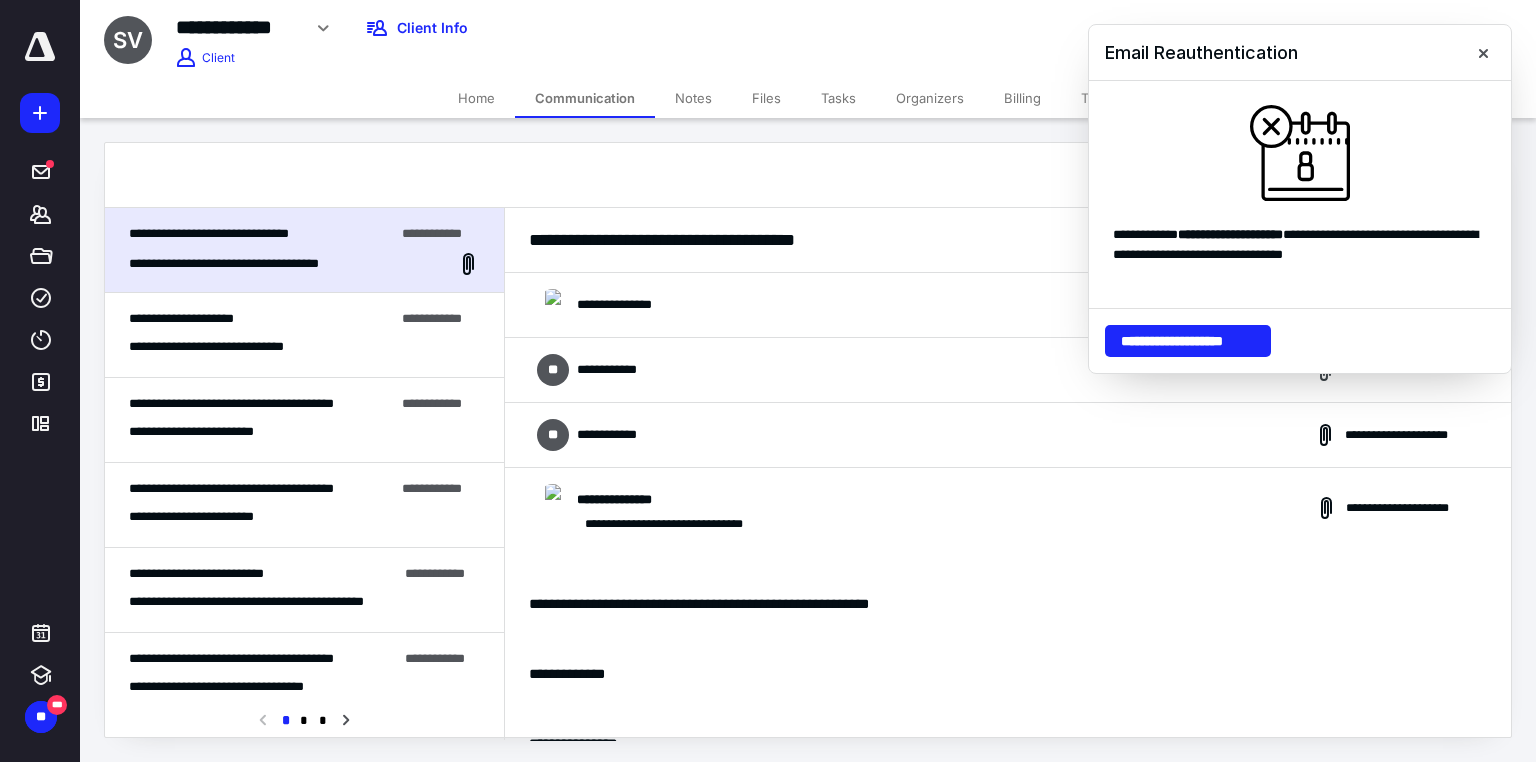 click on "**********" at bounding box center (1008, 508) 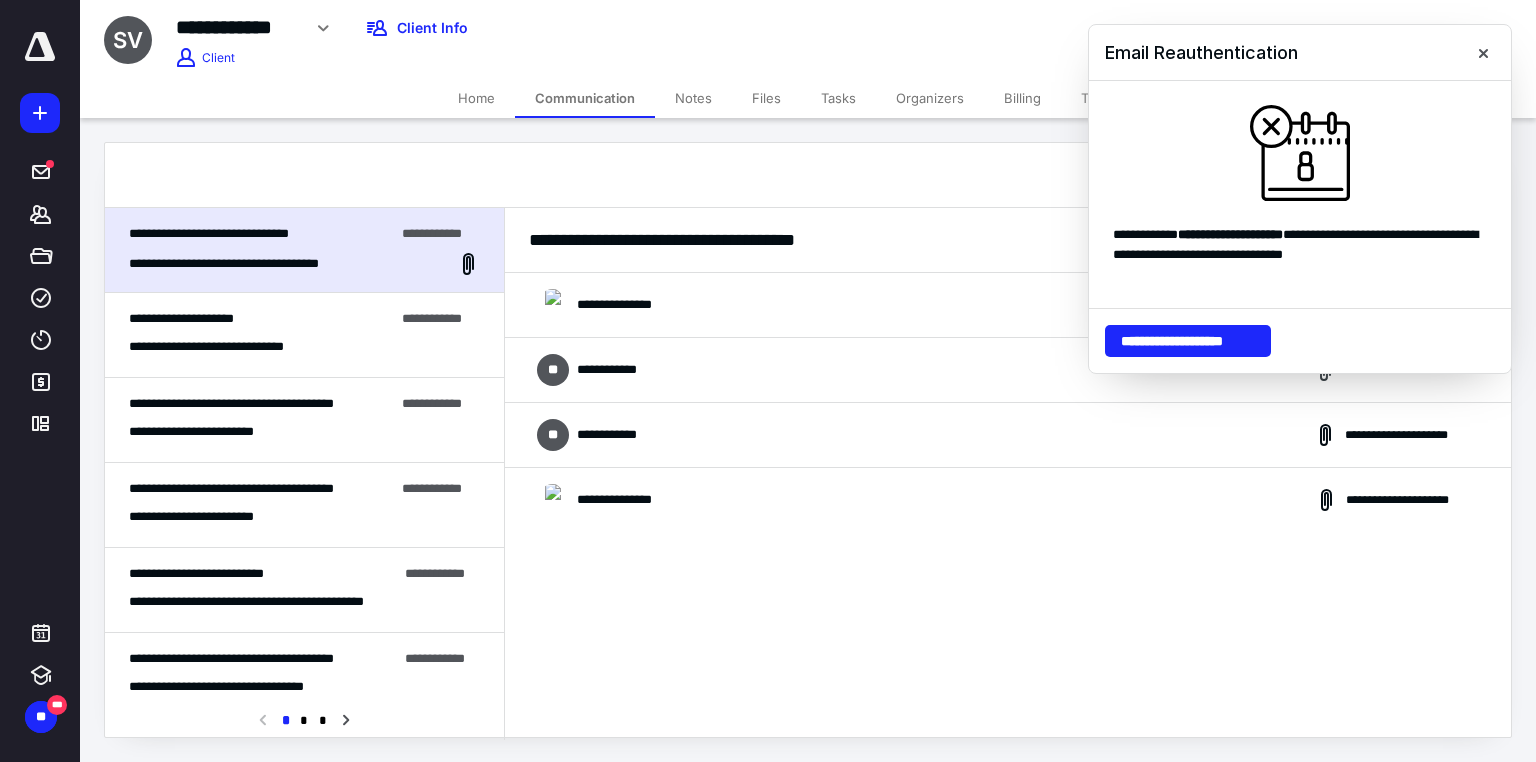 click on "**********" at bounding box center (1008, 435) 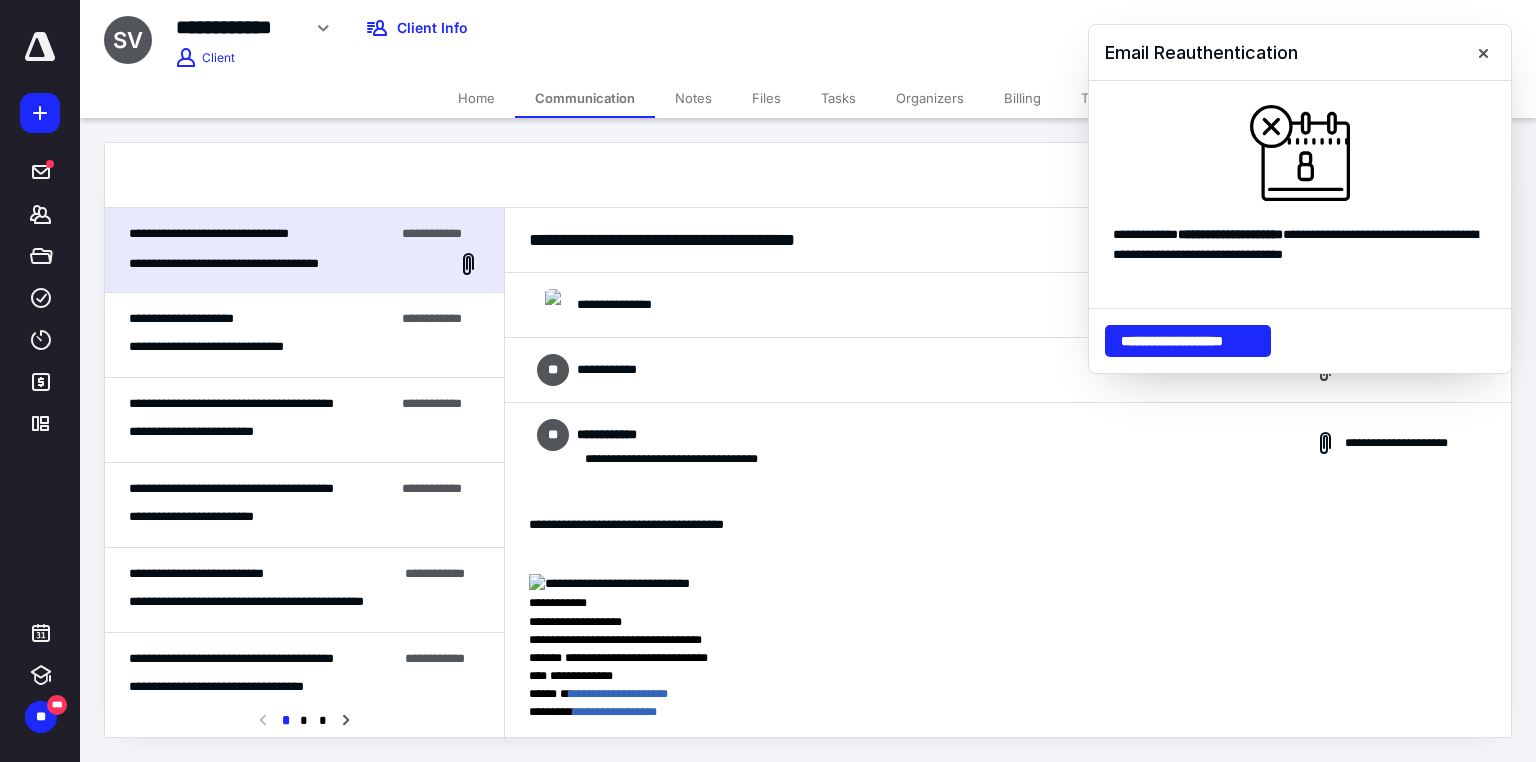 click on "**********" at bounding box center (1008, 443) 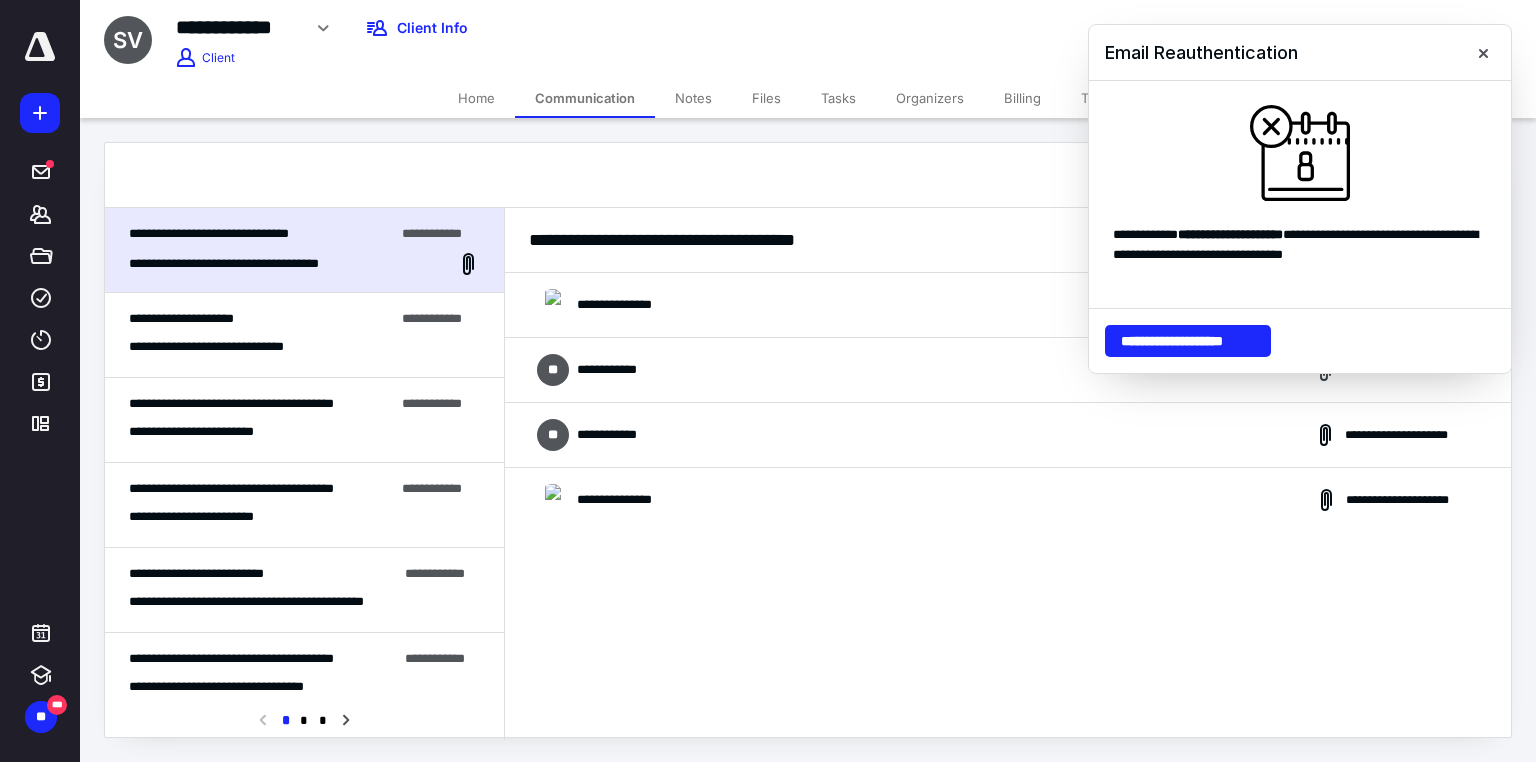 click on "**********" at bounding box center (1008, 370) 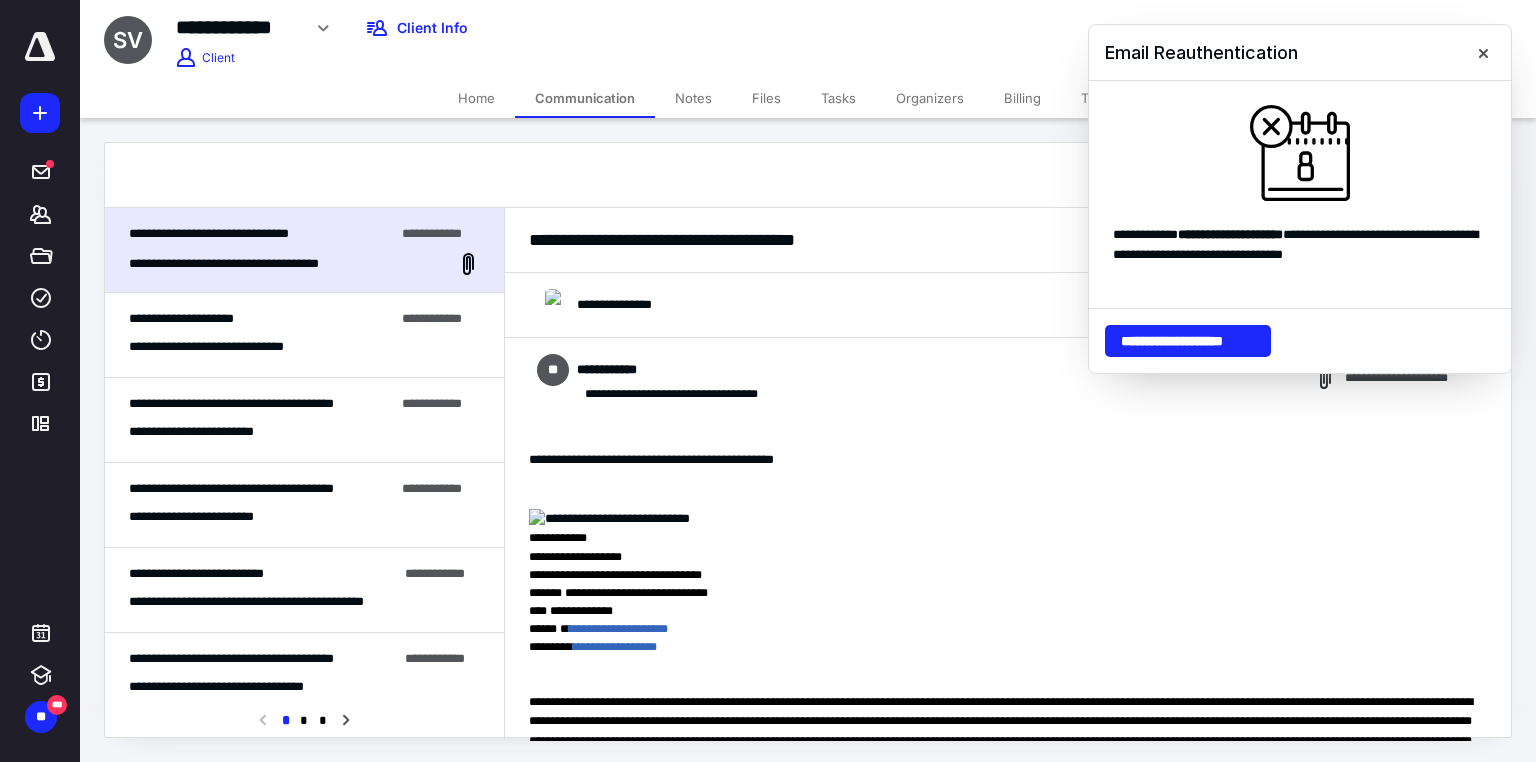 click on "**********" at bounding box center [1008, 378] 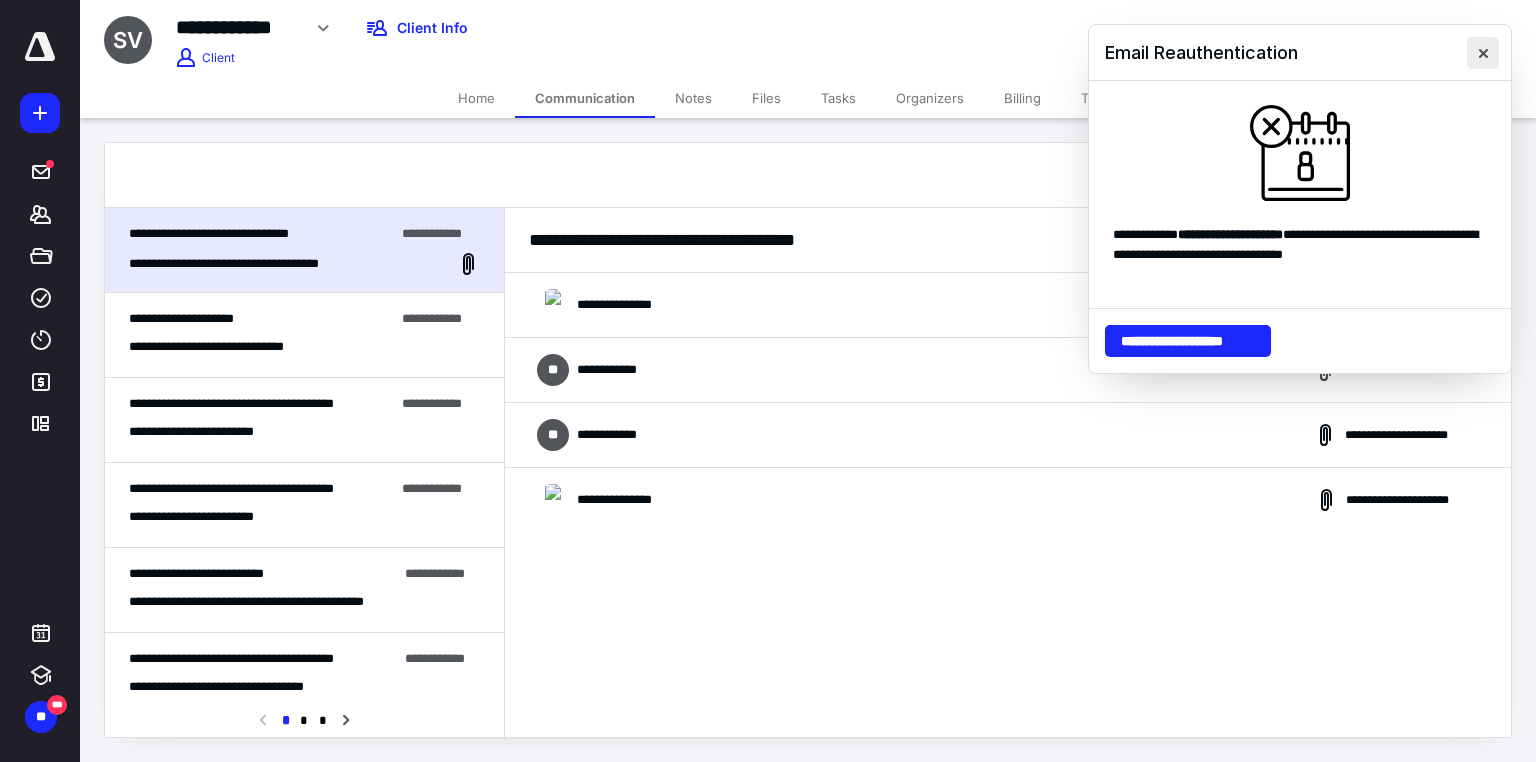 click at bounding box center [1483, 53] 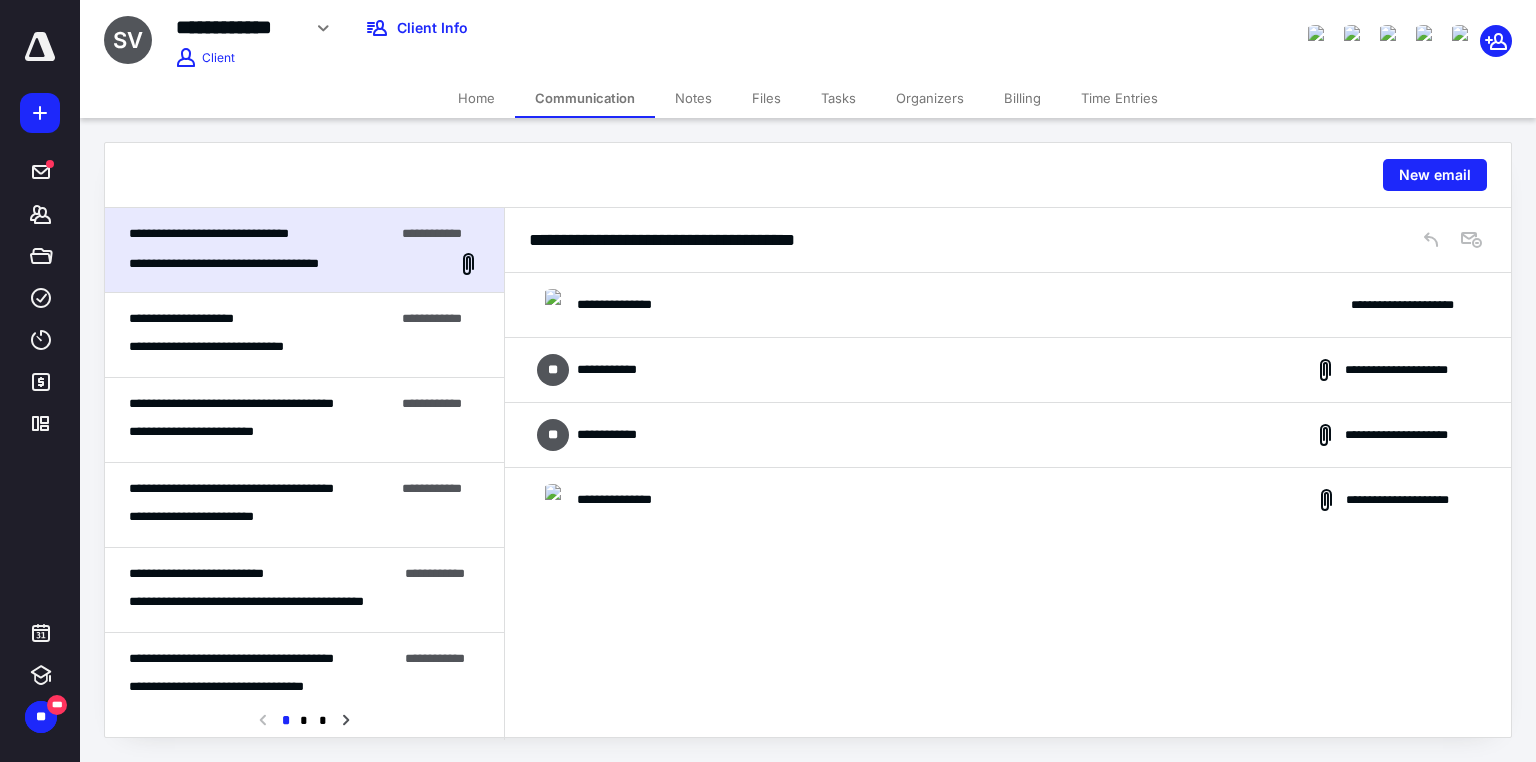click on "Tasks" at bounding box center [838, 98] 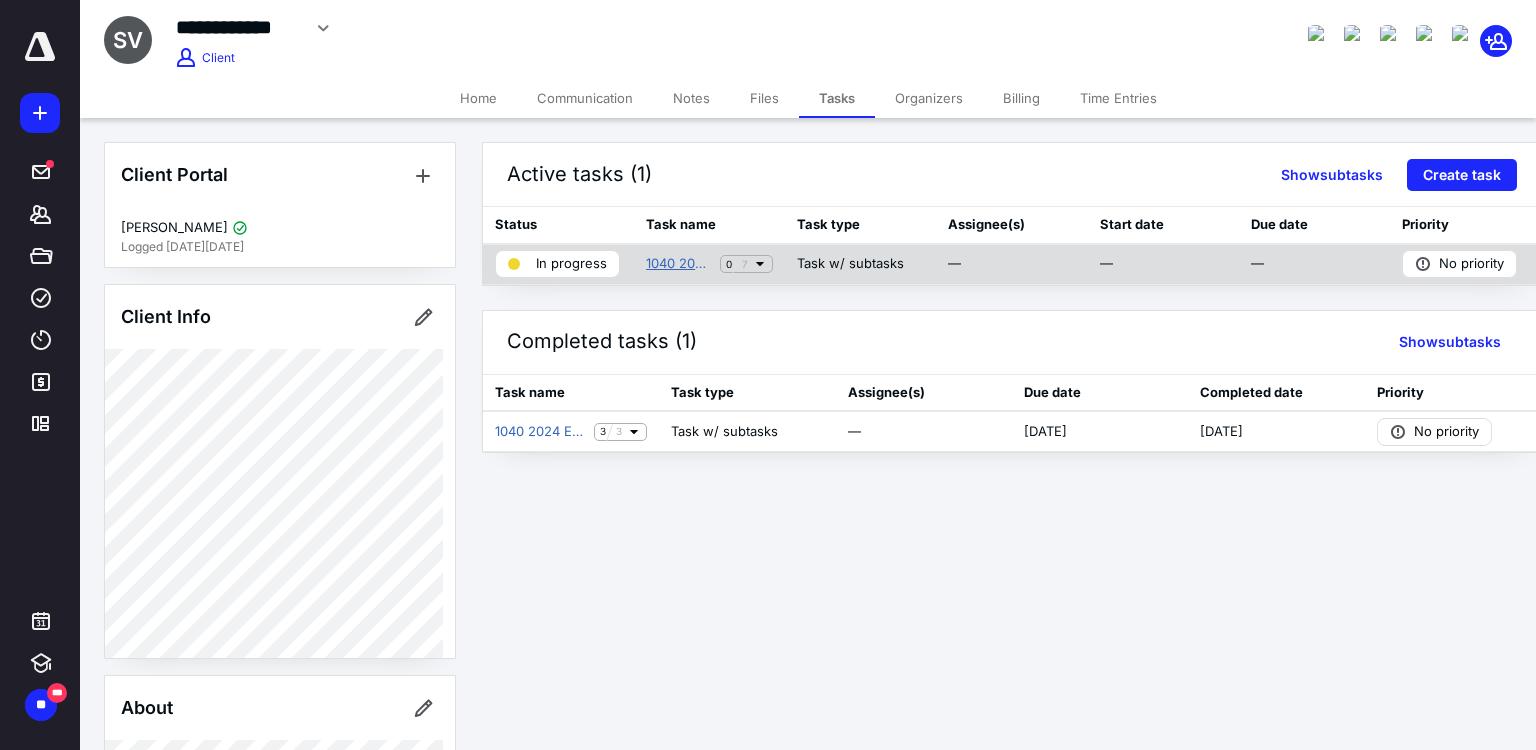 click on "1040 2024 Preparation" at bounding box center (679, 264) 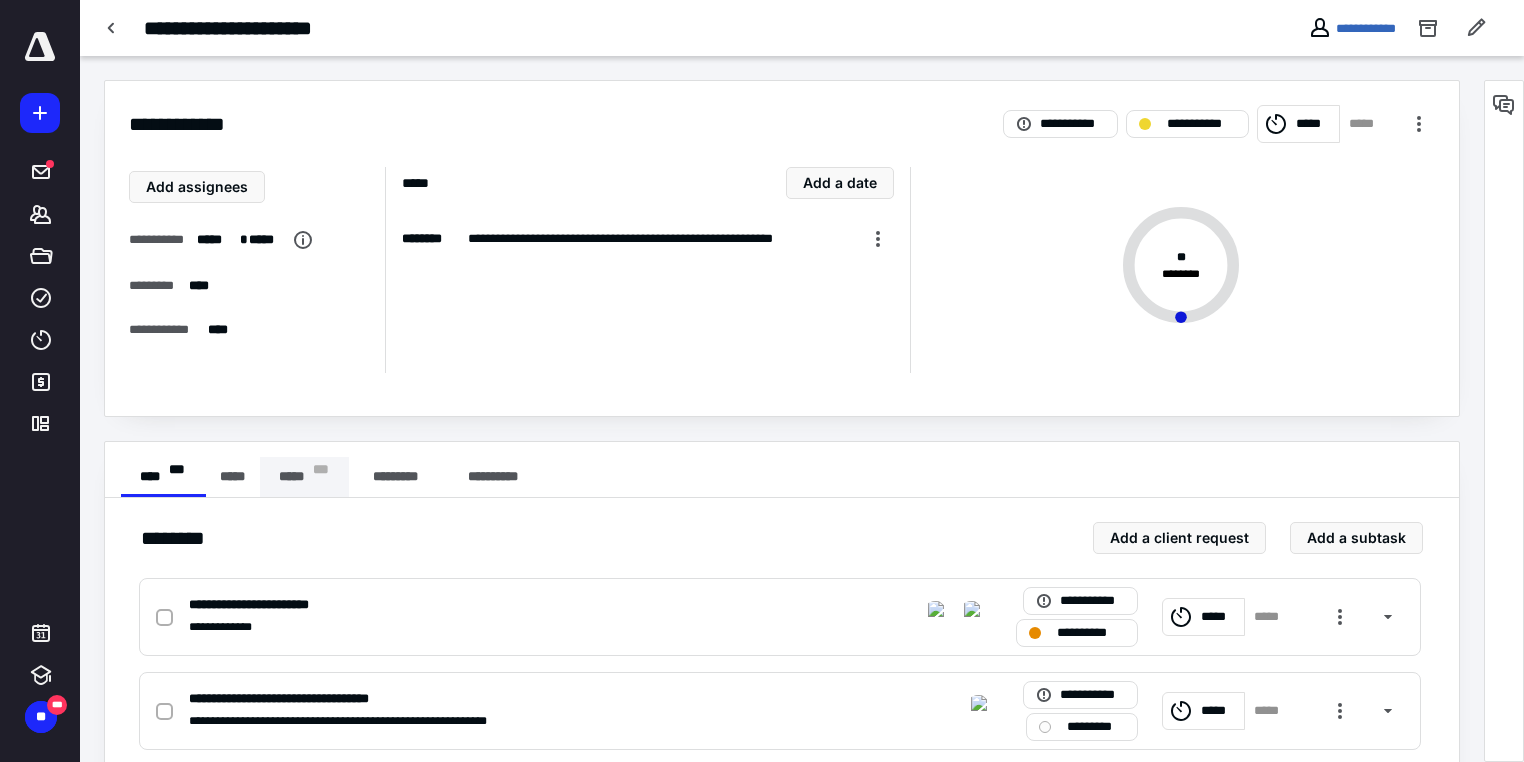 click on "***** * * *" at bounding box center [304, 477] 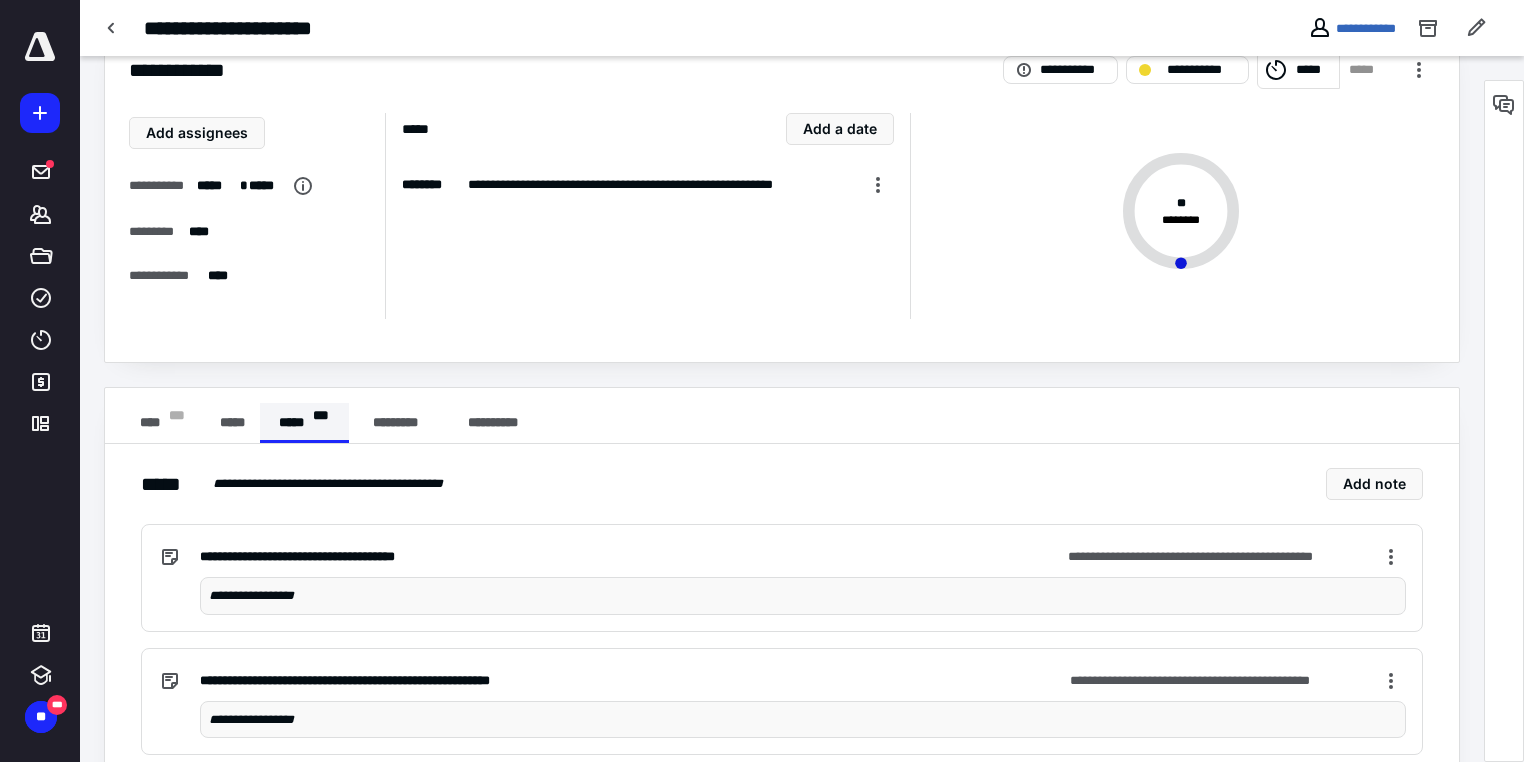 scroll, scrollTop: 0, scrollLeft: 0, axis: both 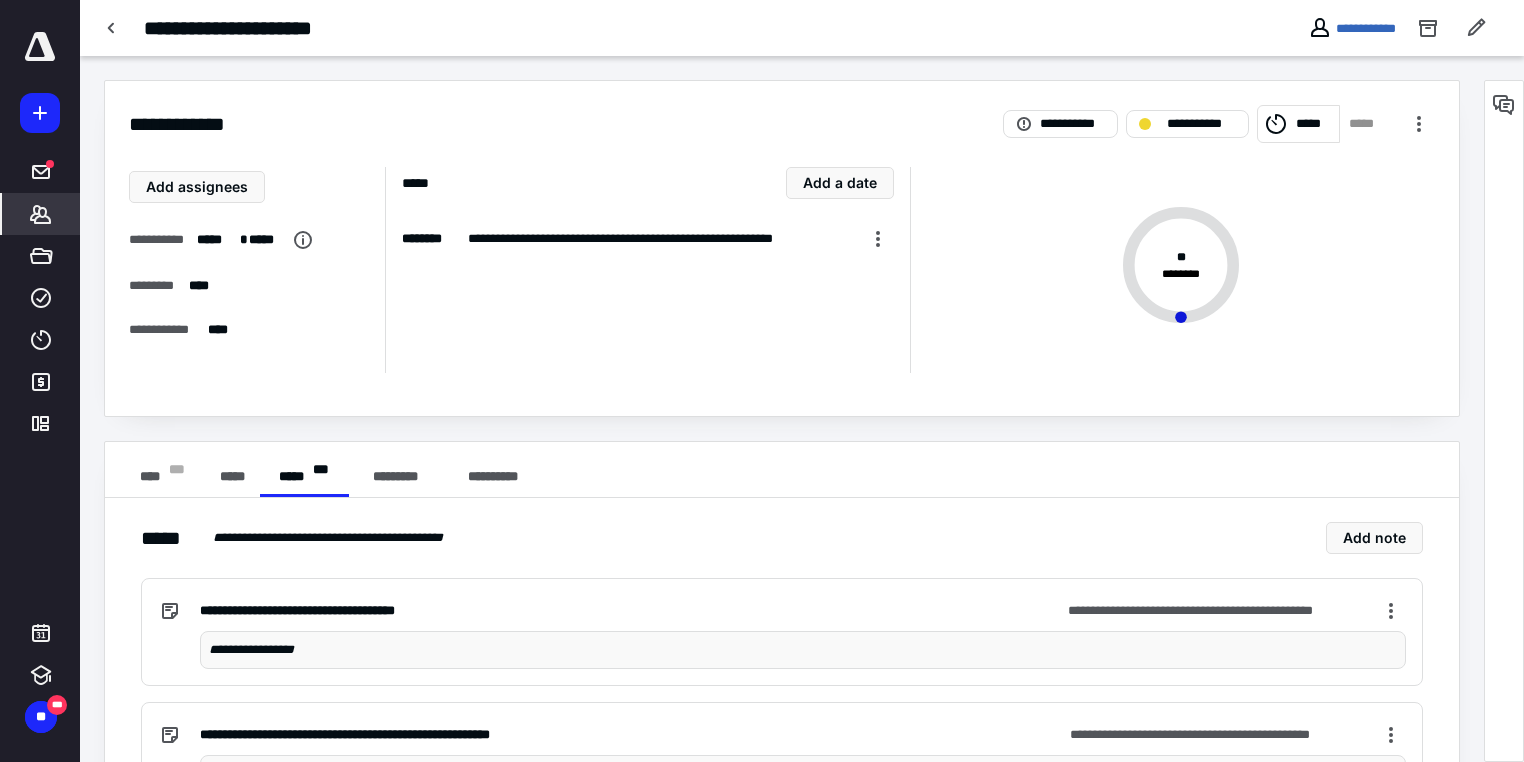 click 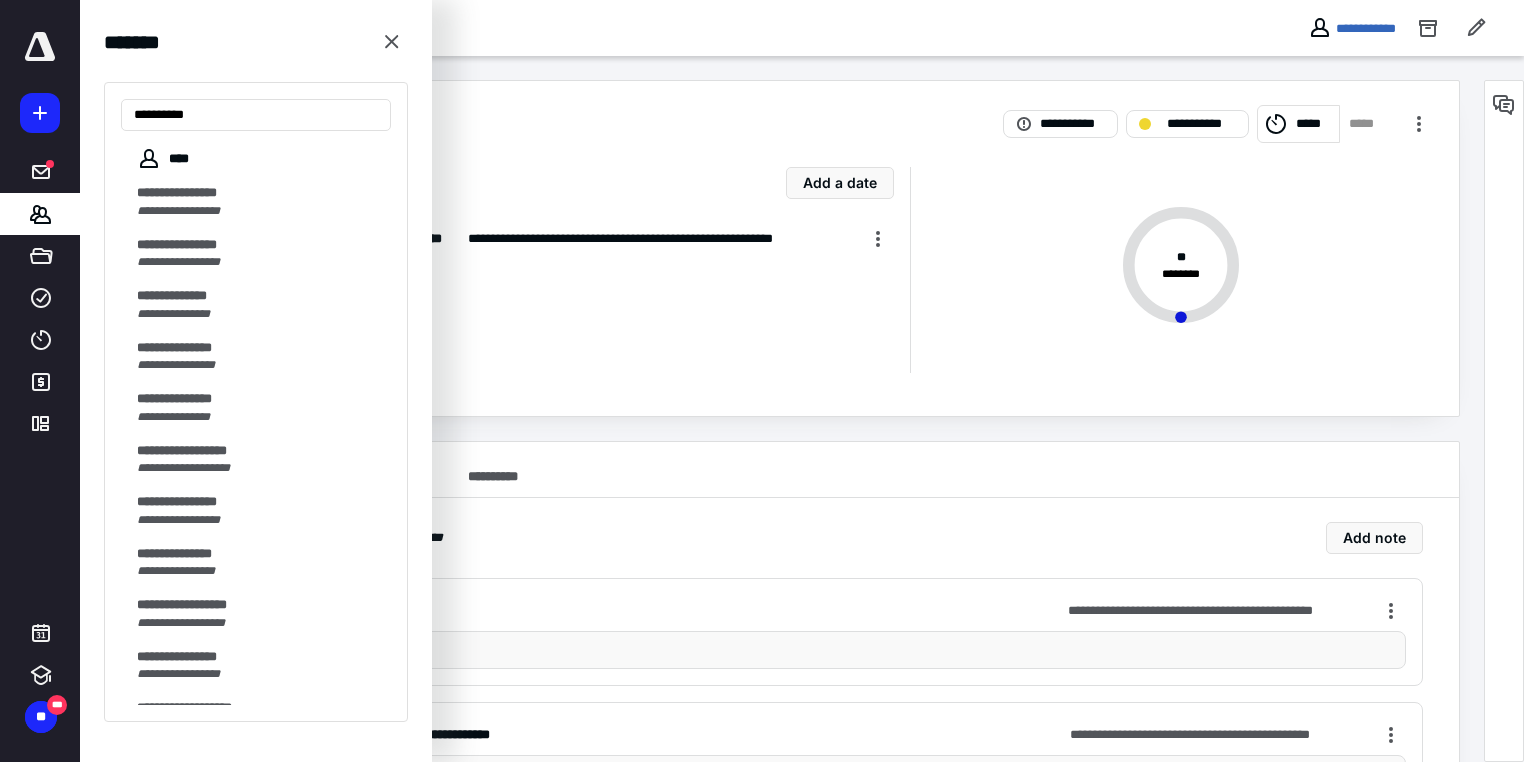 type on "*********" 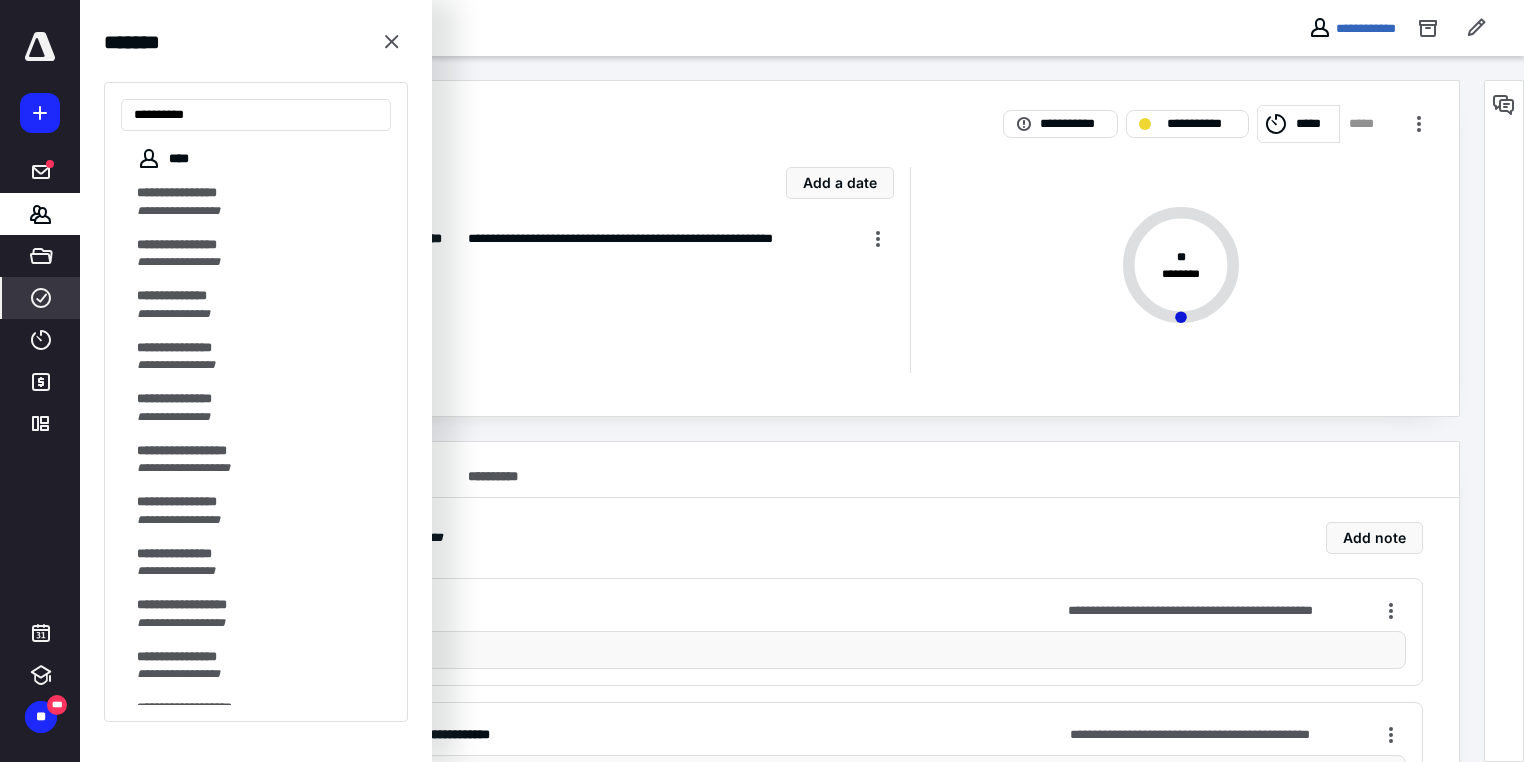 click 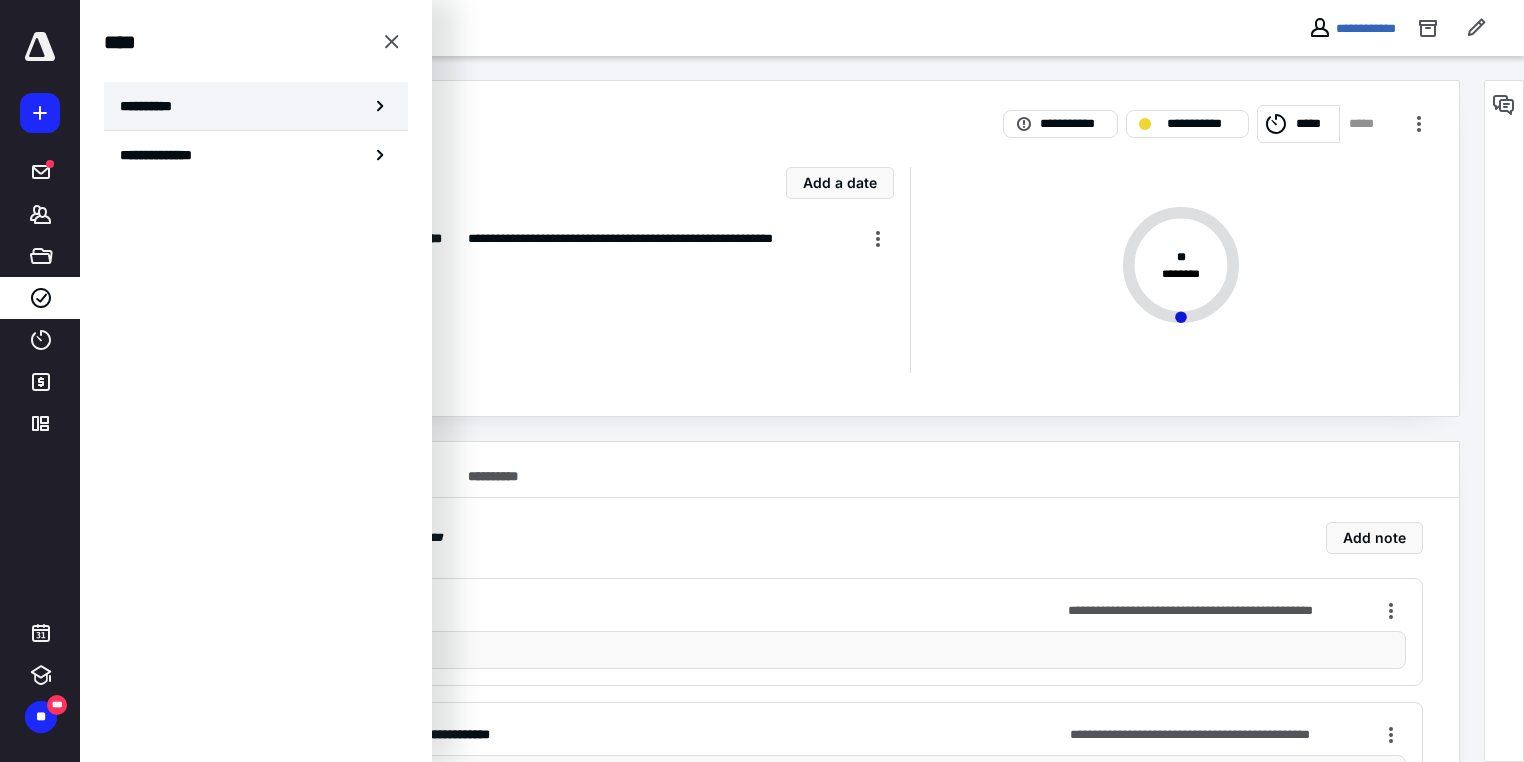click on "**********" at bounding box center (256, 106) 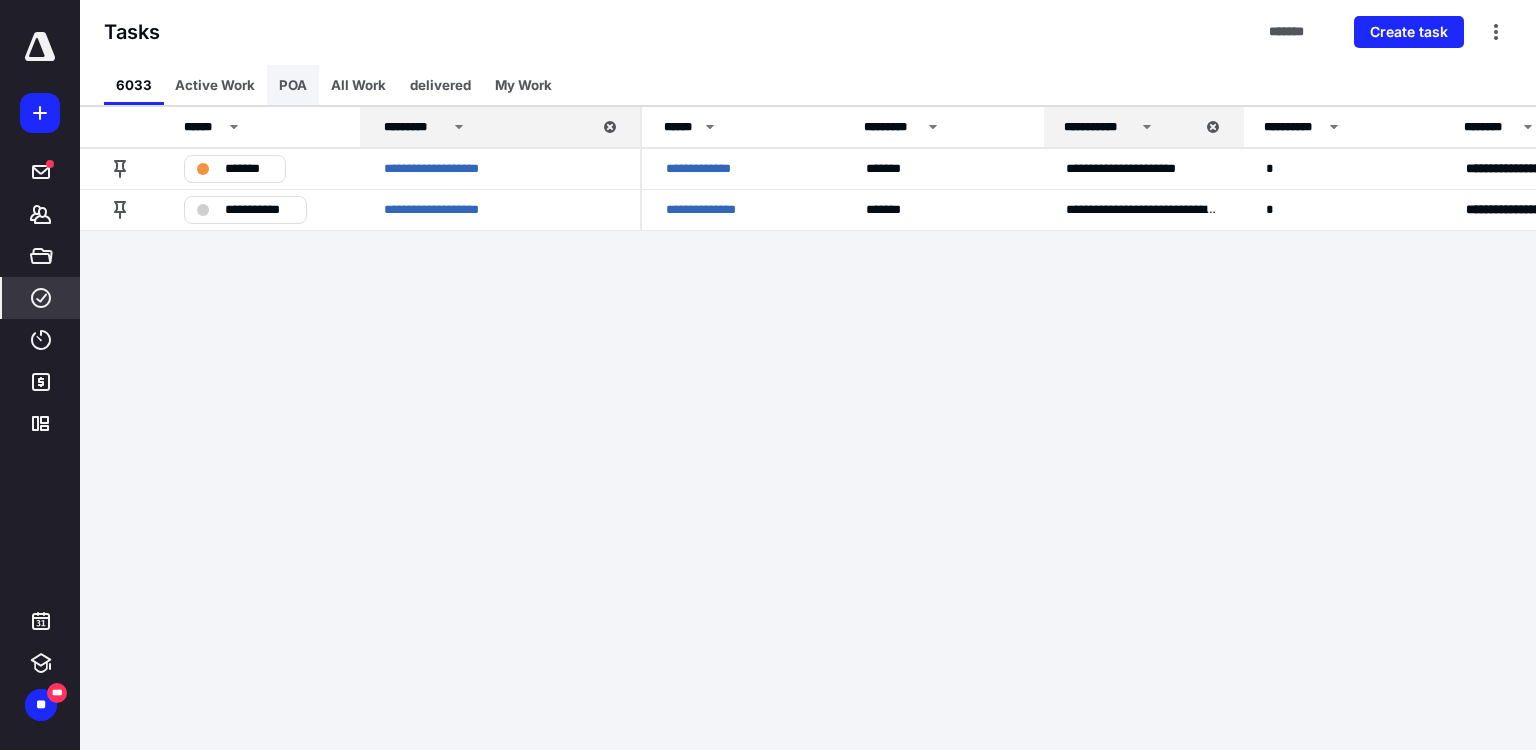 click on "POA" at bounding box center [293, 85] 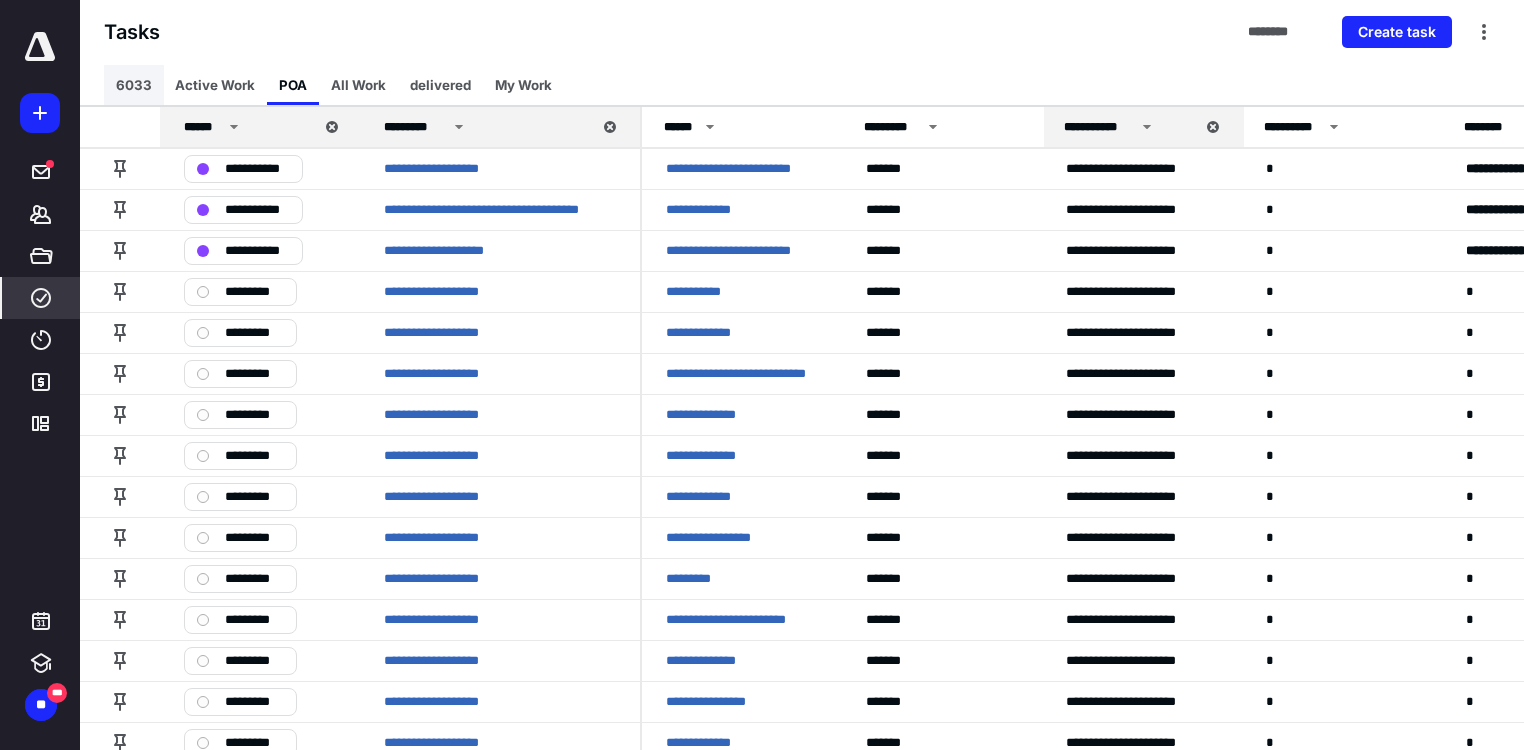 click on "6033" at bounding box center (134, 85) 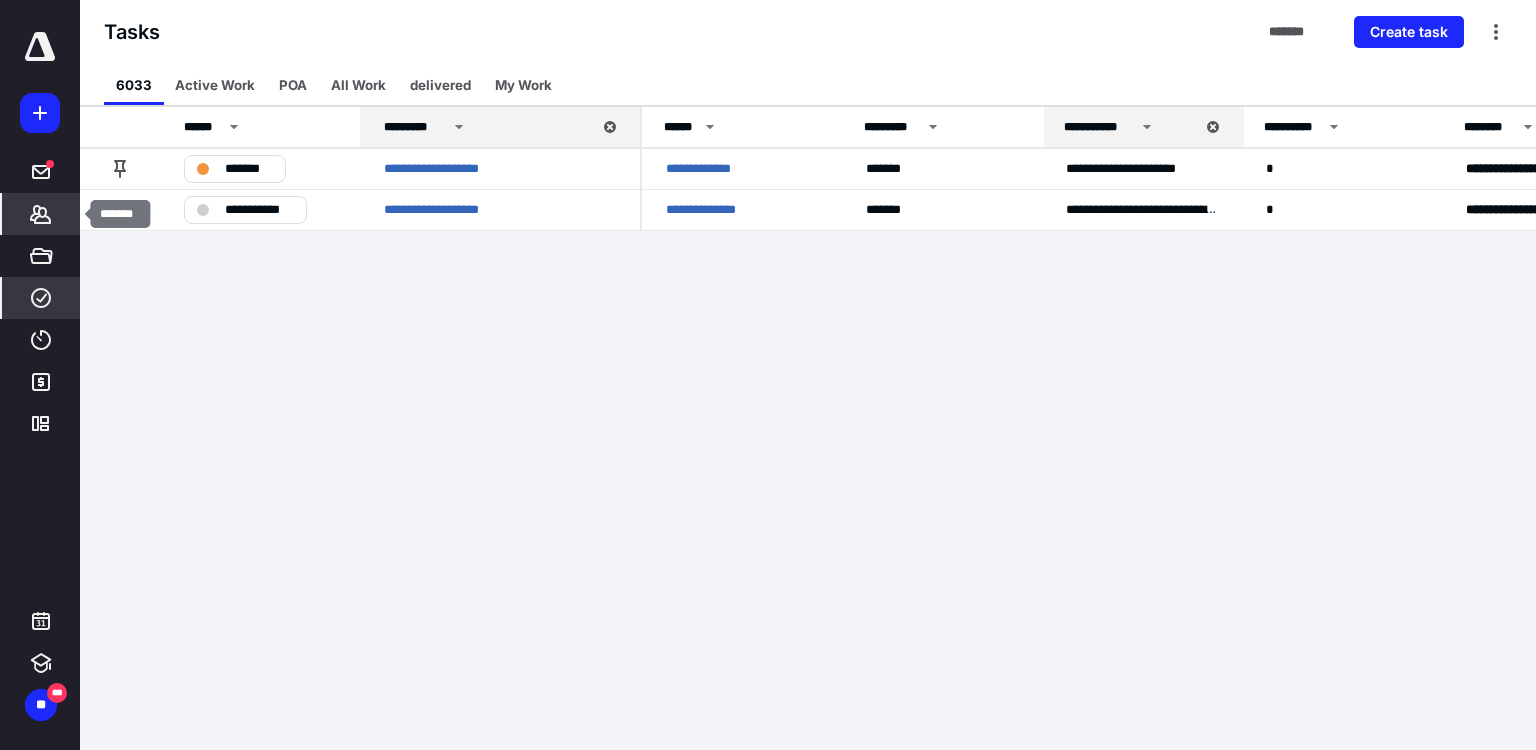 click on "*******" at bounding box center (41, 214) 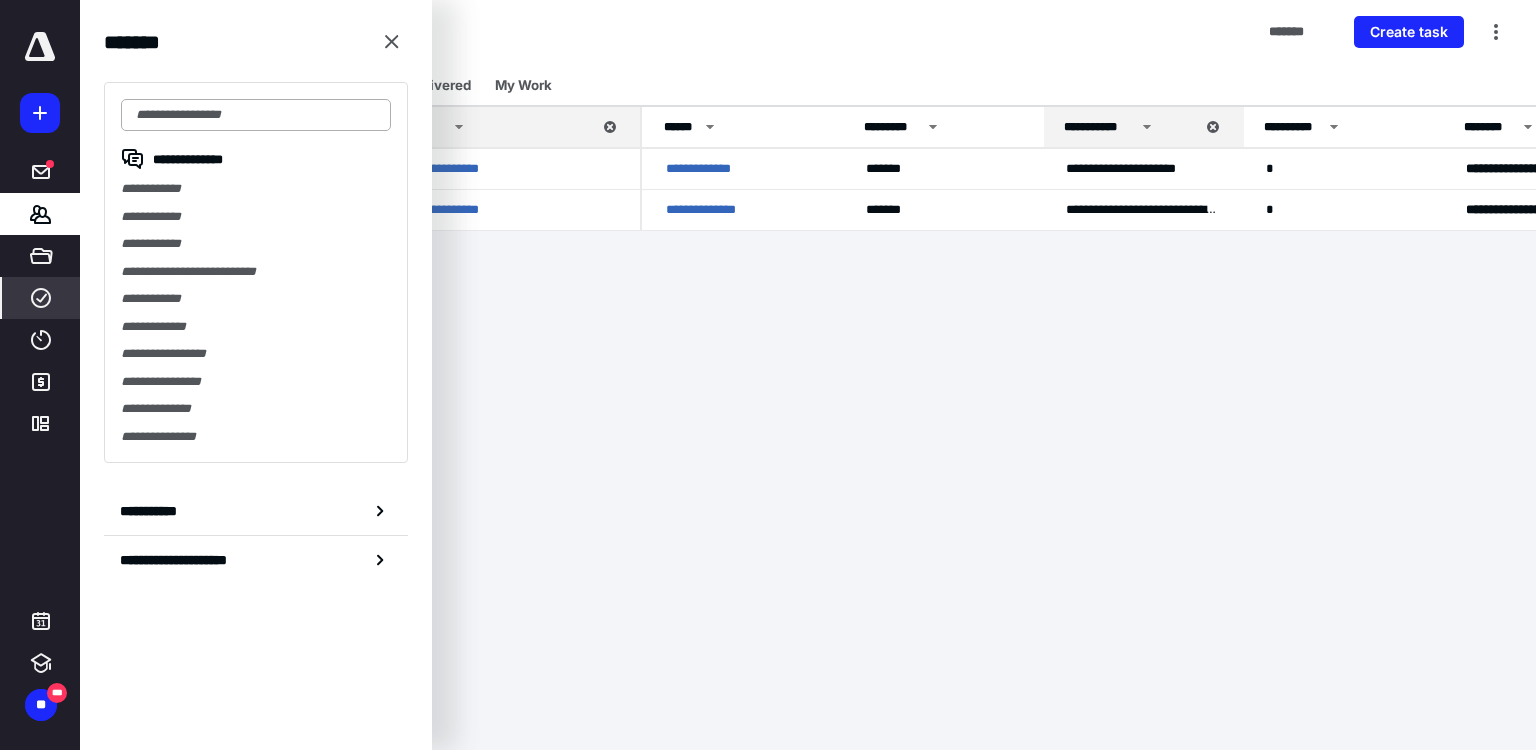 click at bounding box center [256, 115] 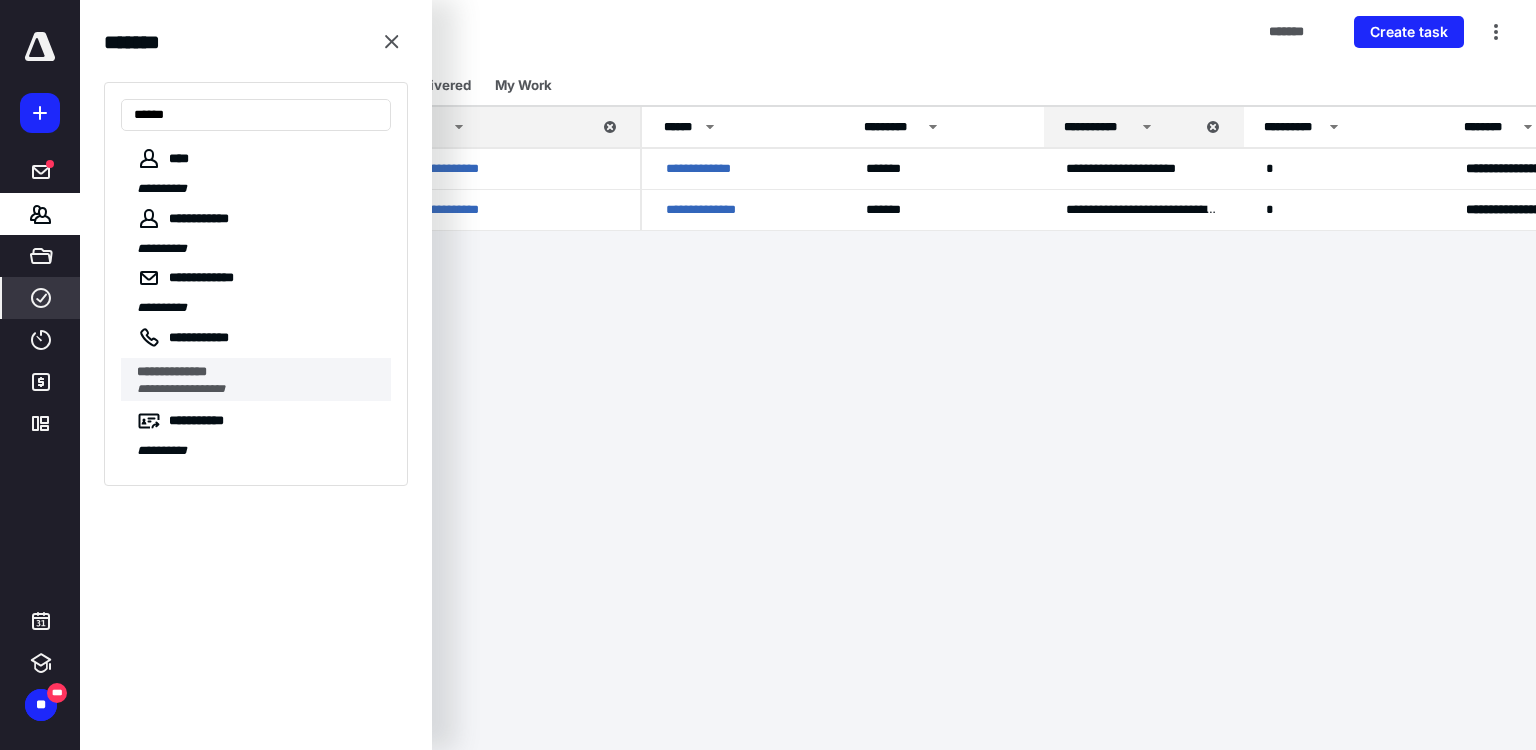 type on "******" 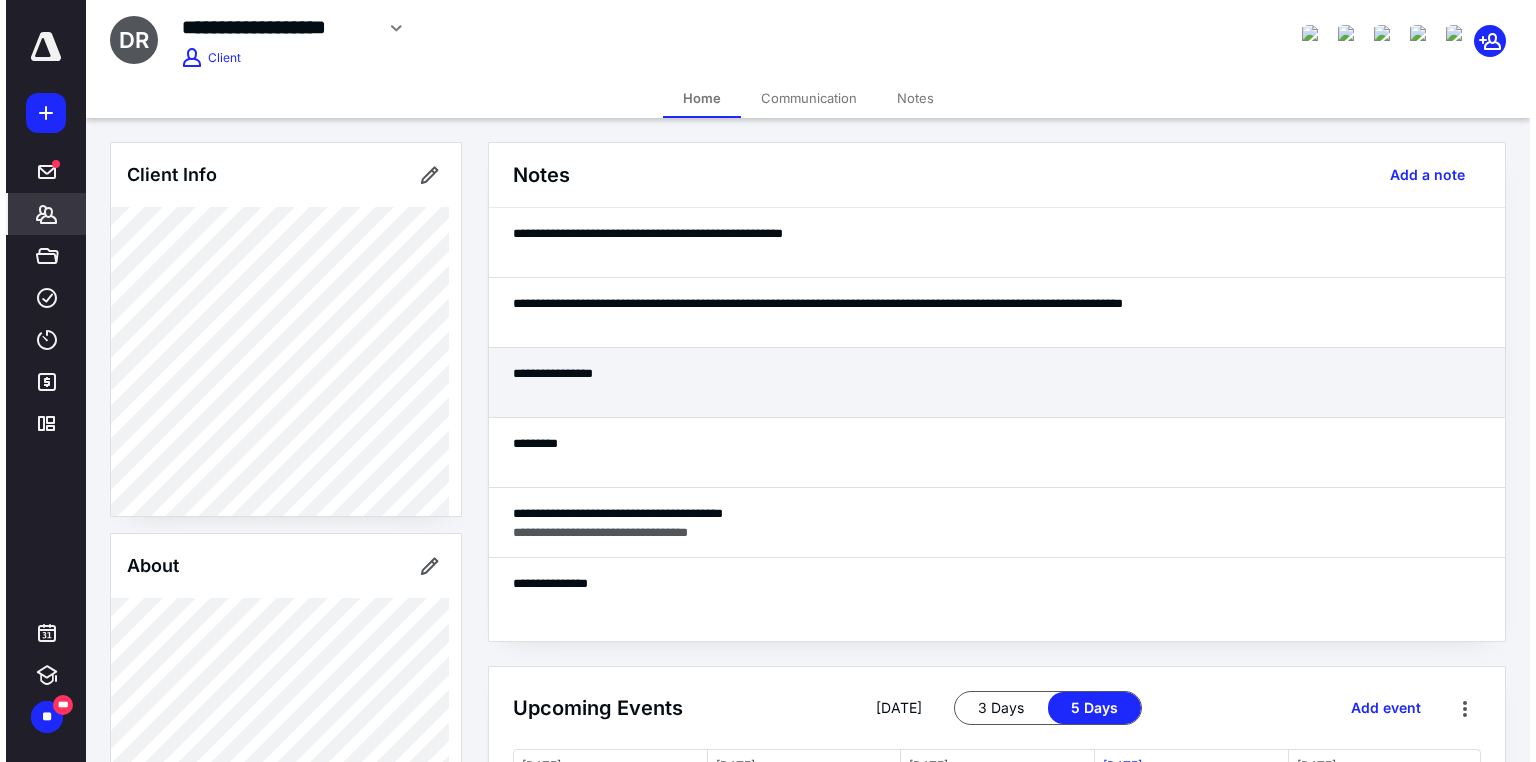 scroll, scrollTop: 704, scrollLeft: 0, axis: vertical 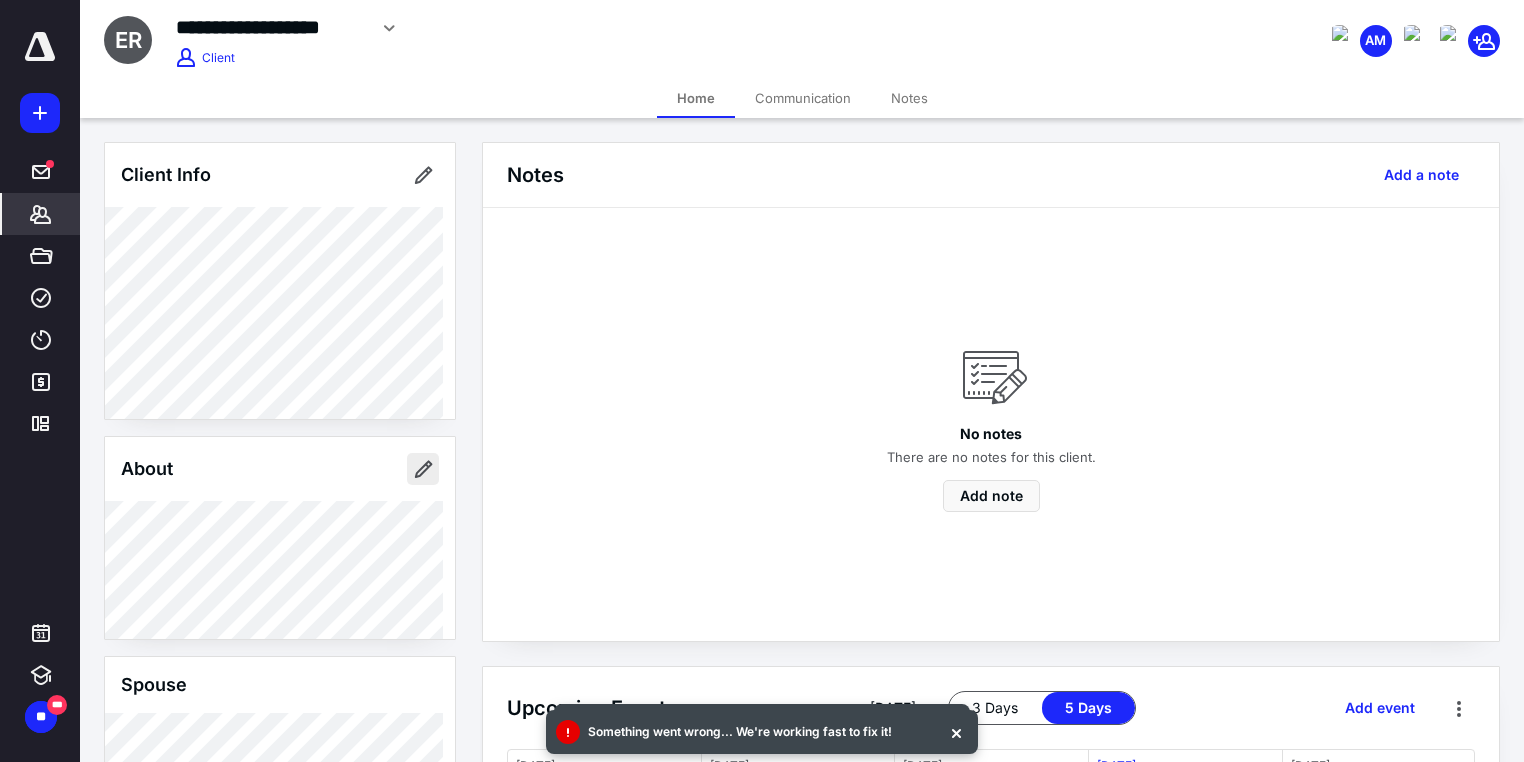 click at bounding box center [423, 469] 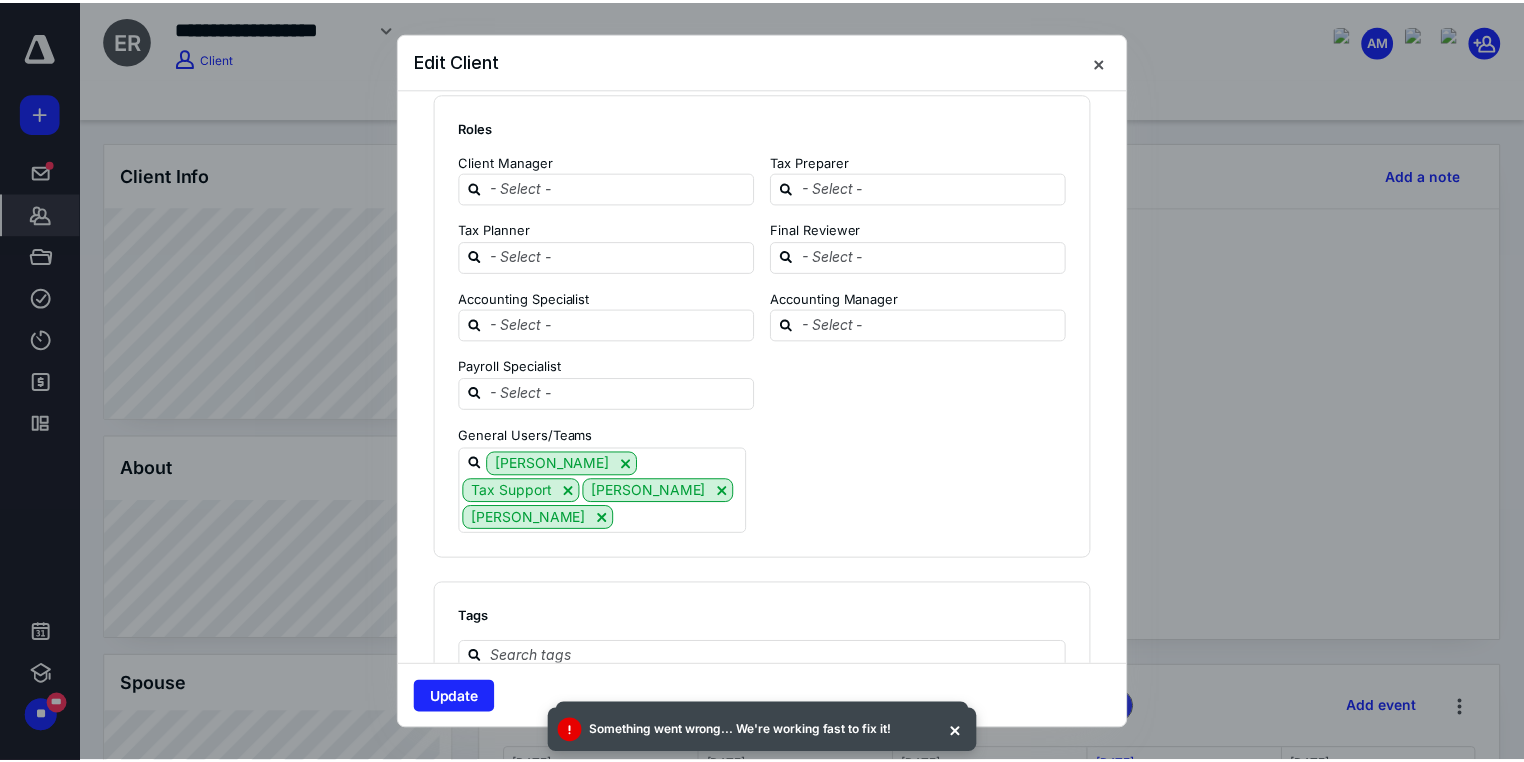 scroll, scrollTop: 2086, scrollLeft: 0, axis: vertical 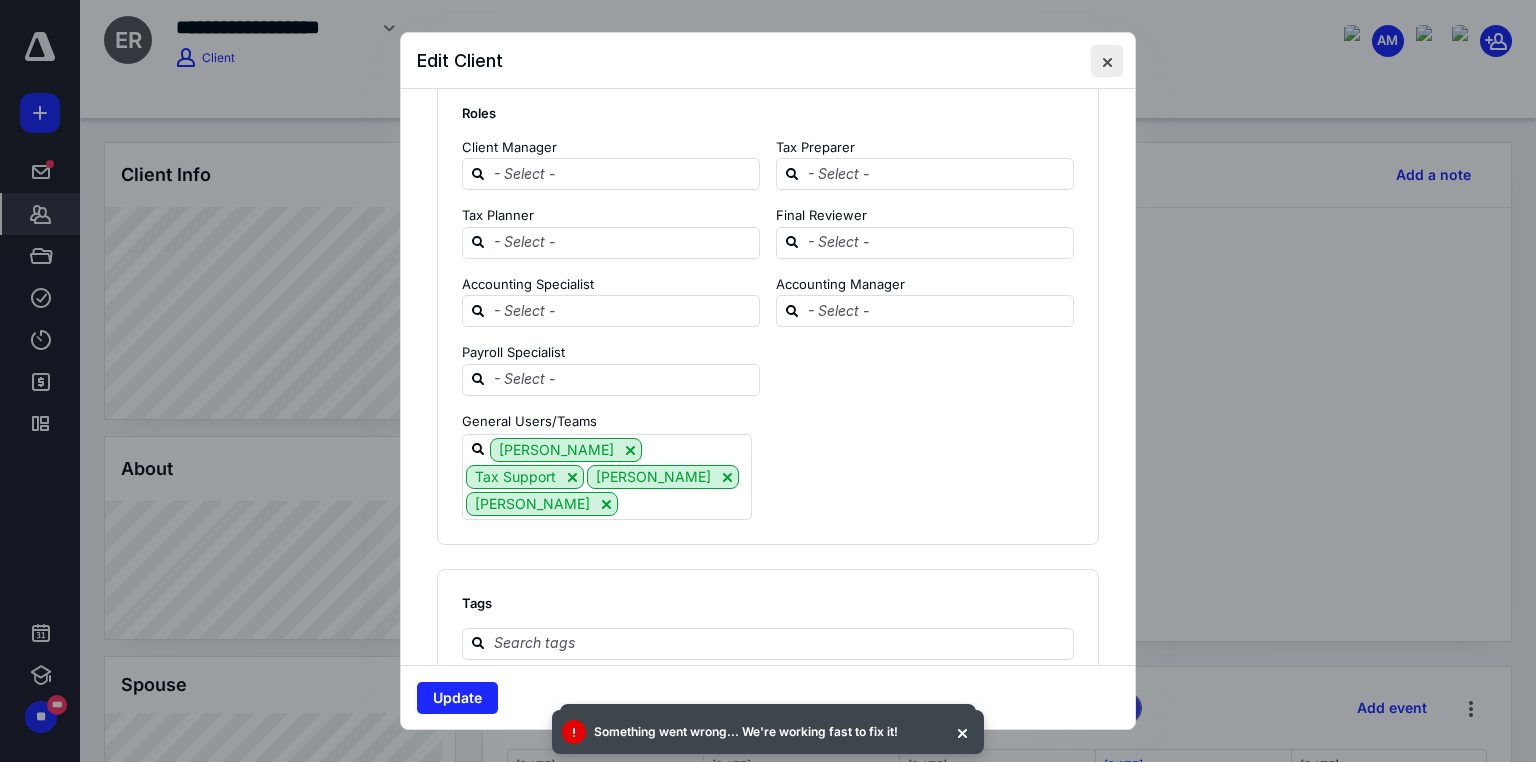 click at bounding box center [1107, 61] 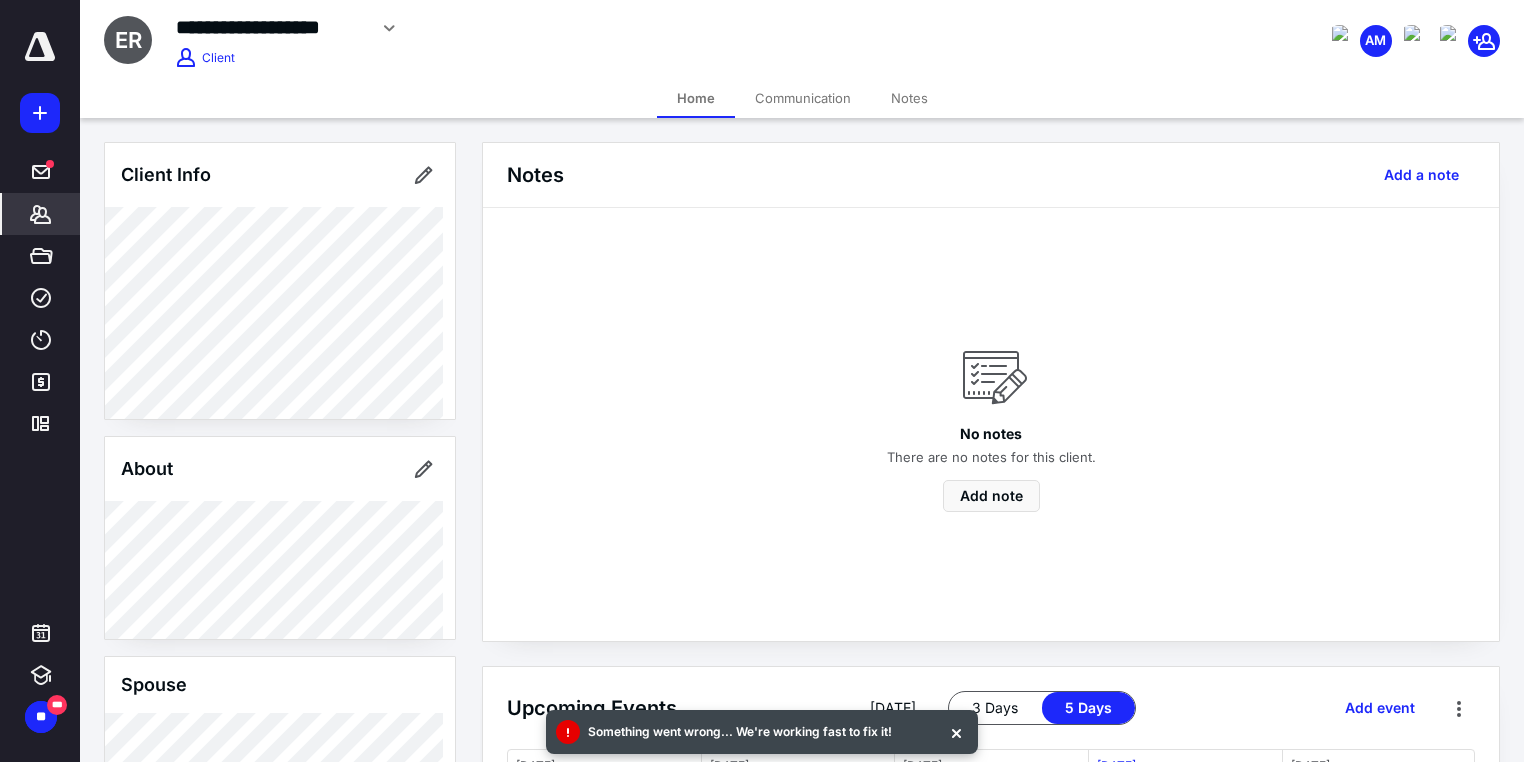 scroll, scrollTop: 283, scrollLeft: 0, axis: vertical 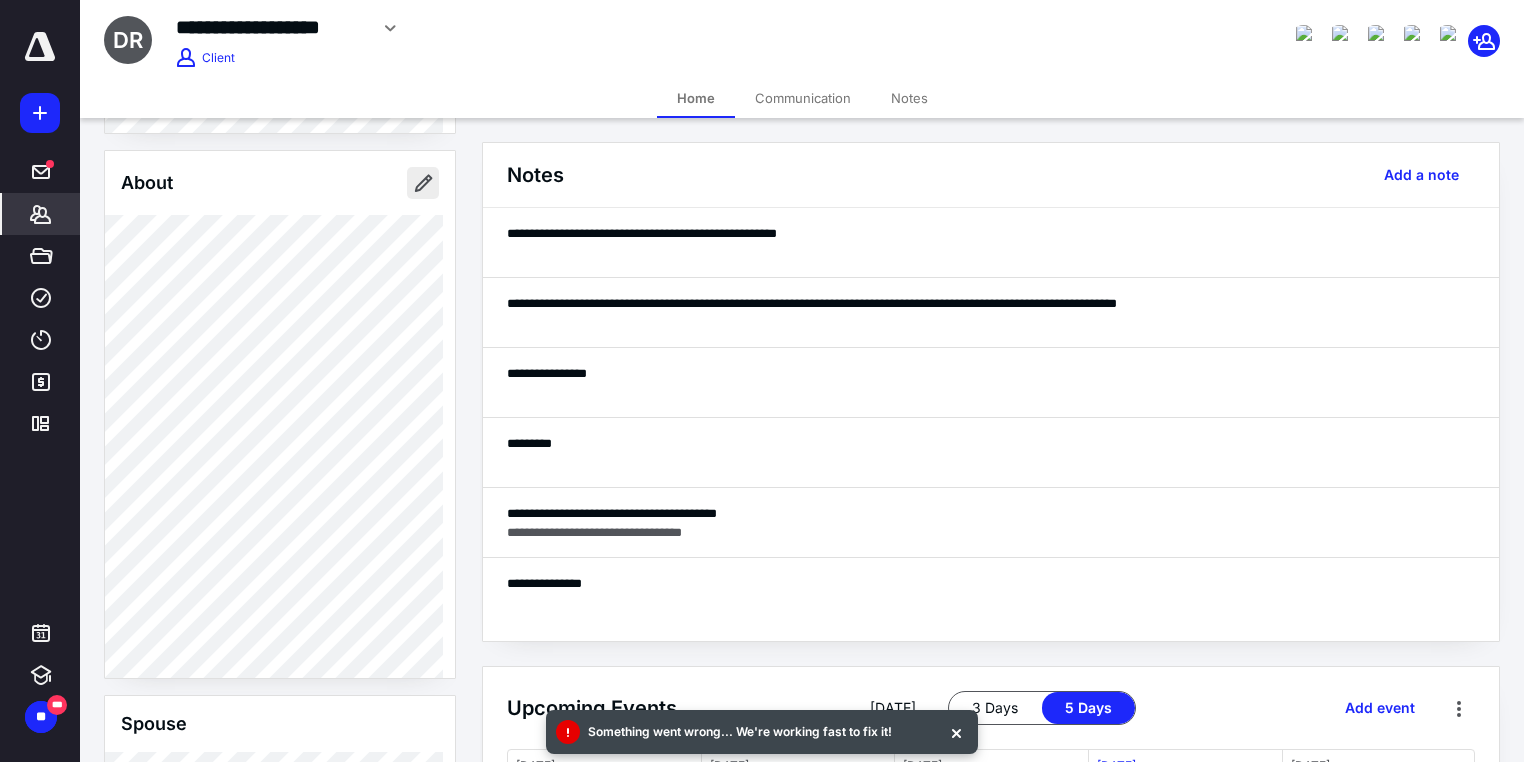 click at bounding box center (423, 183) 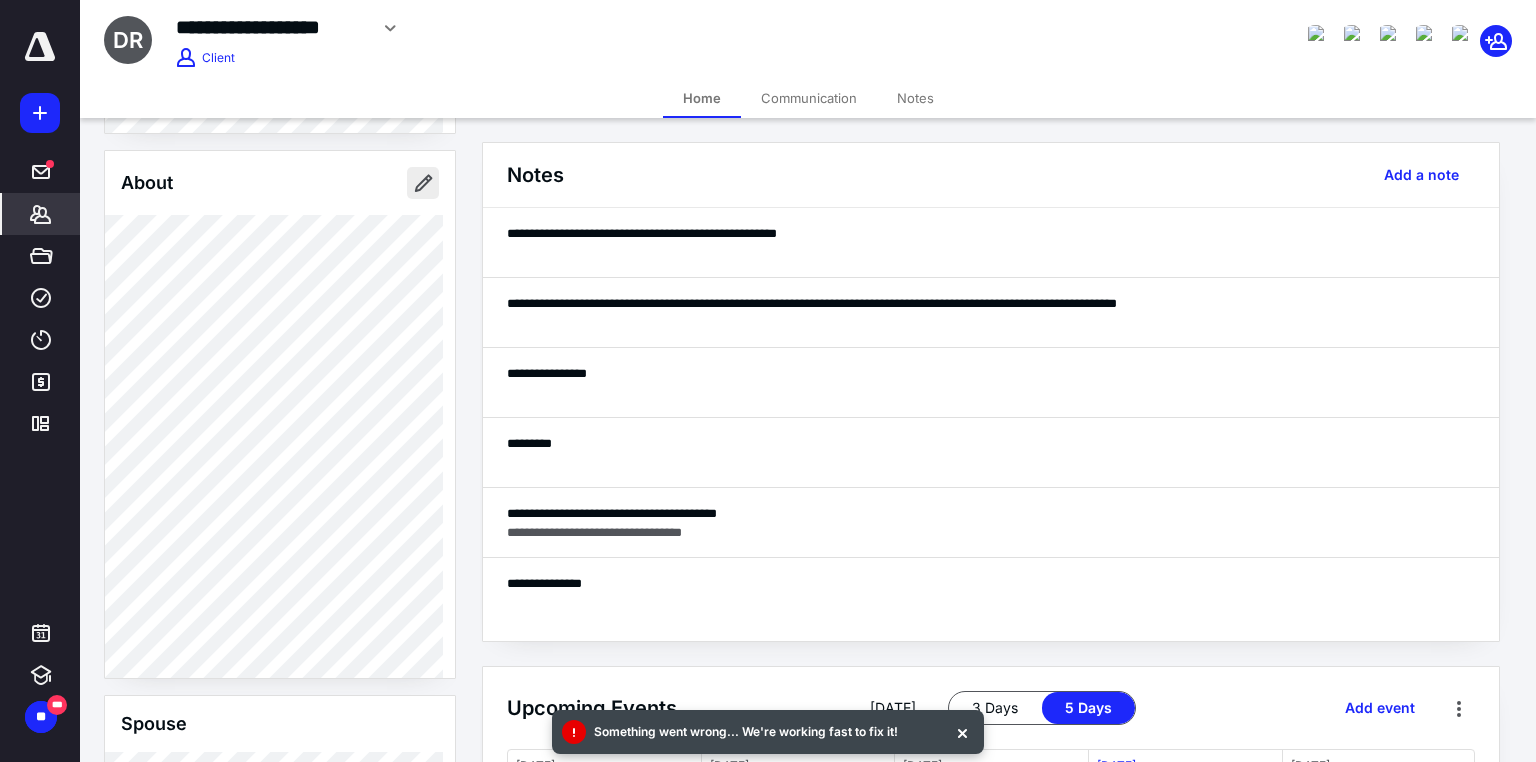 type on "**********" 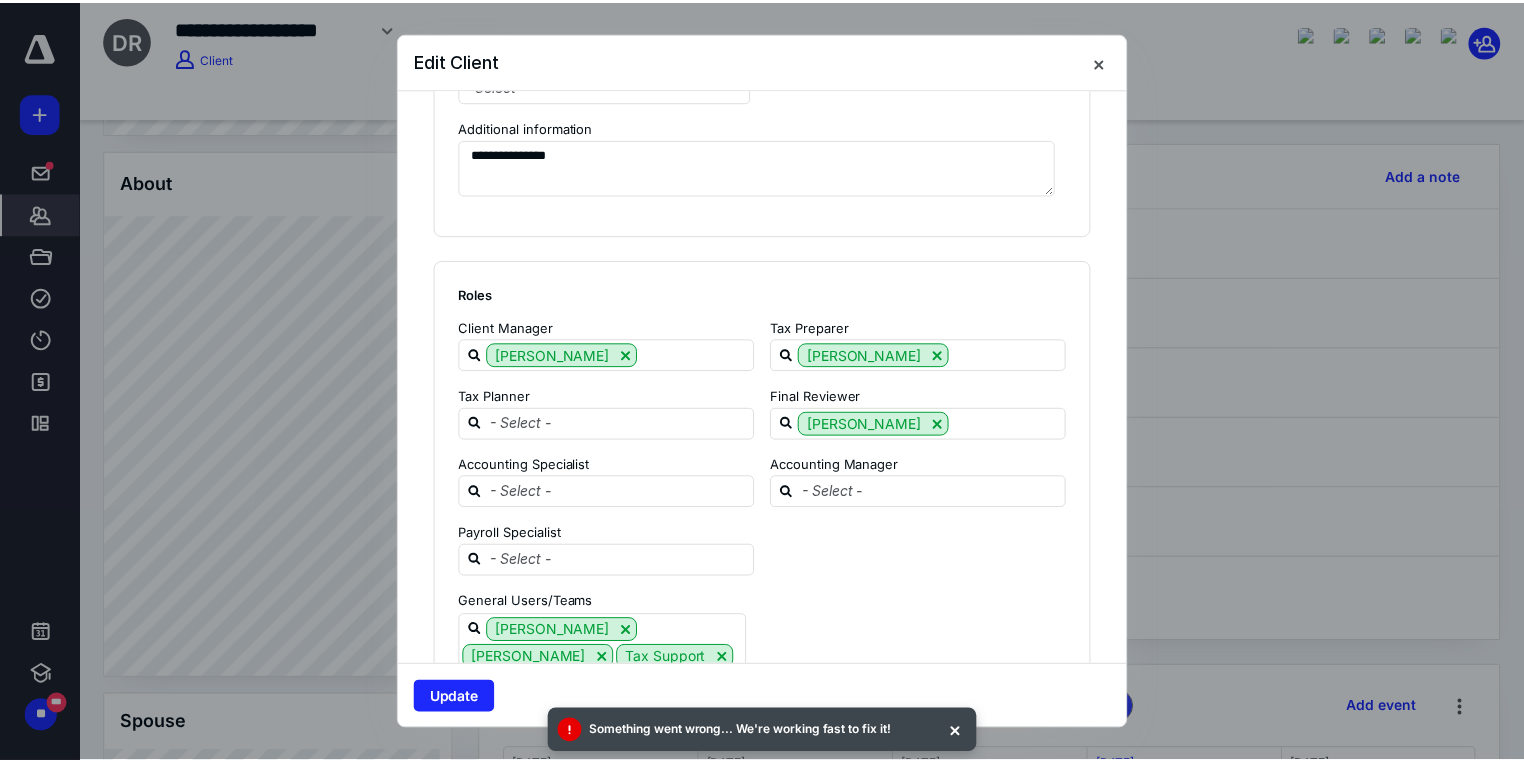 scroll, scrollTop: 1916, scrollLeft: 0, axis: vertical 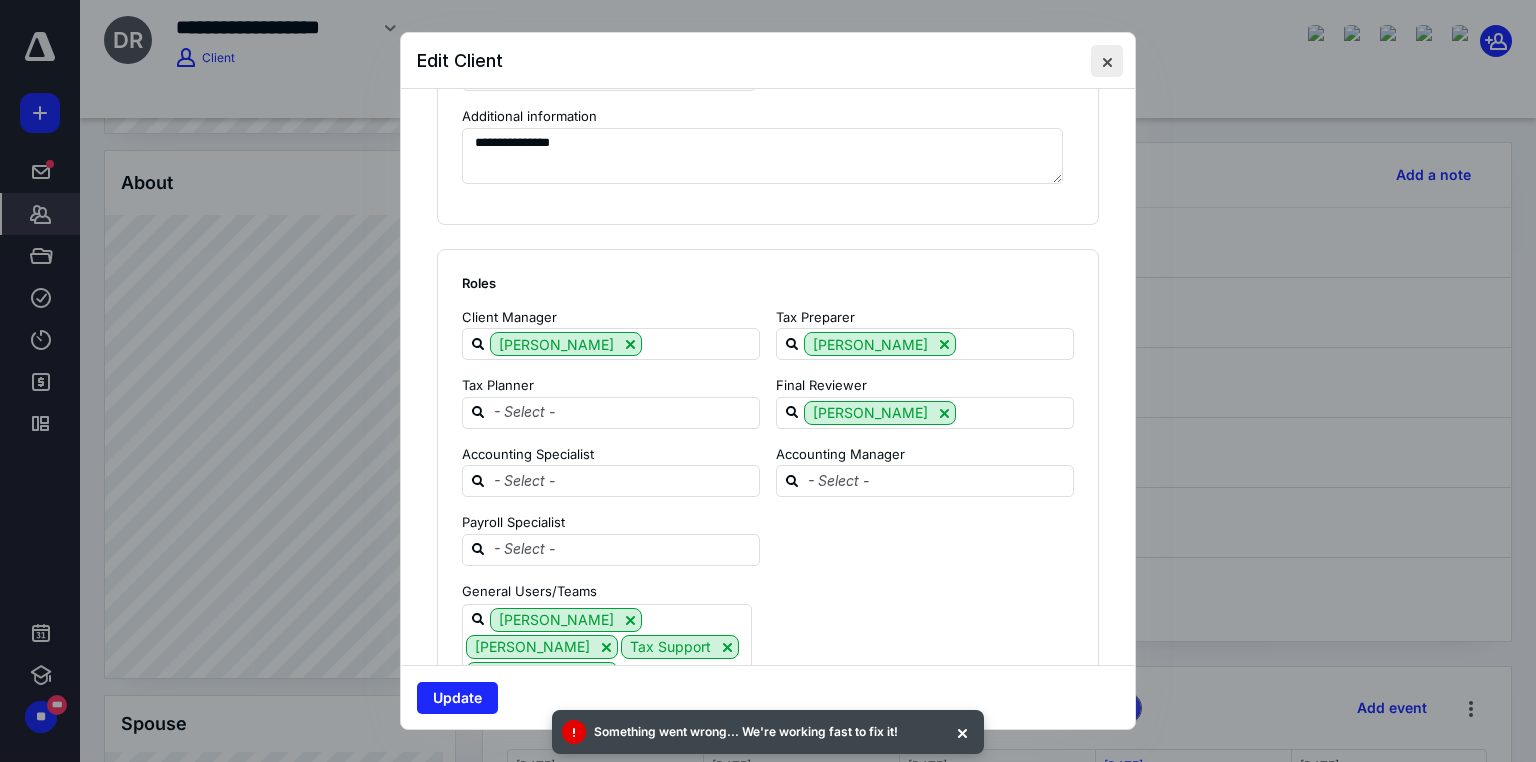 click at bounding box center (1107, 61) 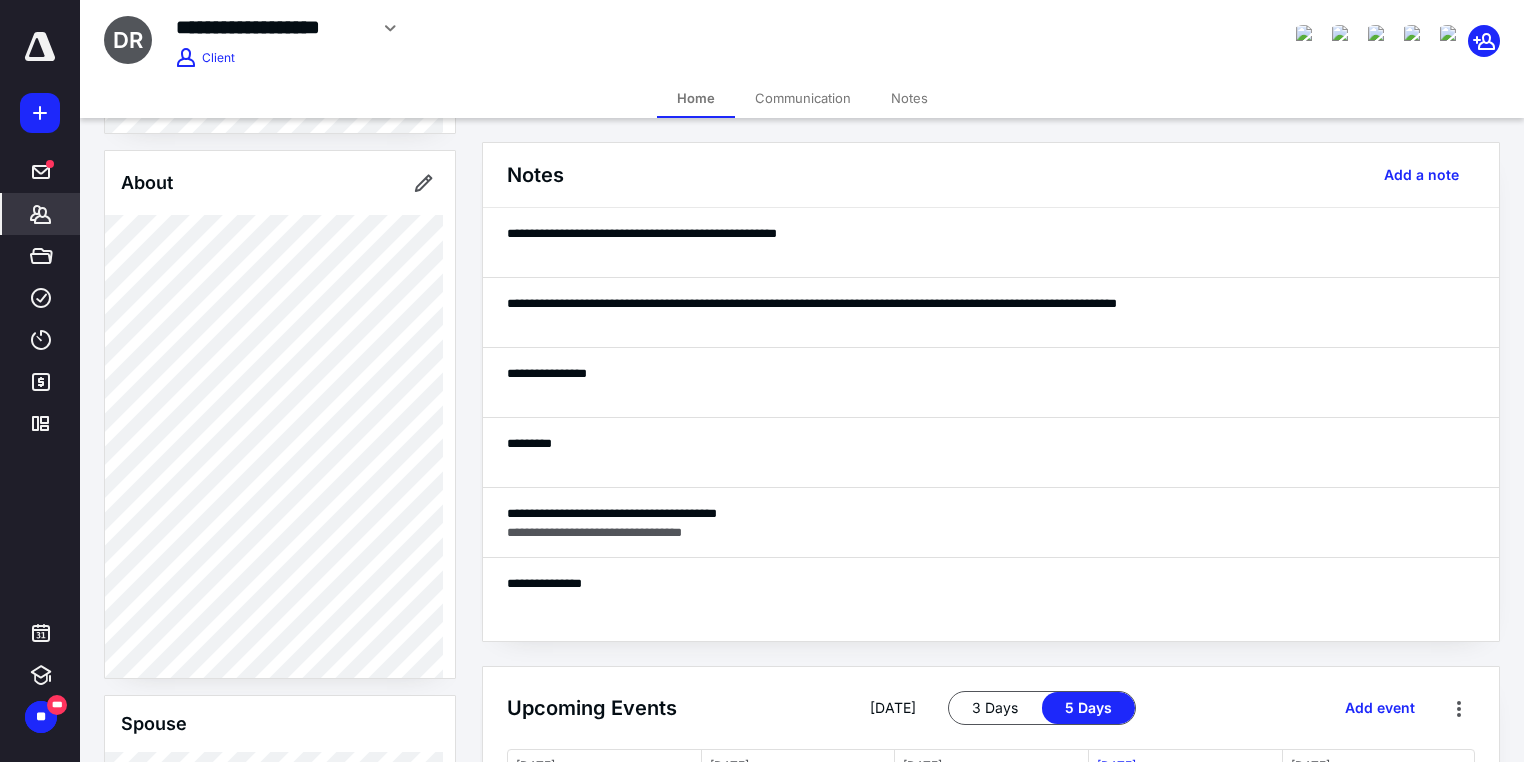 click 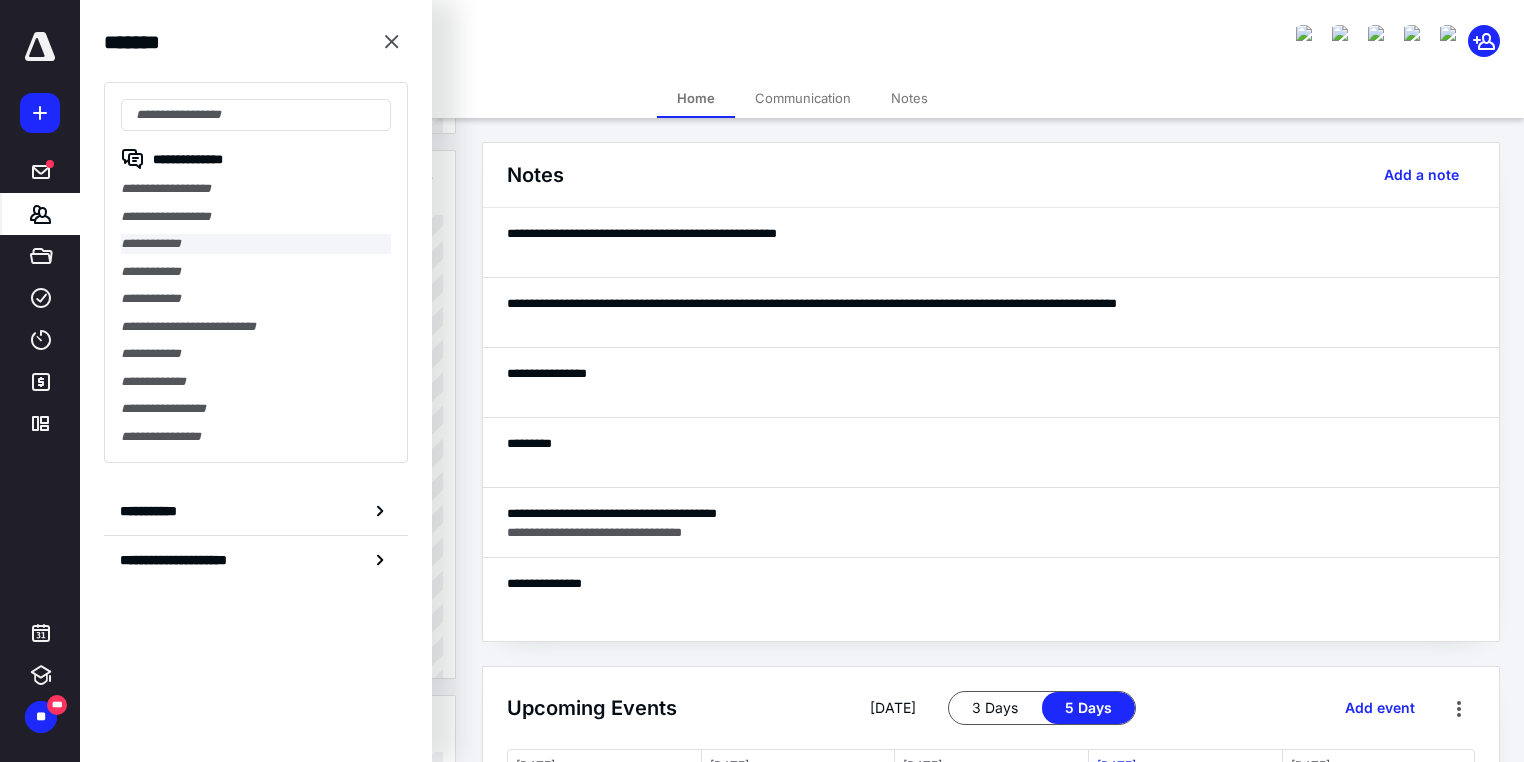 click on "**********" at bounding box center [256, 244] 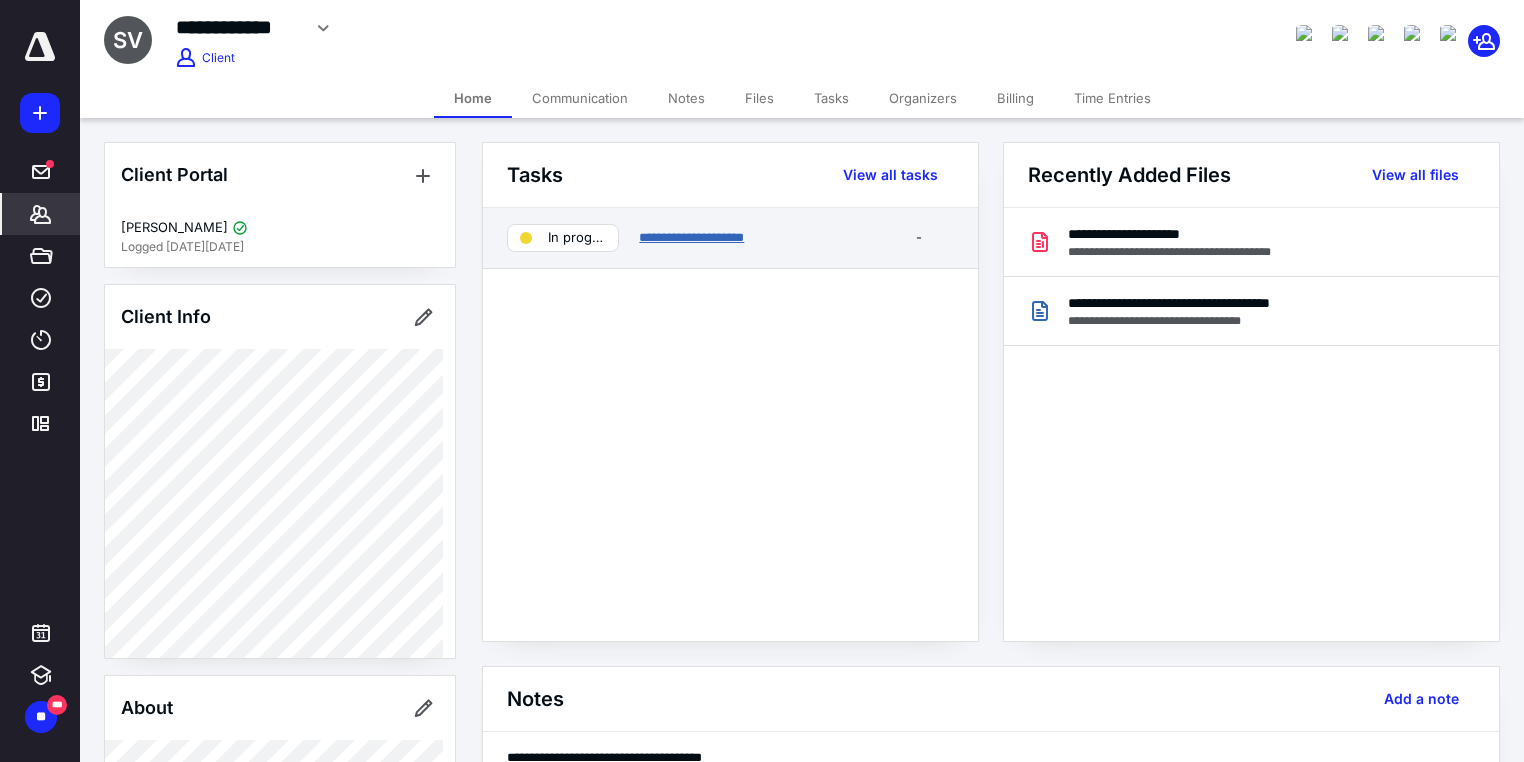click on "**********" at bounding box center (691, 237) 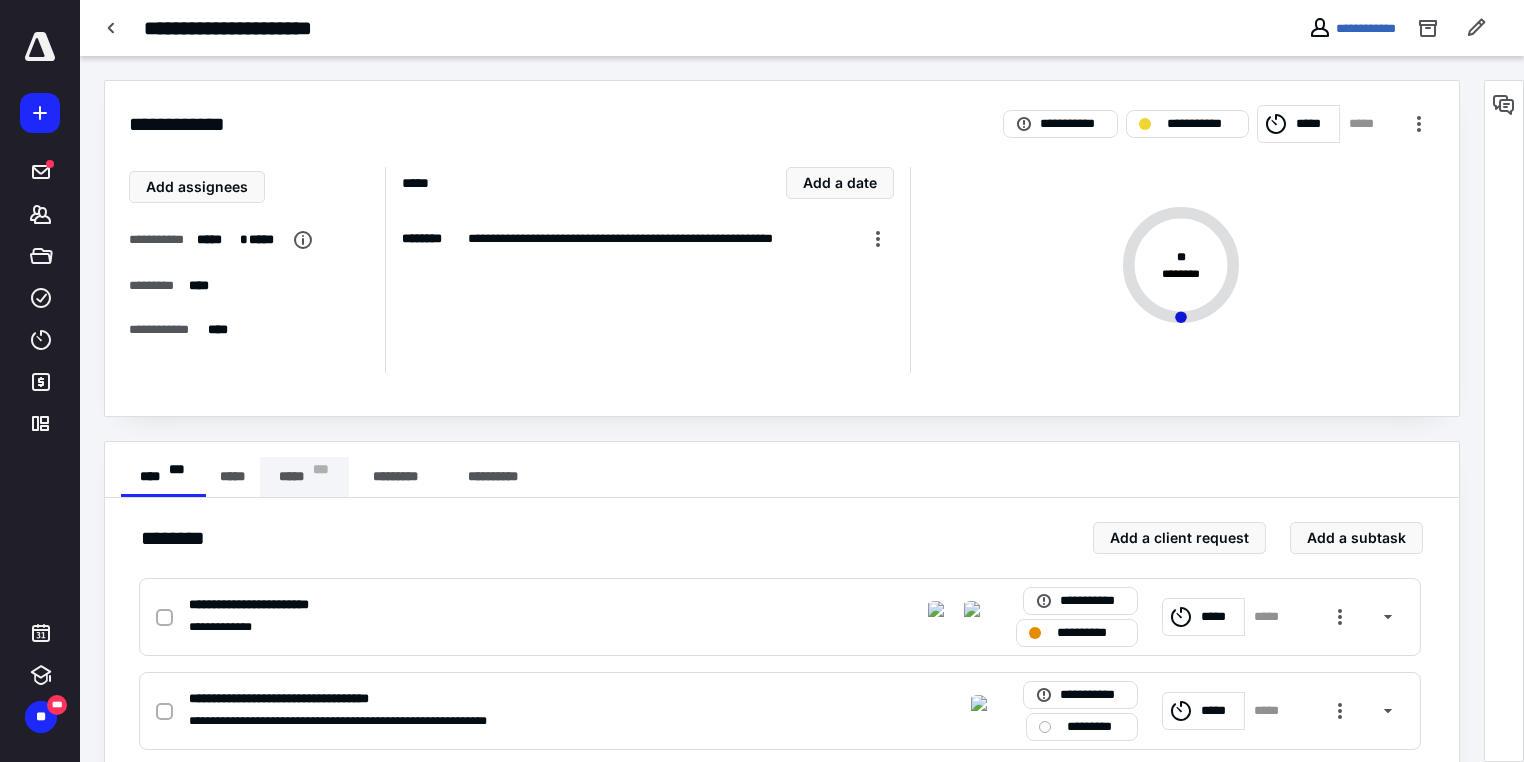 click on "* * *" at bounding box center [321, 477] 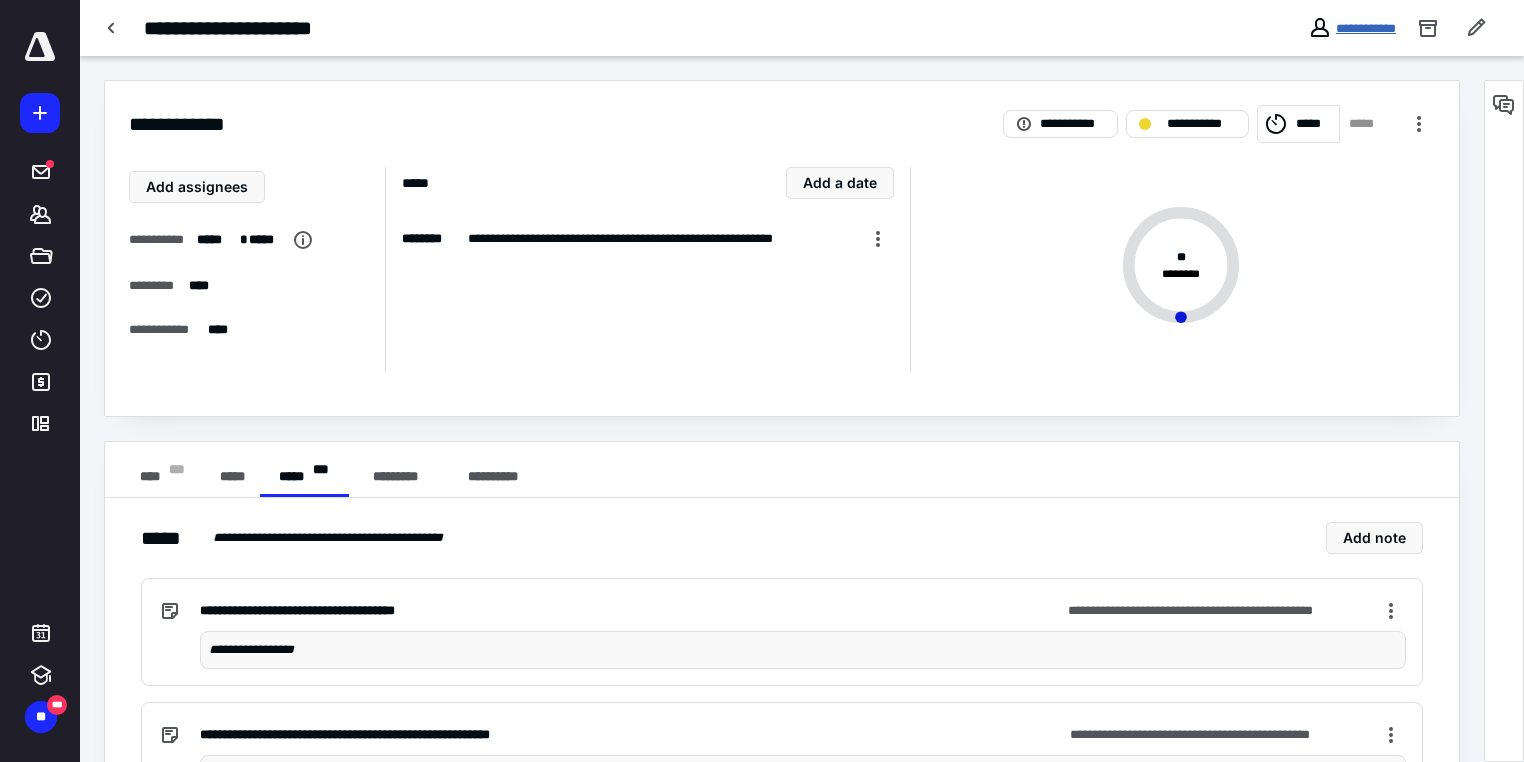 click on "**********" at bounding box center [1366, 28] 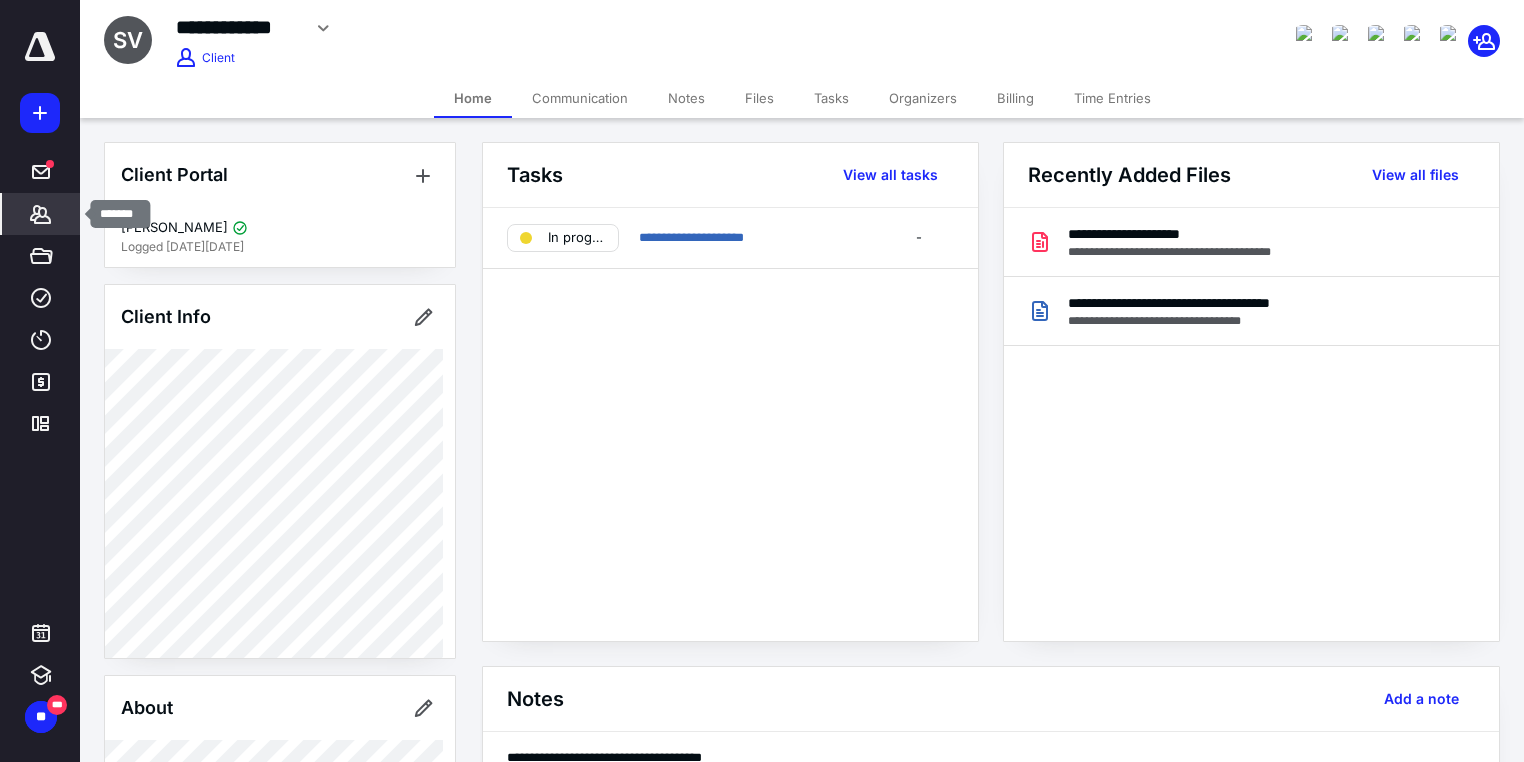 click on "*******" at bounding box center [41, 214] 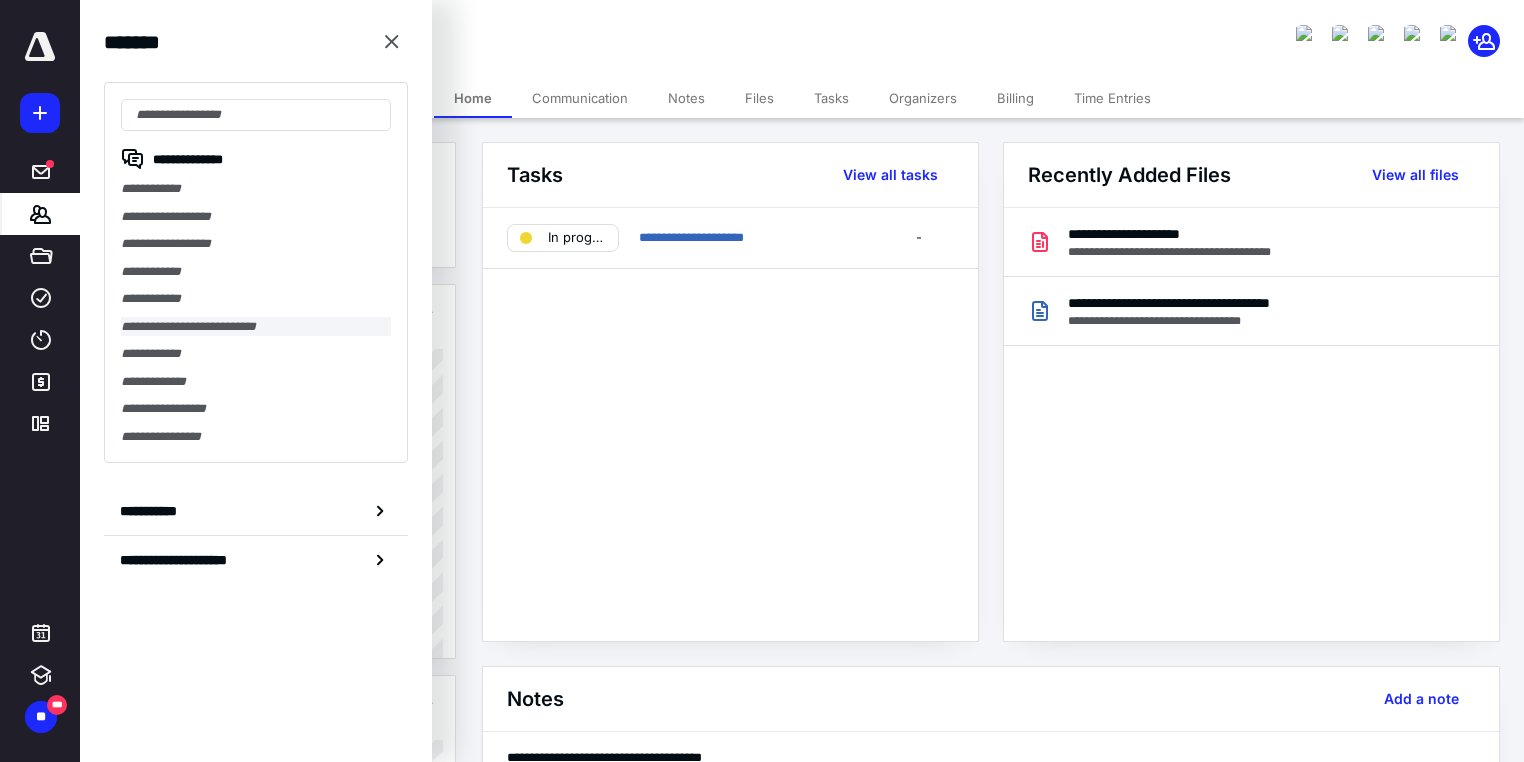 click on "**********" at bounding box center [256, 327] 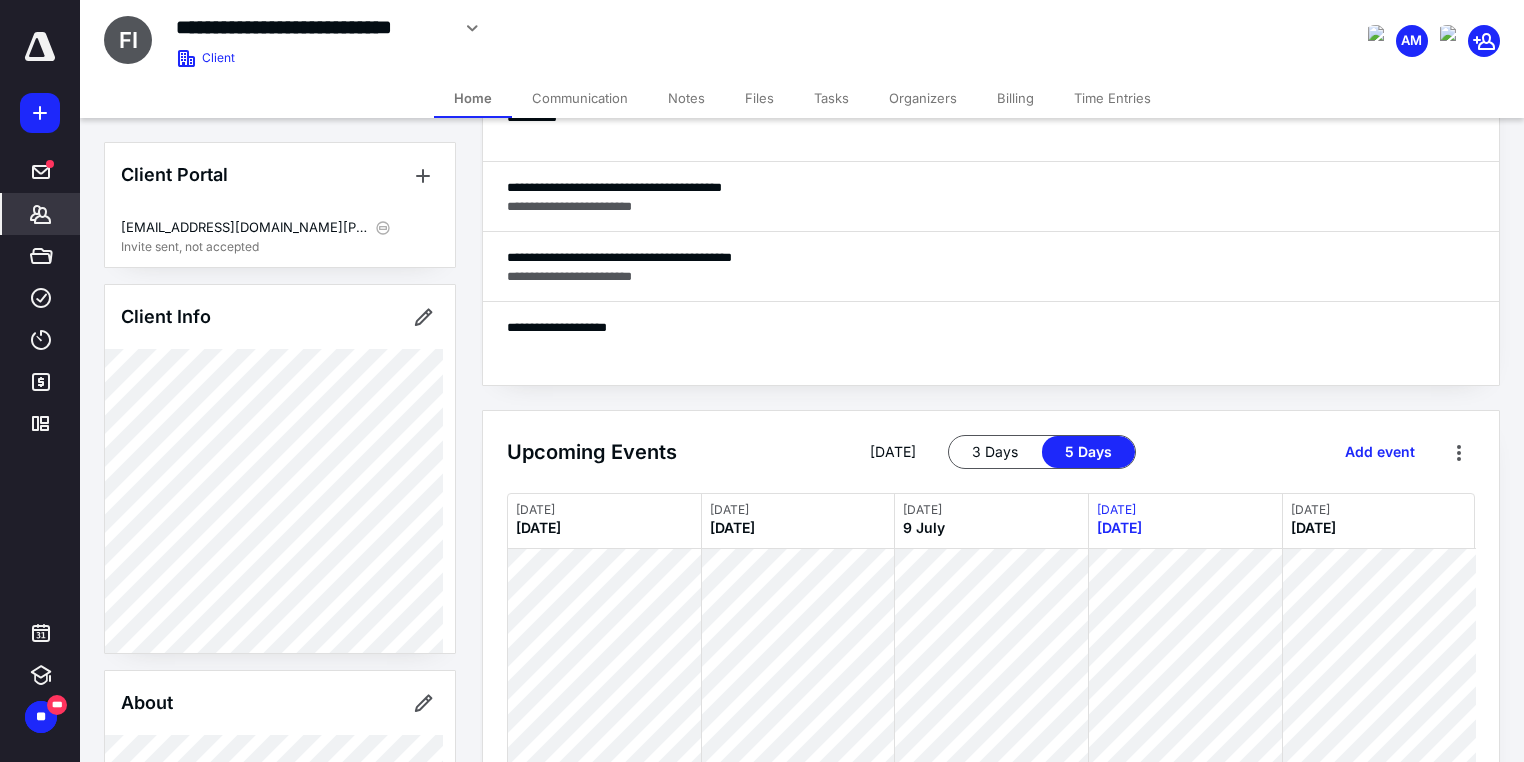 scroll, scrollTop: 968, scrollLeft: 0, axis: vertical 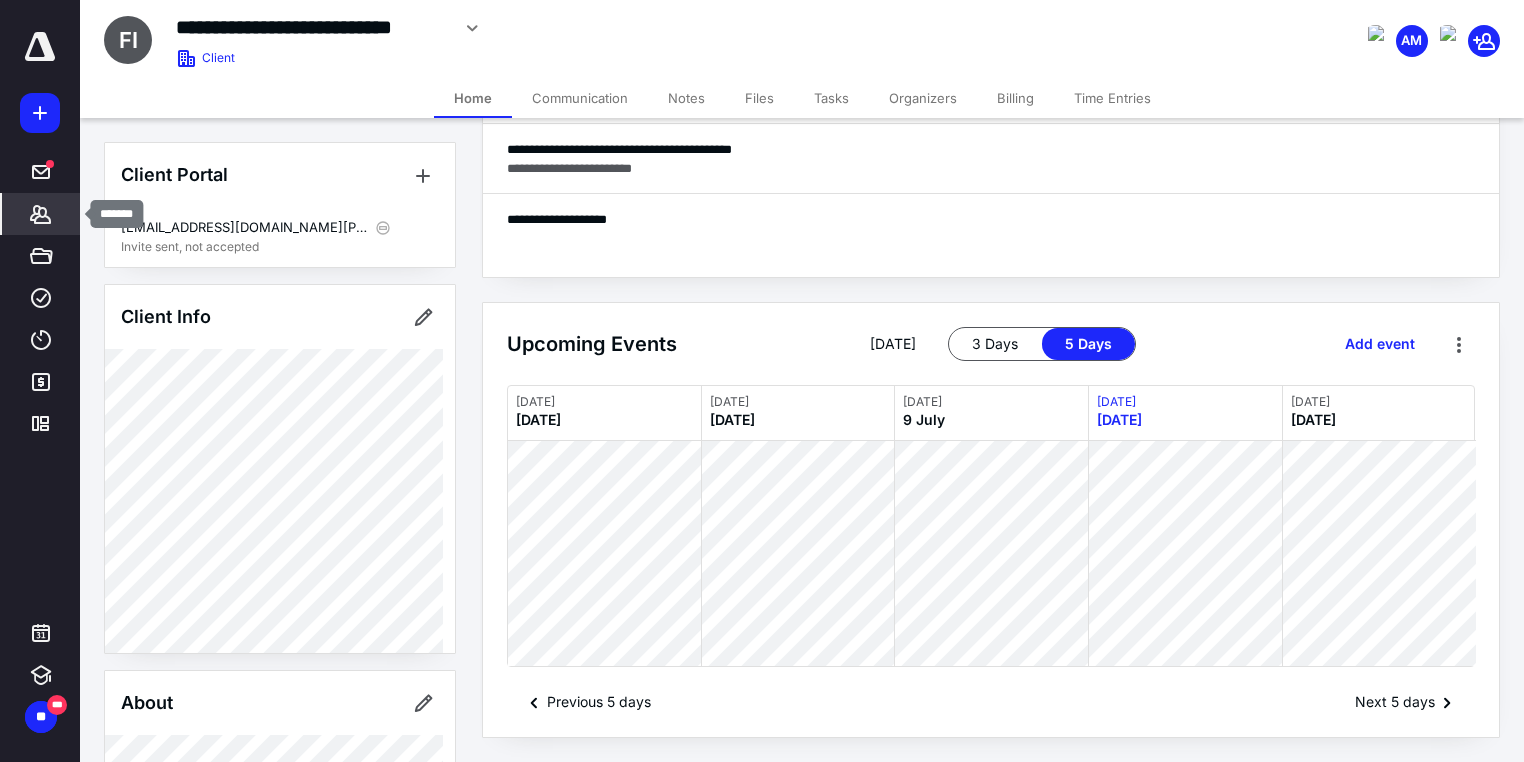 click on "*******" at bounding box center [41, 214] 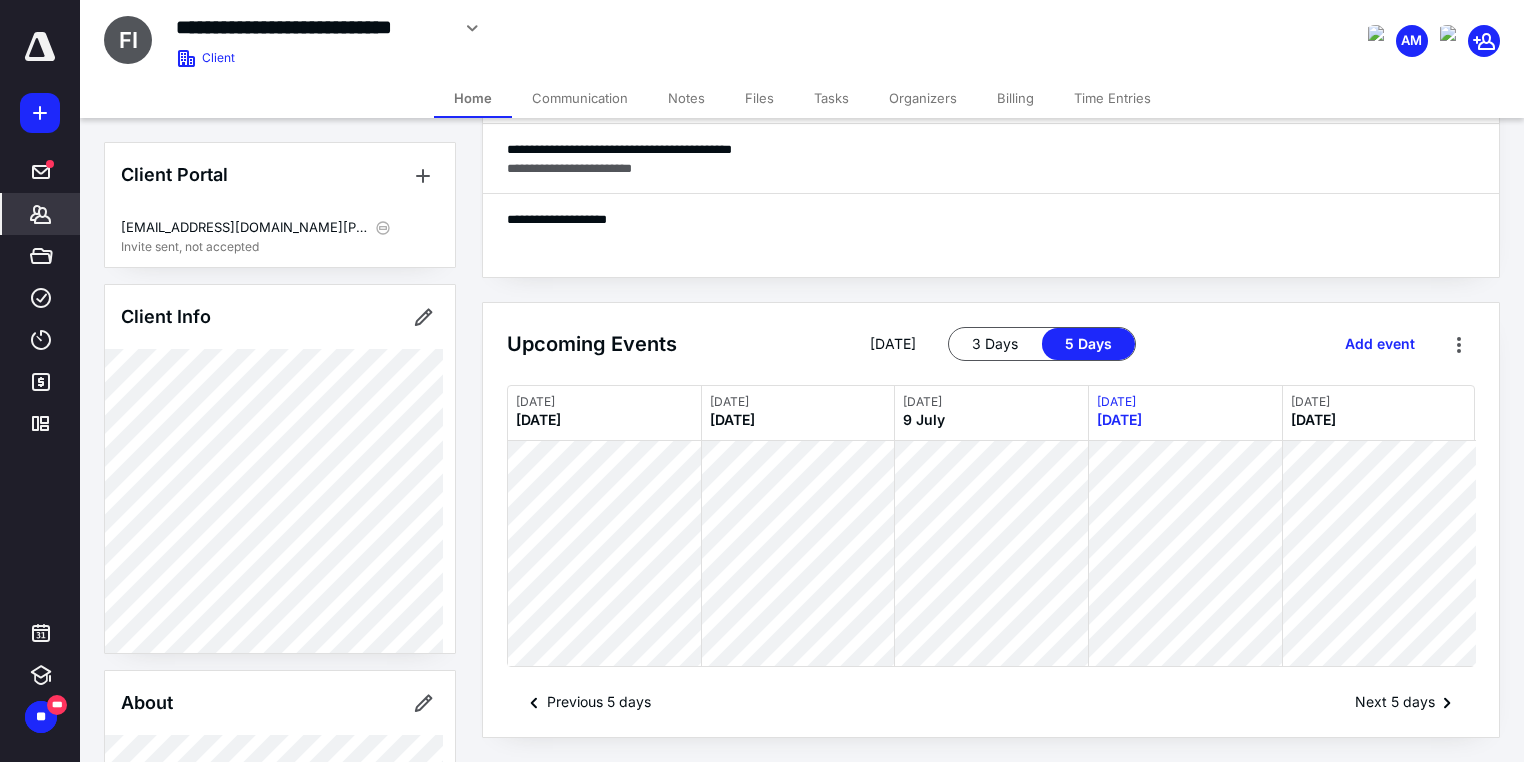 click 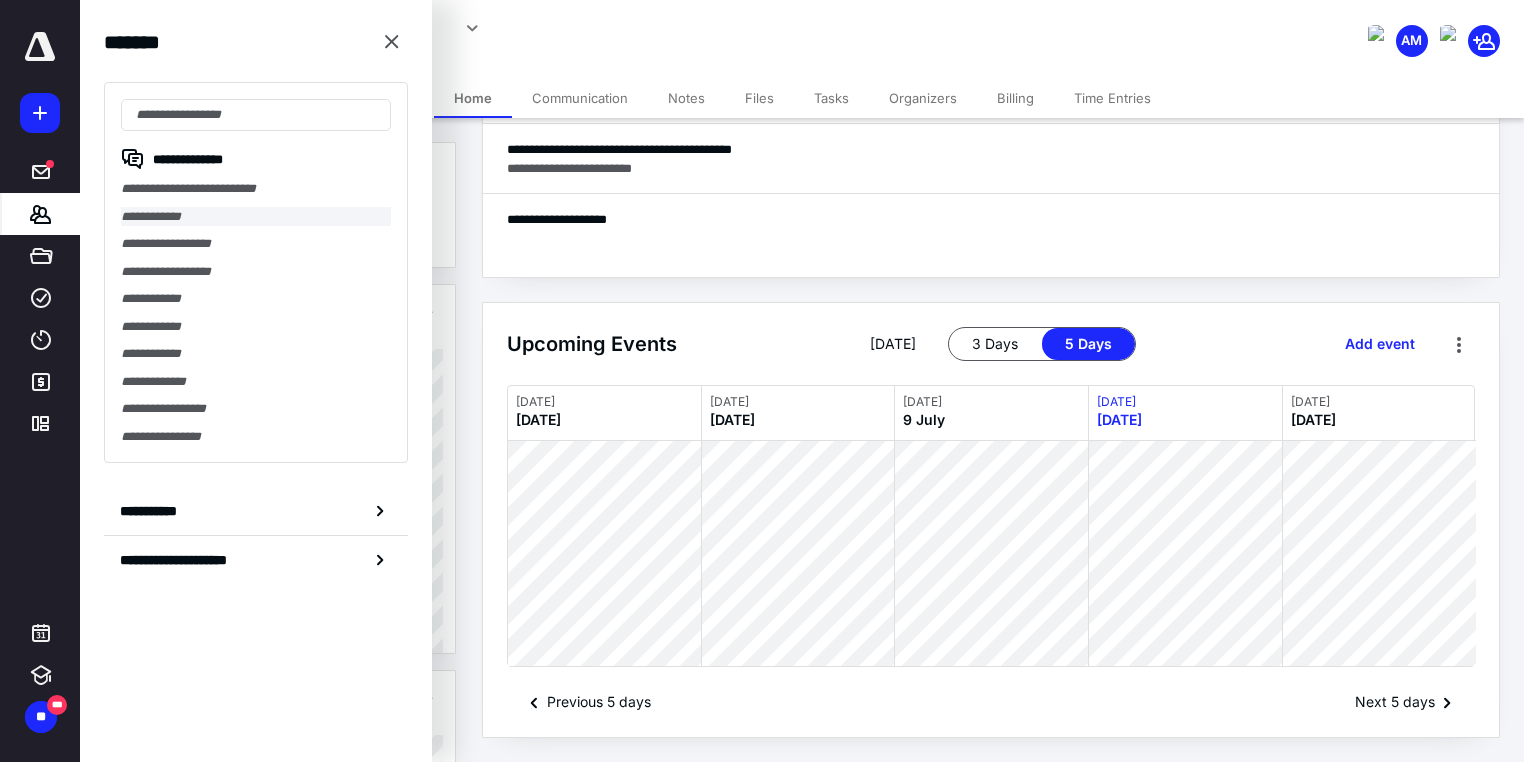 click on "**********" at bounding box center (256, 217) 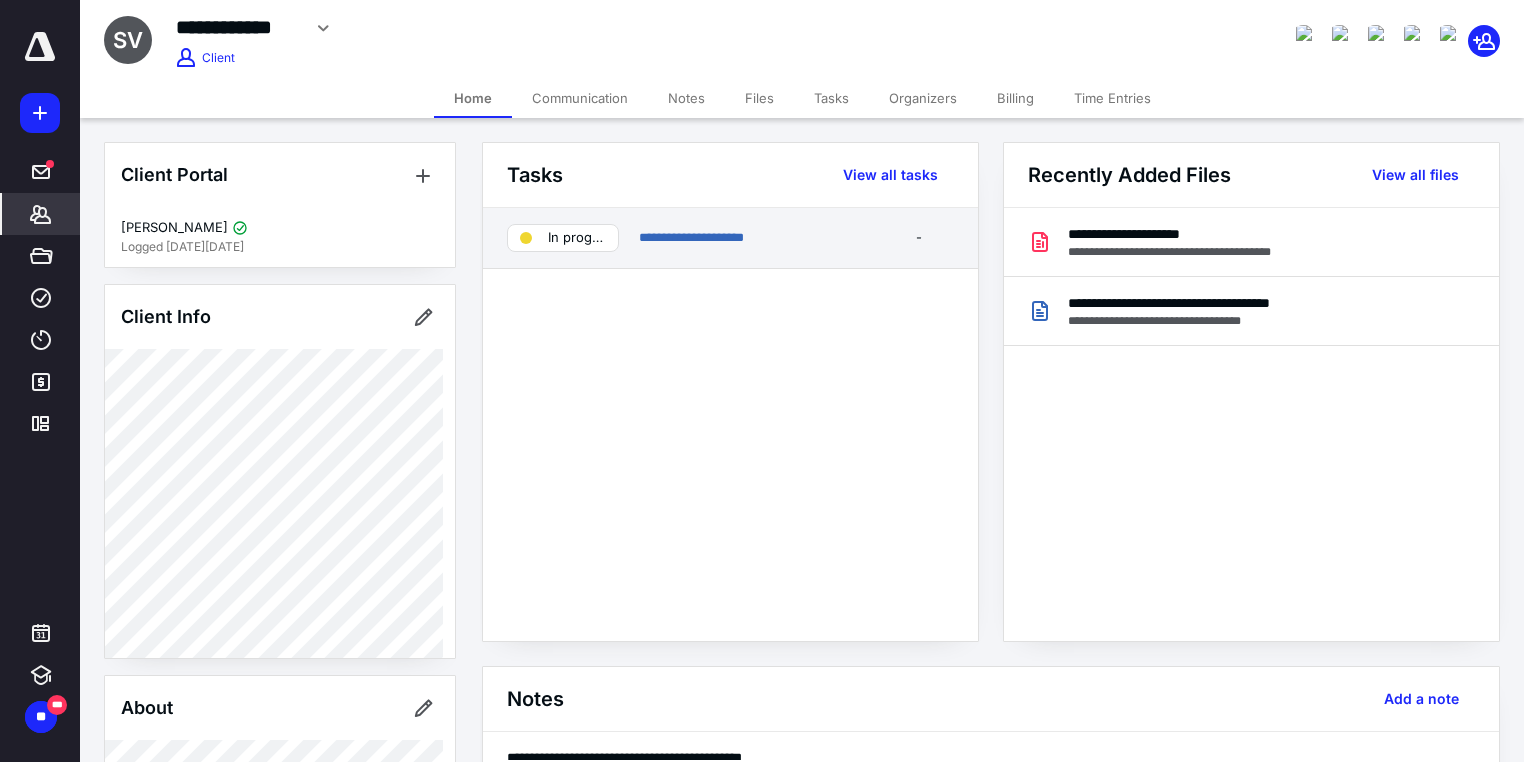 click on "**********" at bounding box center (751, 238) 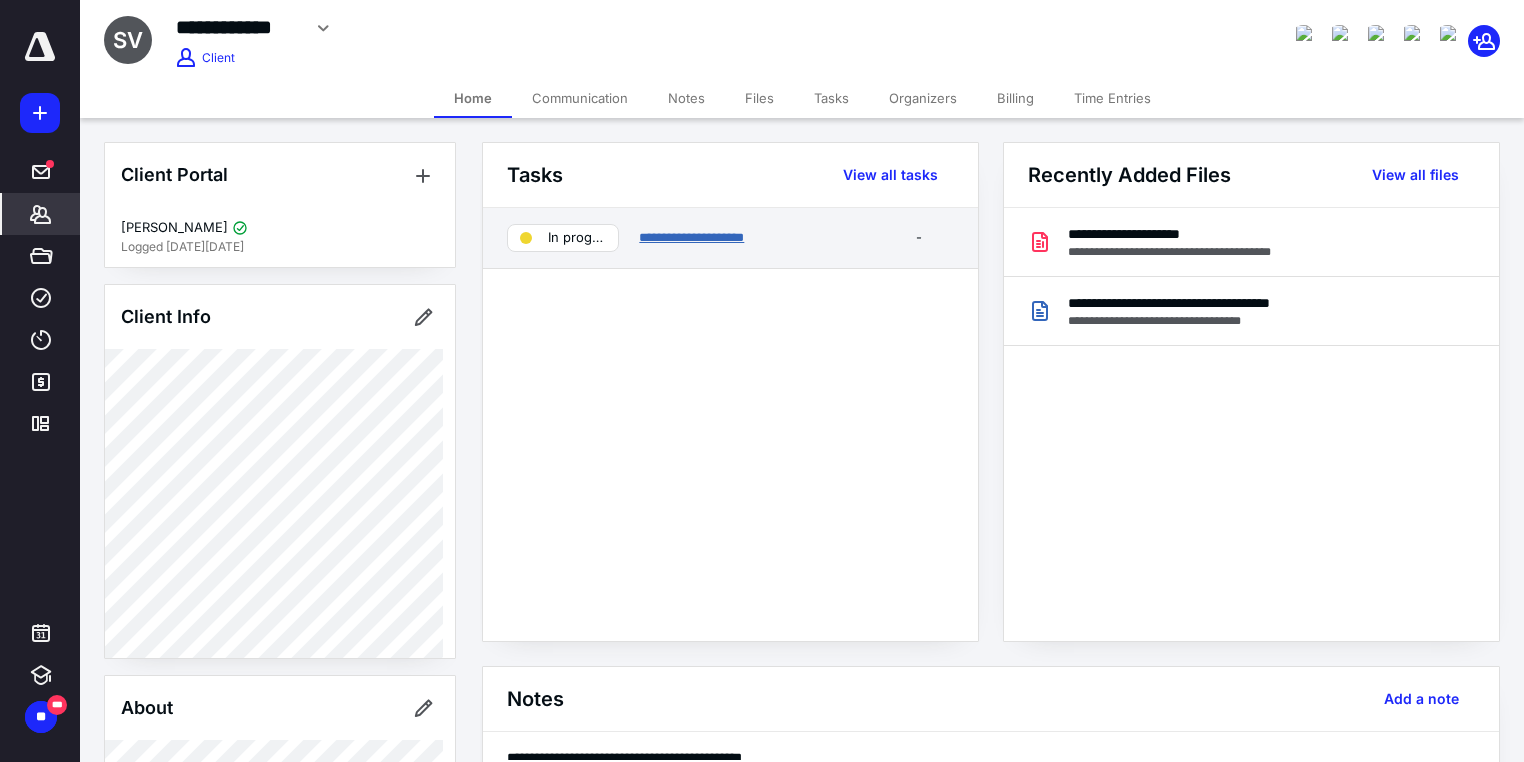 click on "**********" at bounding box center [691, 237] 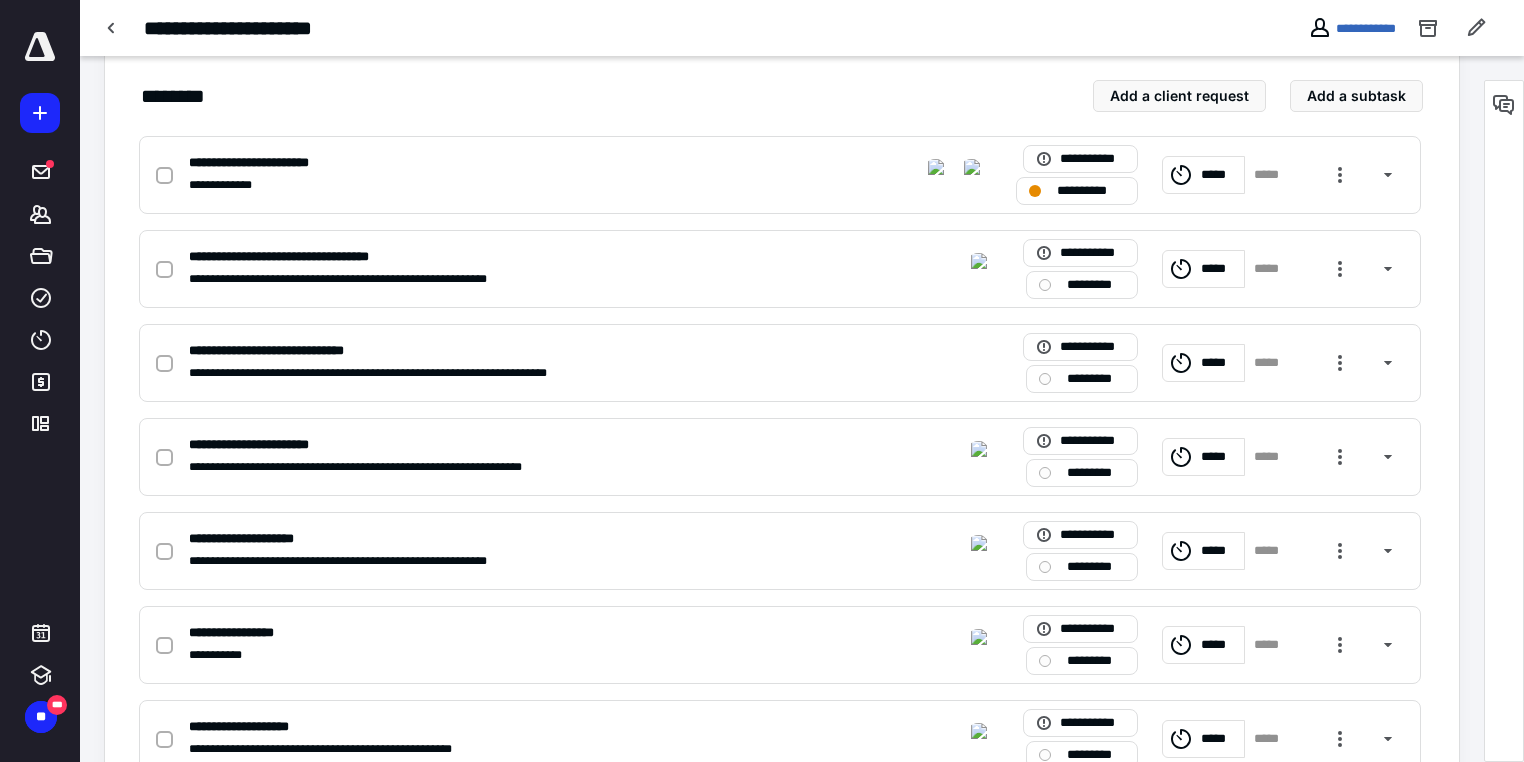 scroll, scrollTop: 0, scrollLeft: 0, axis: both 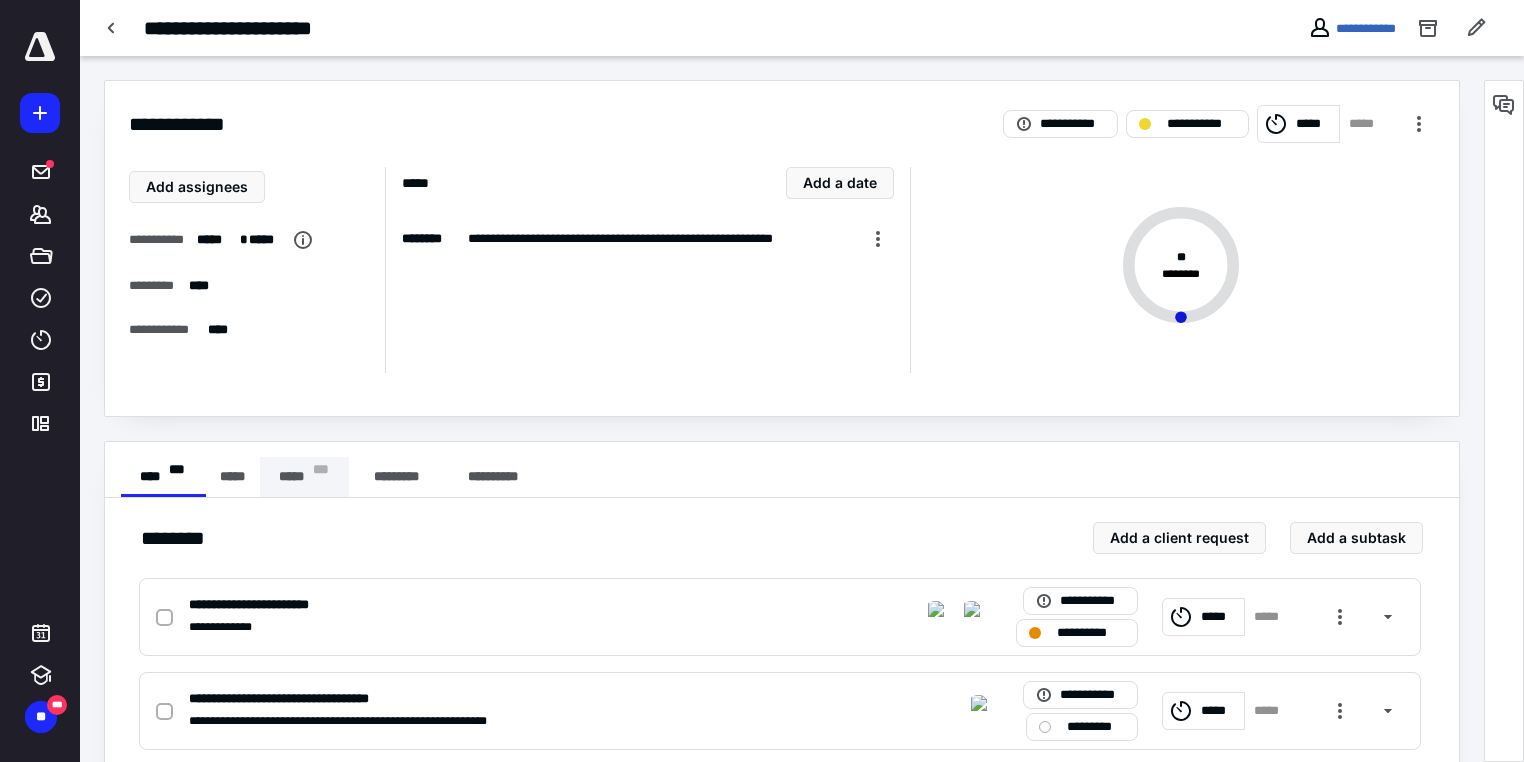 click on "* * *" at bounding box center (321, 477) 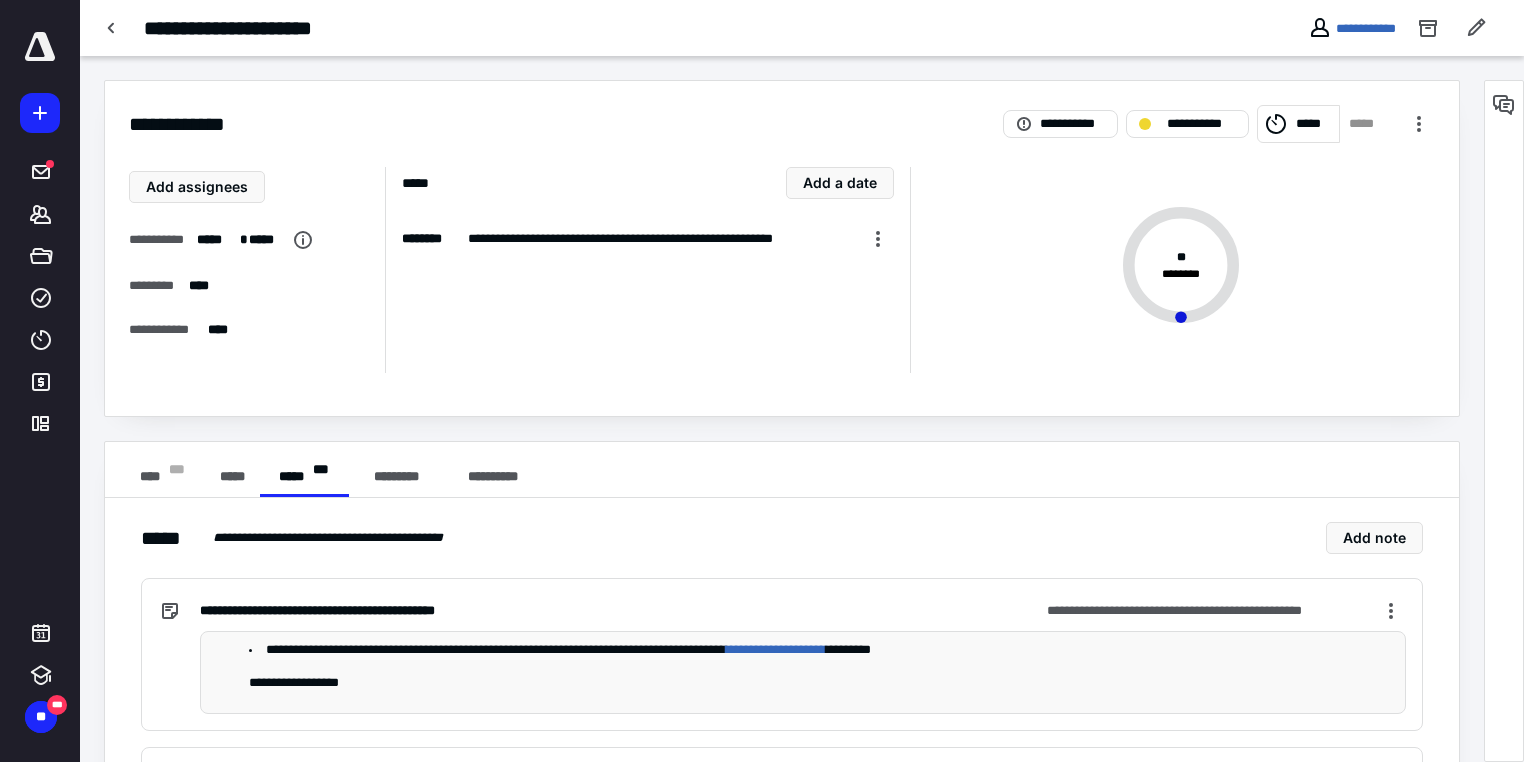 click on "**********" at bounding box center [823, 683] 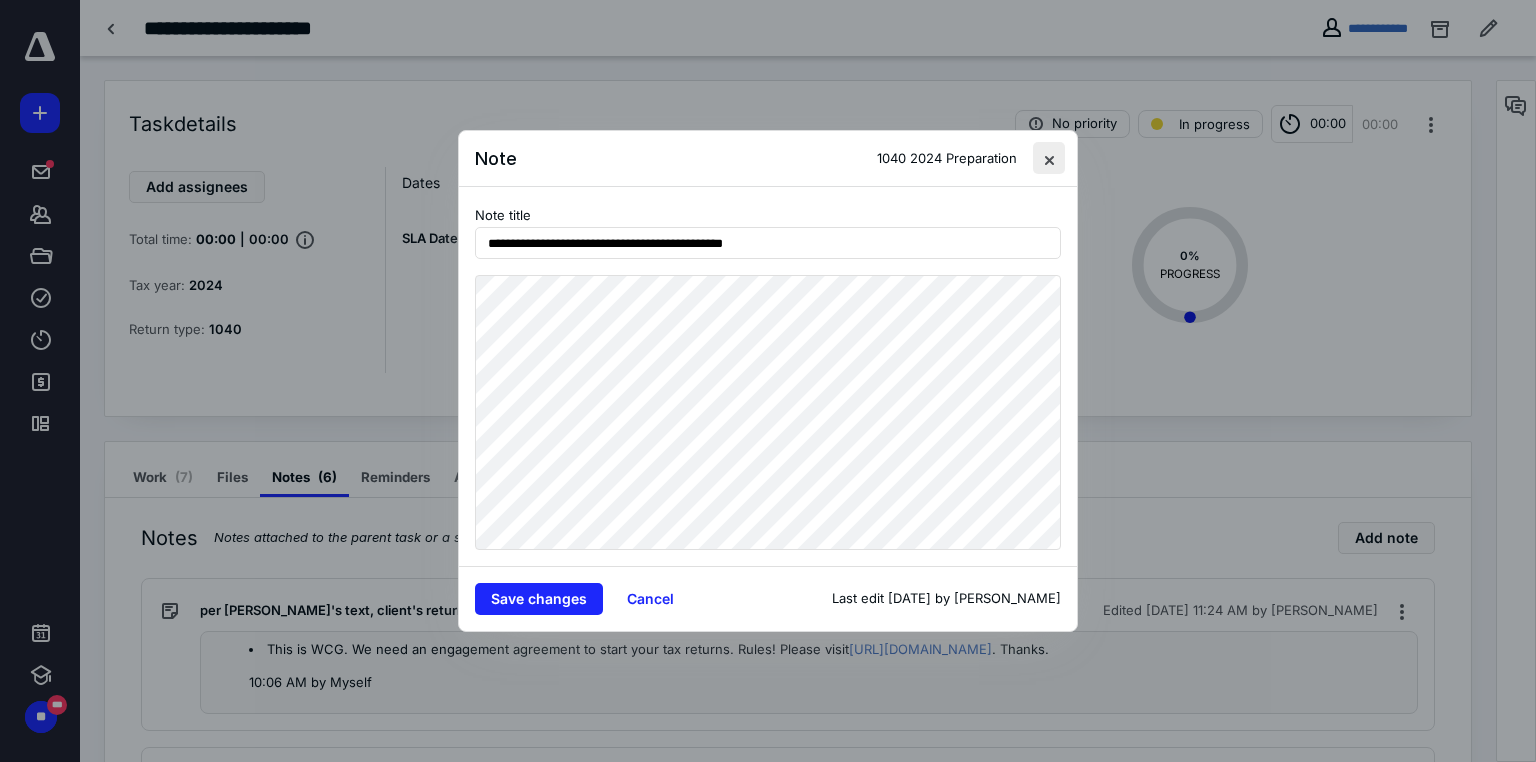 click at bounding box center [1049, 158] 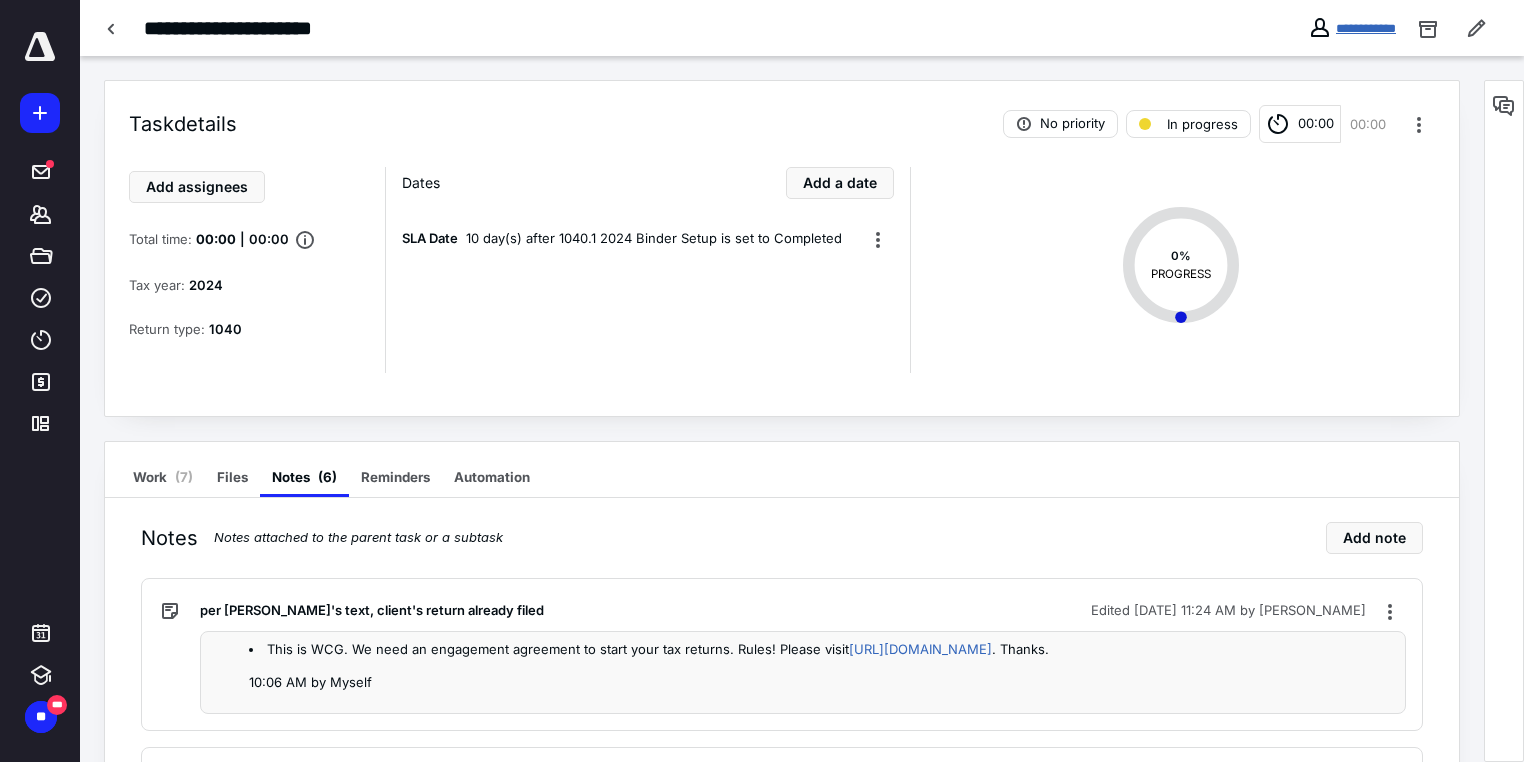click on "**********" at bounding box center [1366, 28] 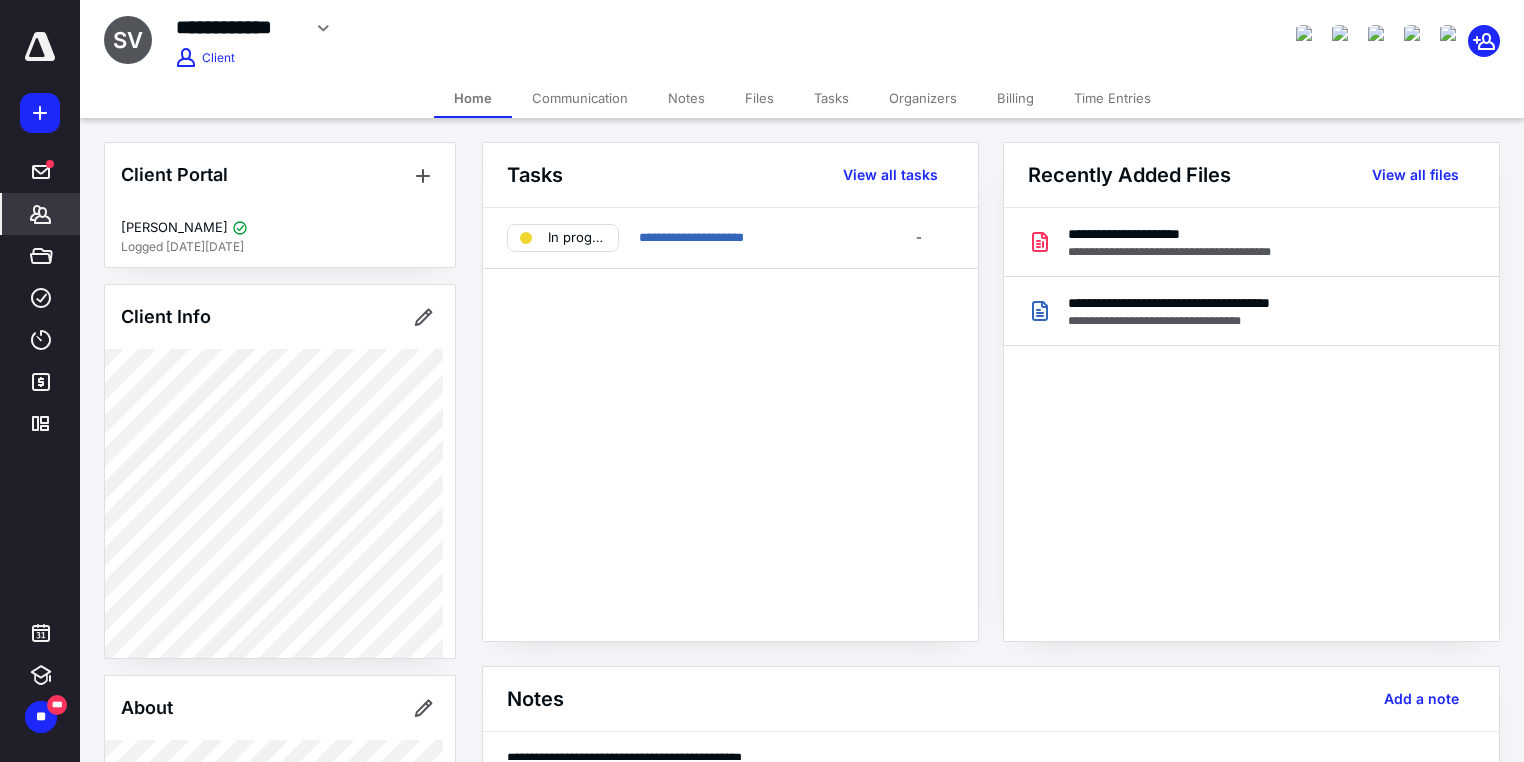 scroll, scrollTop: 866, scrollLeft: 0, axis: vertical 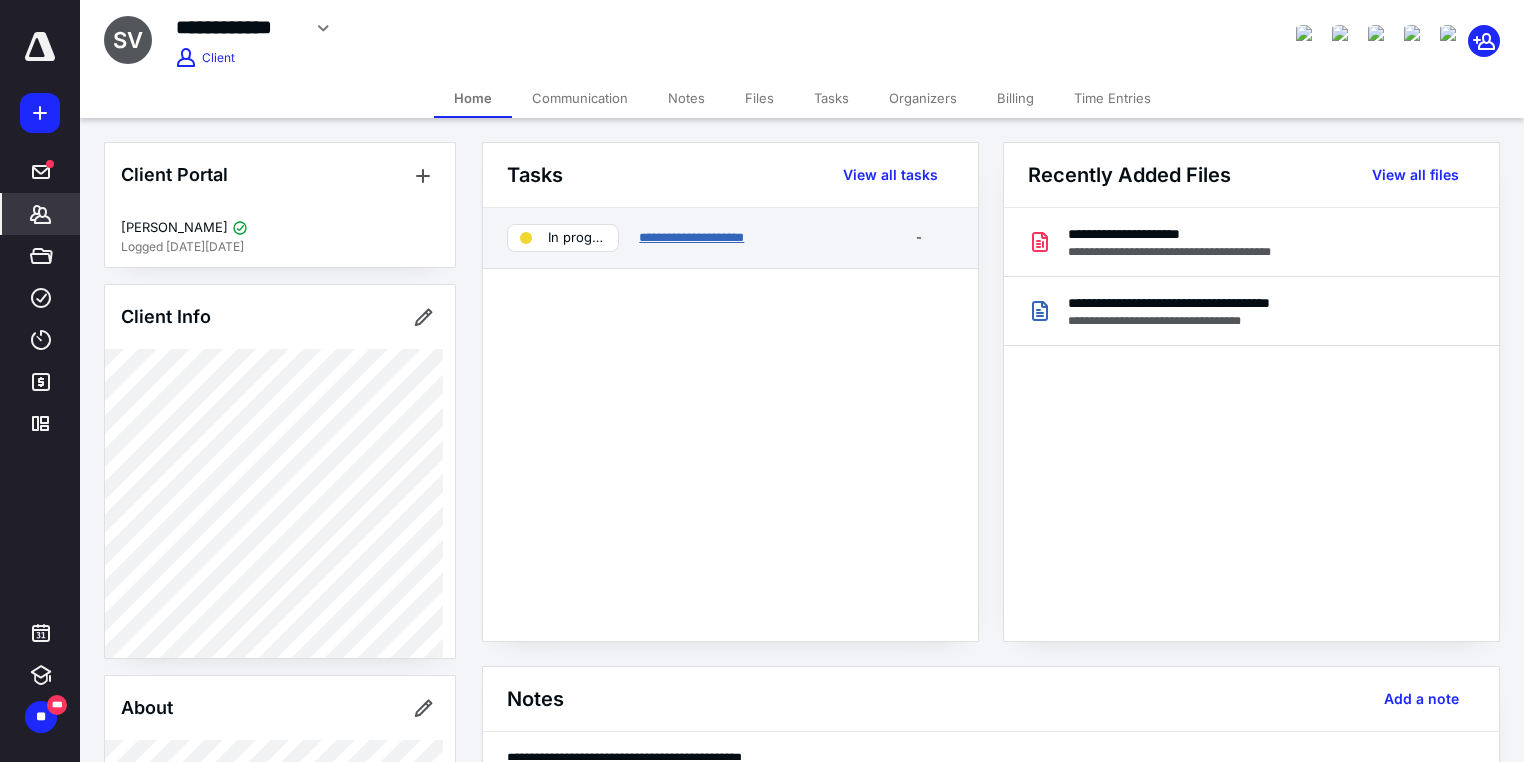 click on "**********" at bounding box center (691, 237) 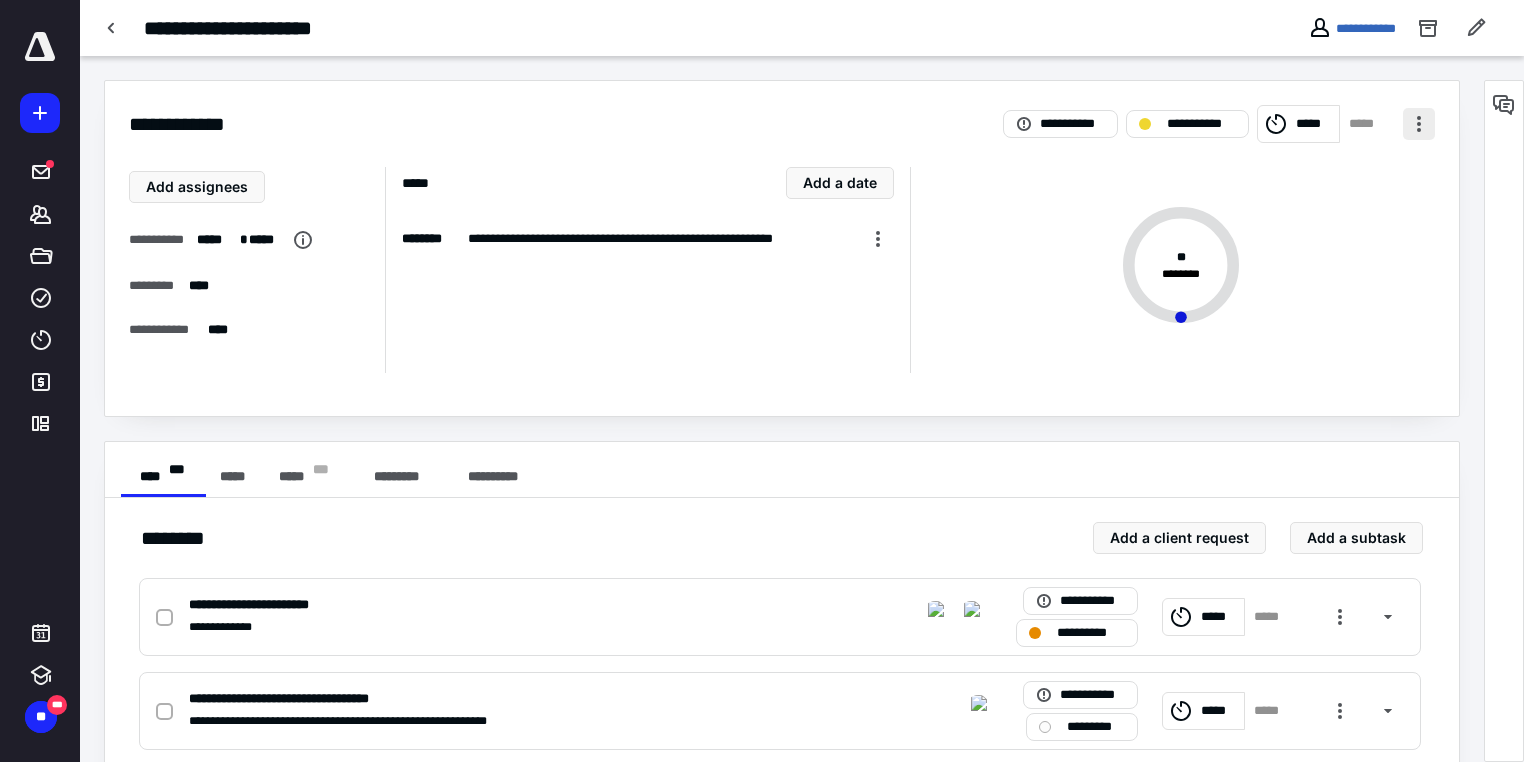 click at bounding box center [1419, 124] 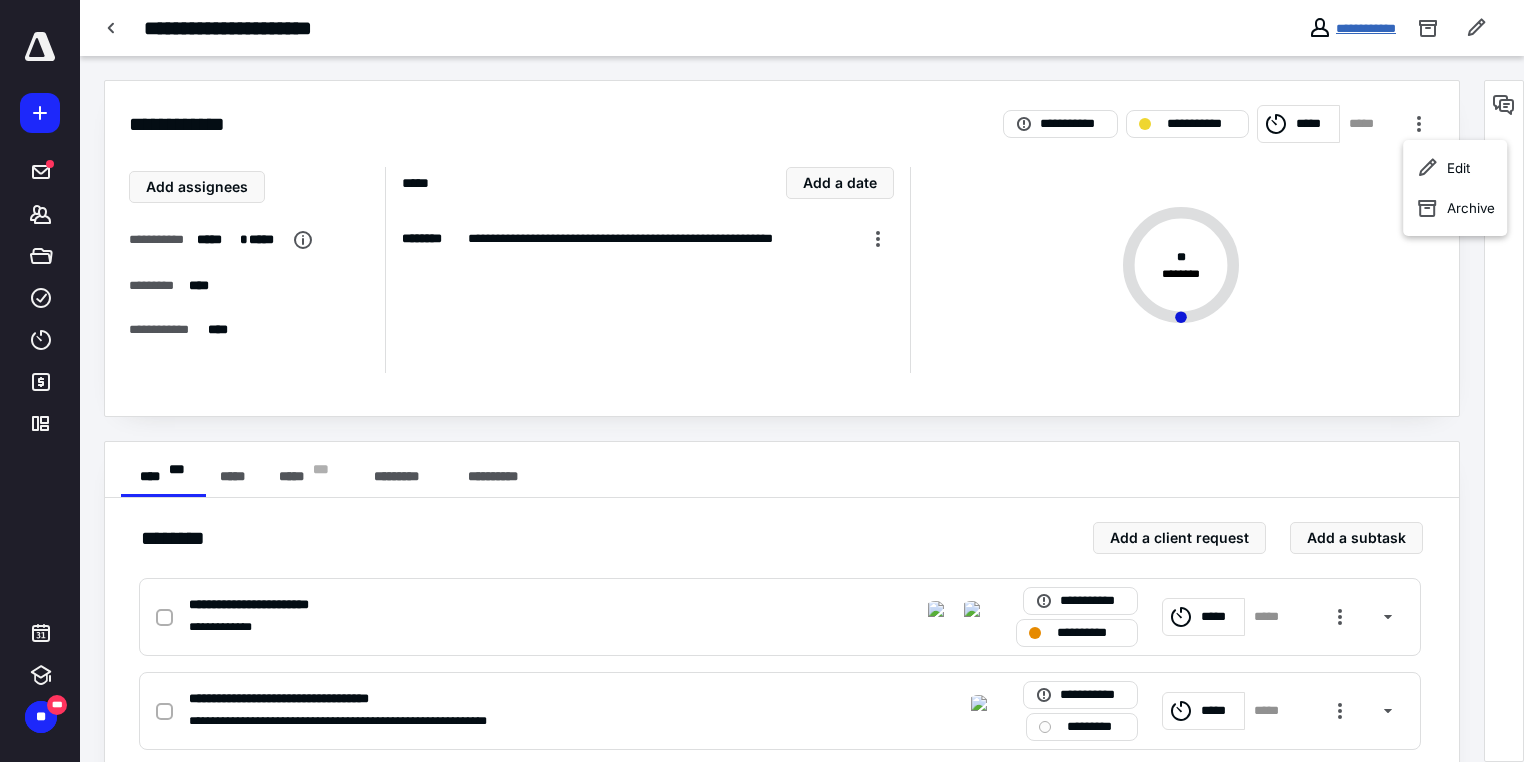 click on "**********" at bounding box center (1366, 28) 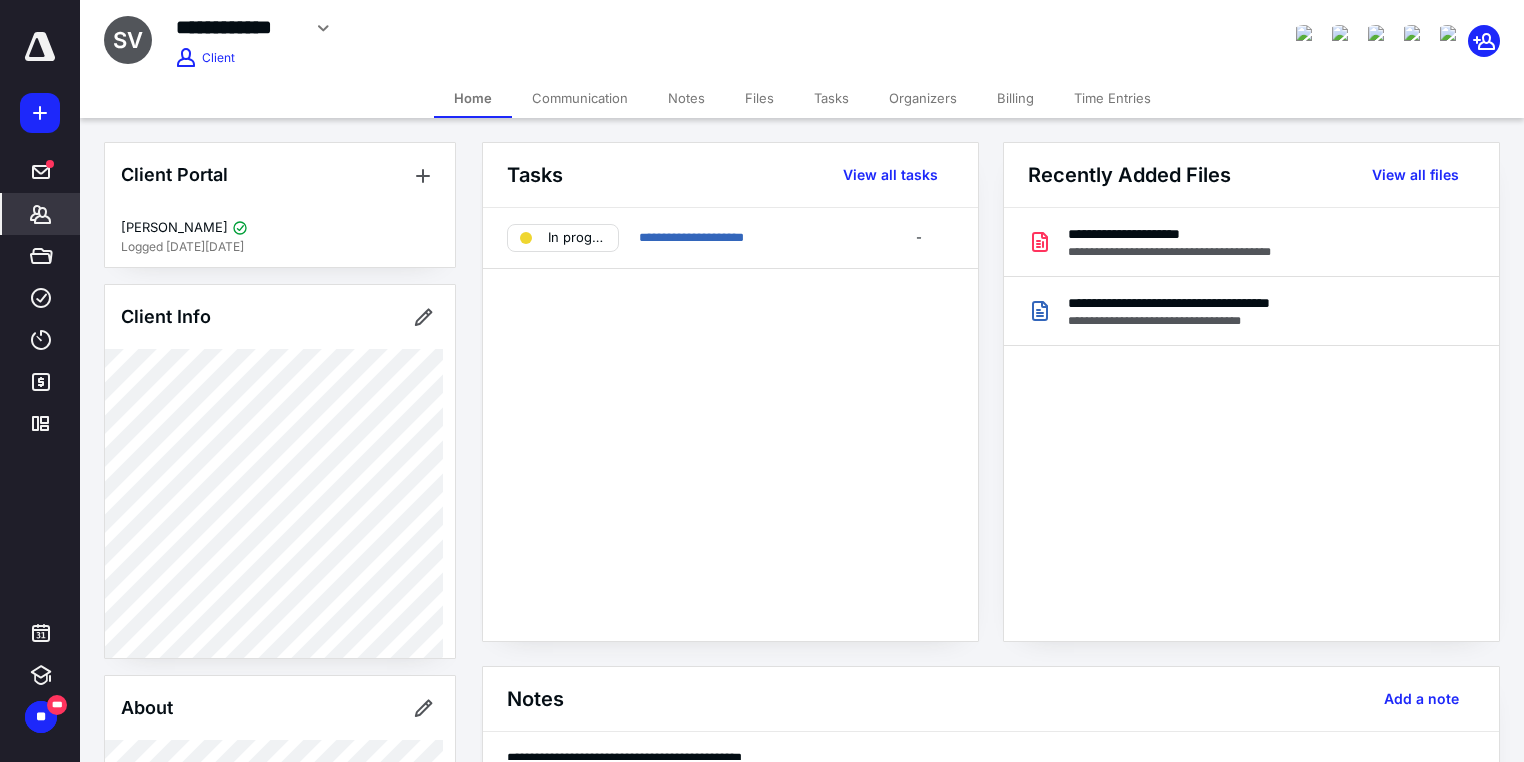 click on "Notes" at bounding box center (686, 98) 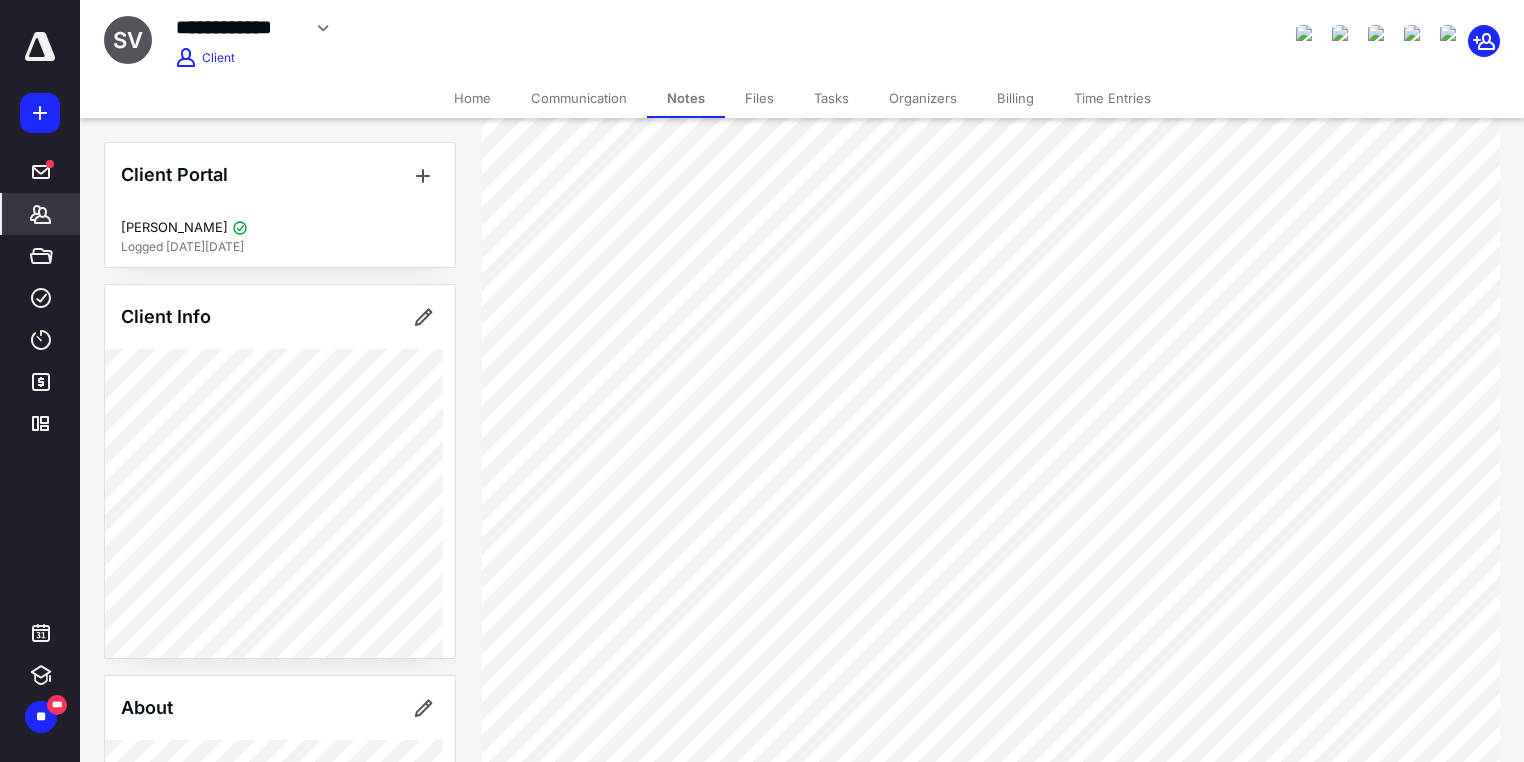 scroll, scrollTop: 0, scrollLeft: 0, axis: both 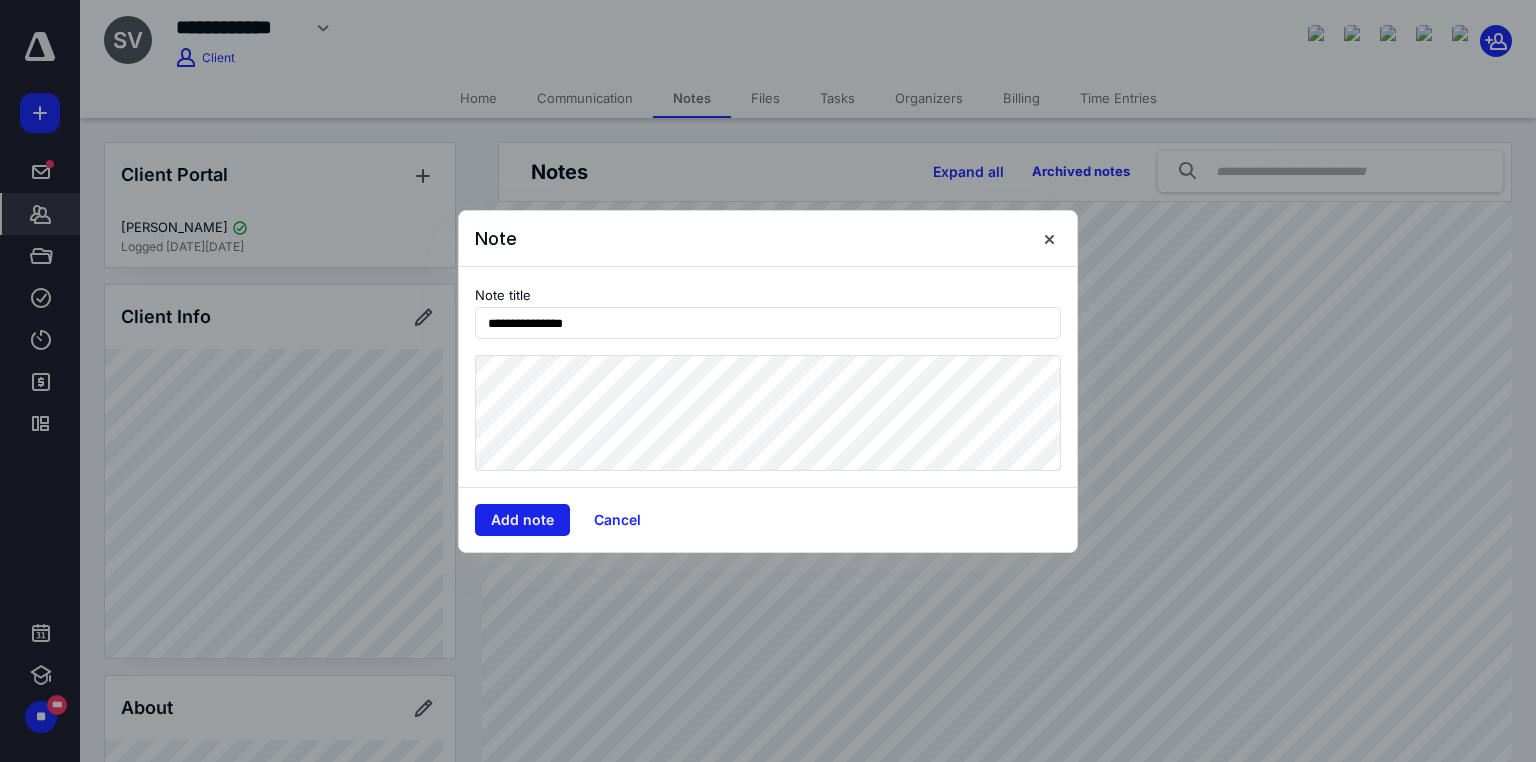 type on "**********" 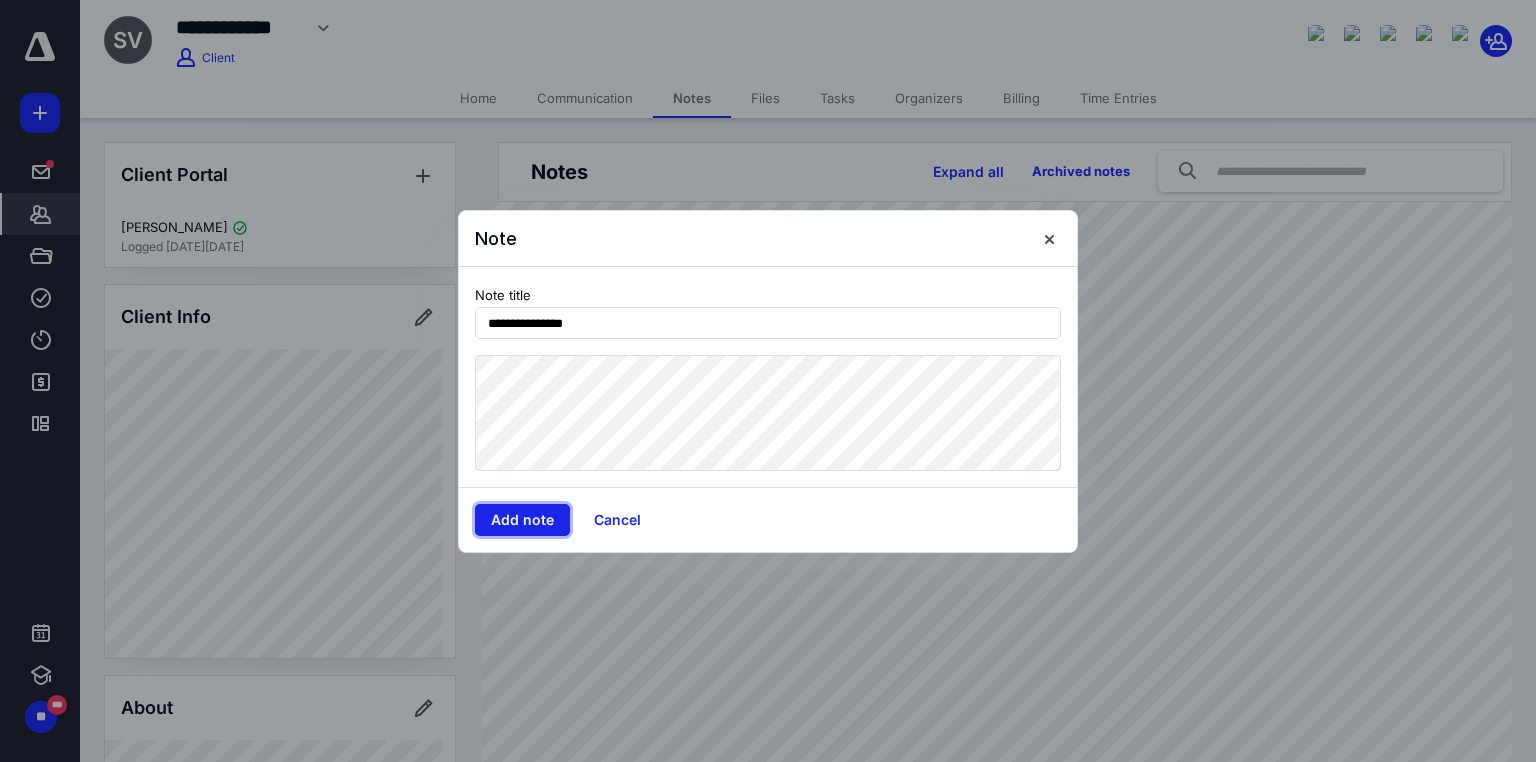 click on "Add note" at bounding box center (522, 520) 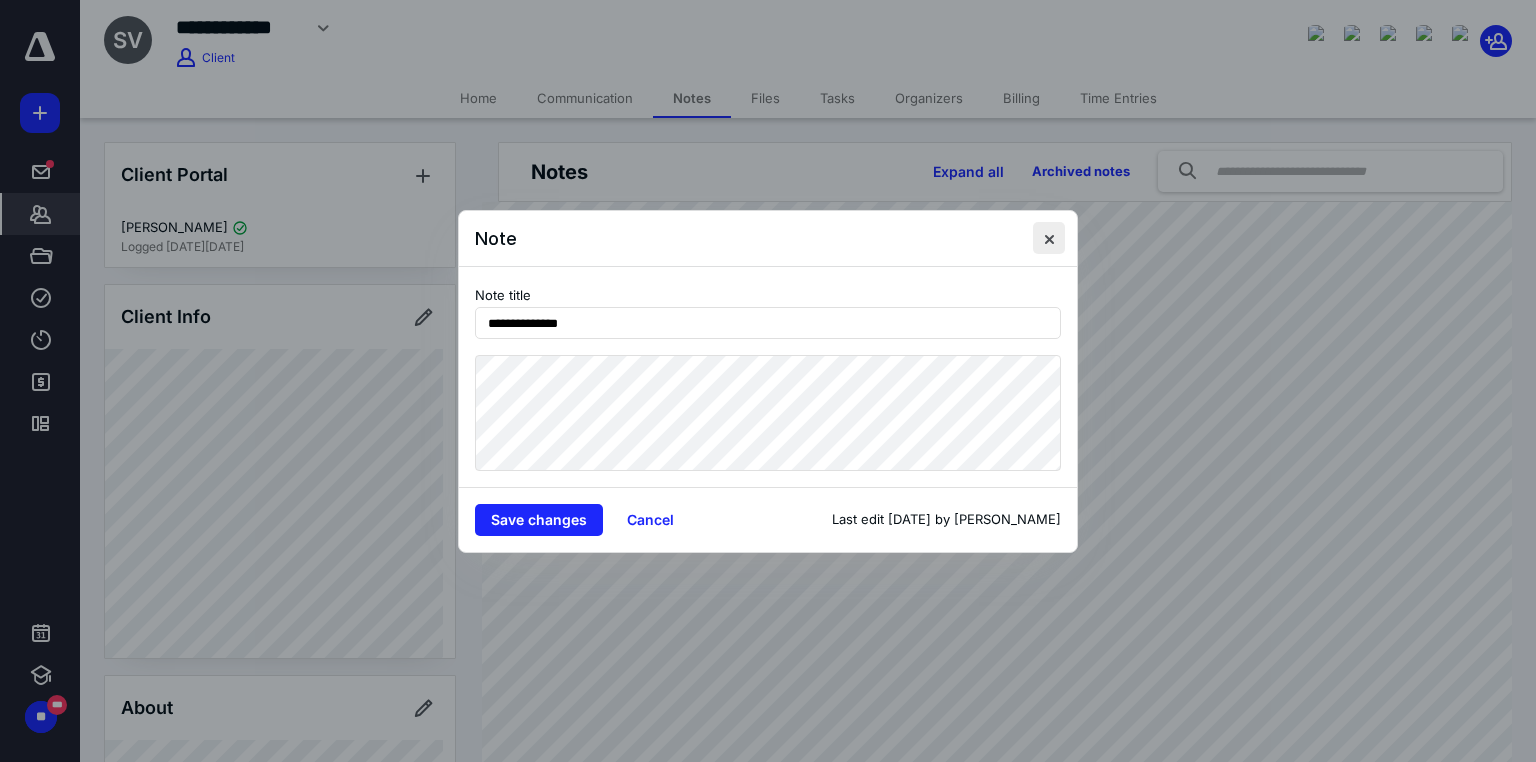 click at bounding box center [1049, 238] 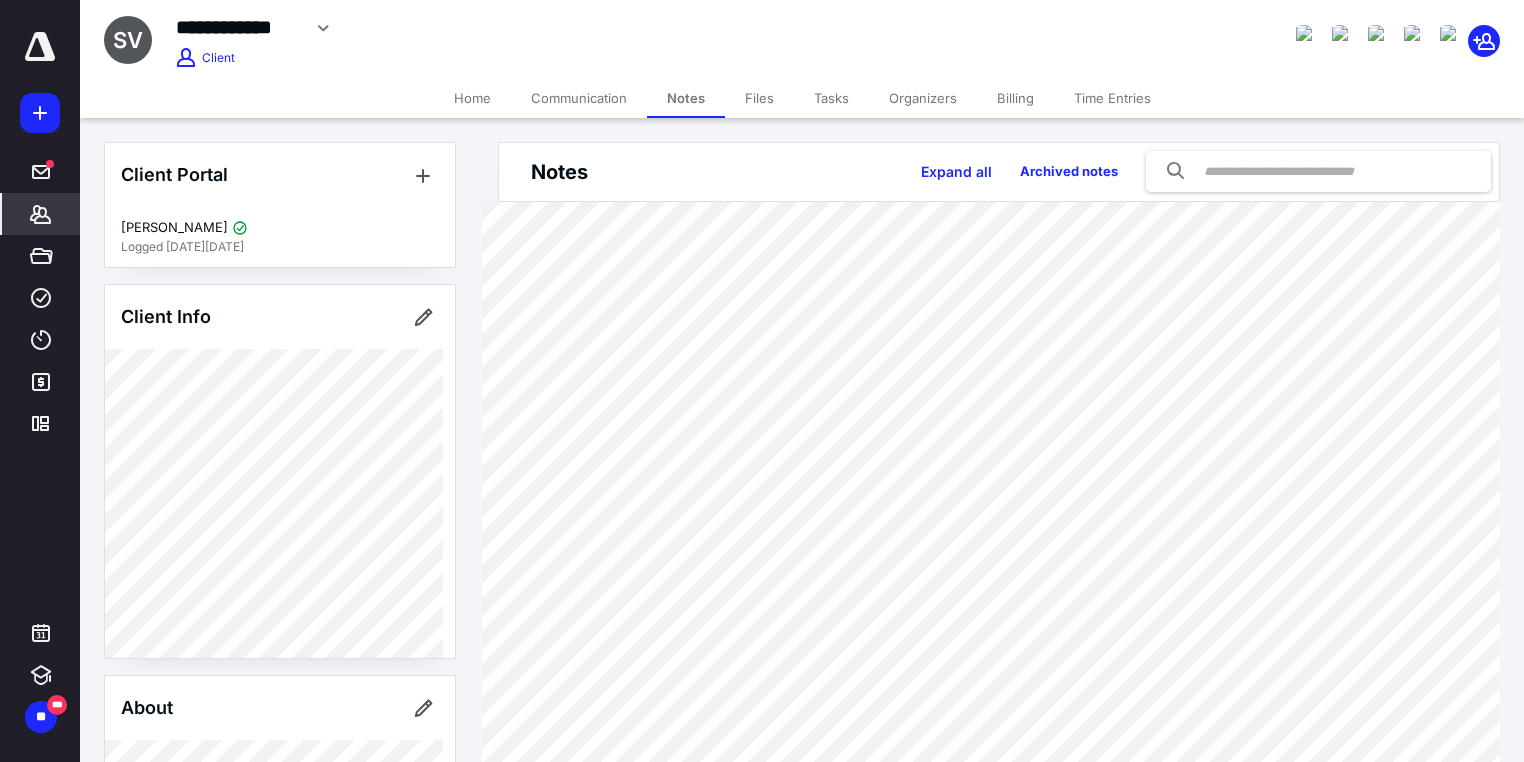 click on "Tasks" at bounding box center [831, 98] 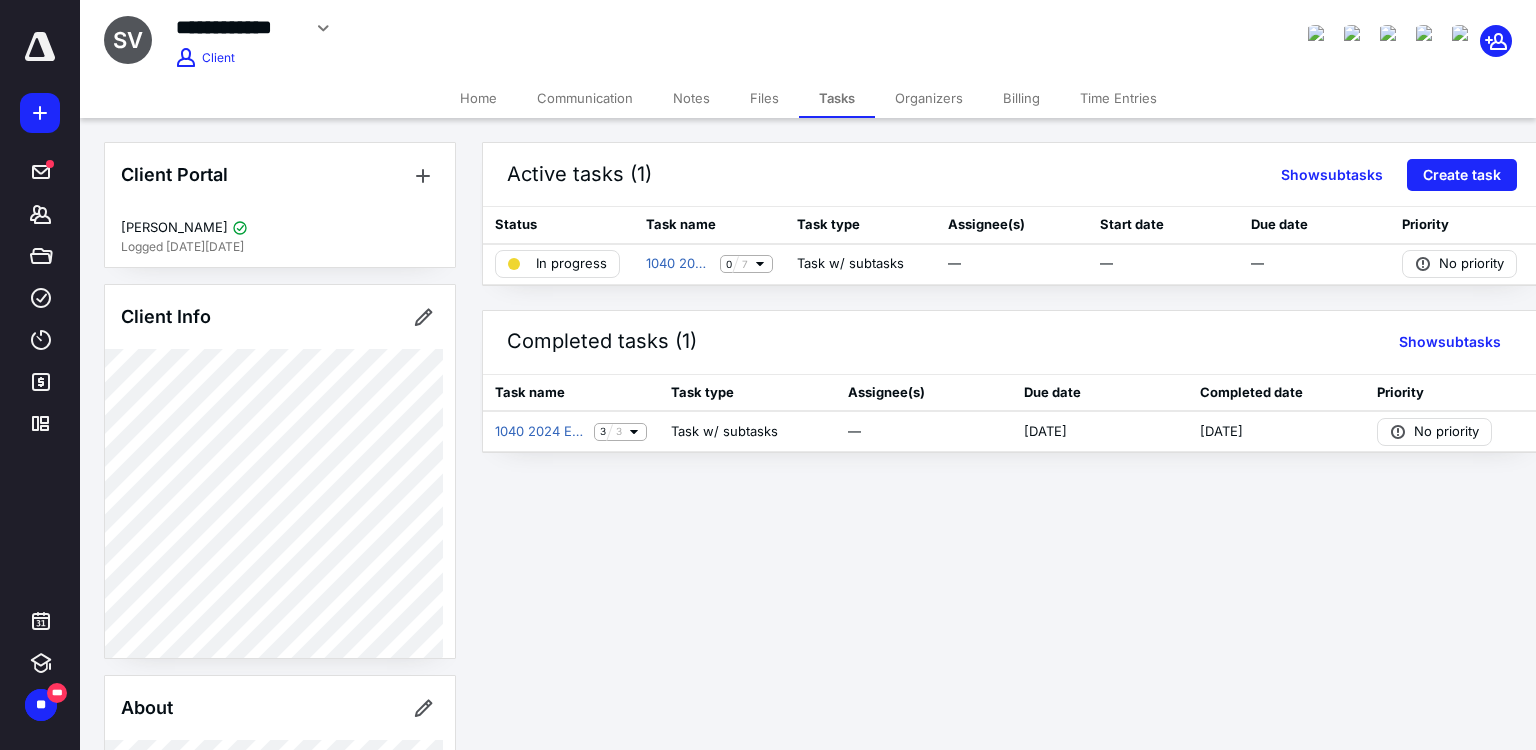 click on "Home" at bounding box center [478, 98] 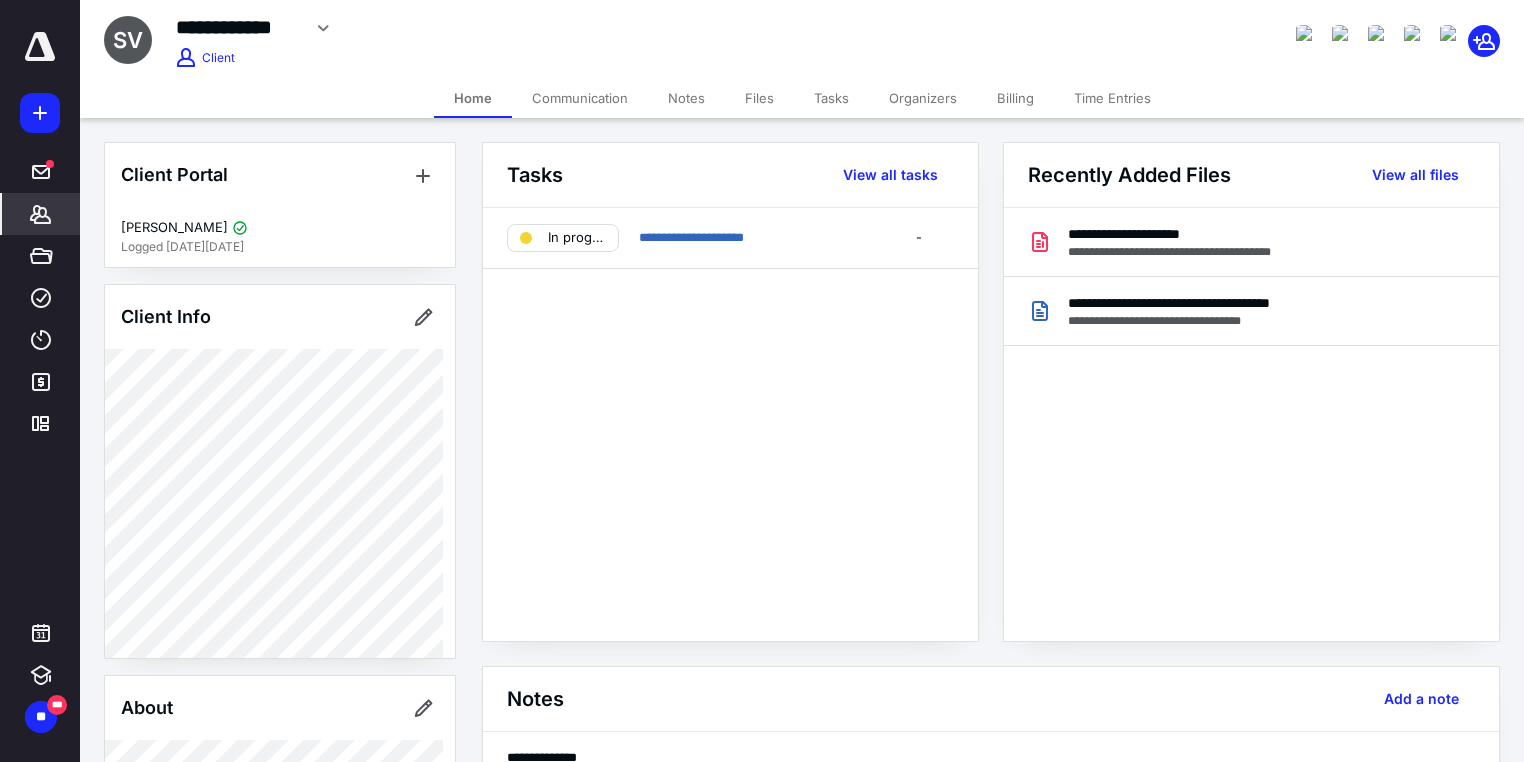 scroll, scrollTop: 866, scrollLeft: 0, axis: vertical 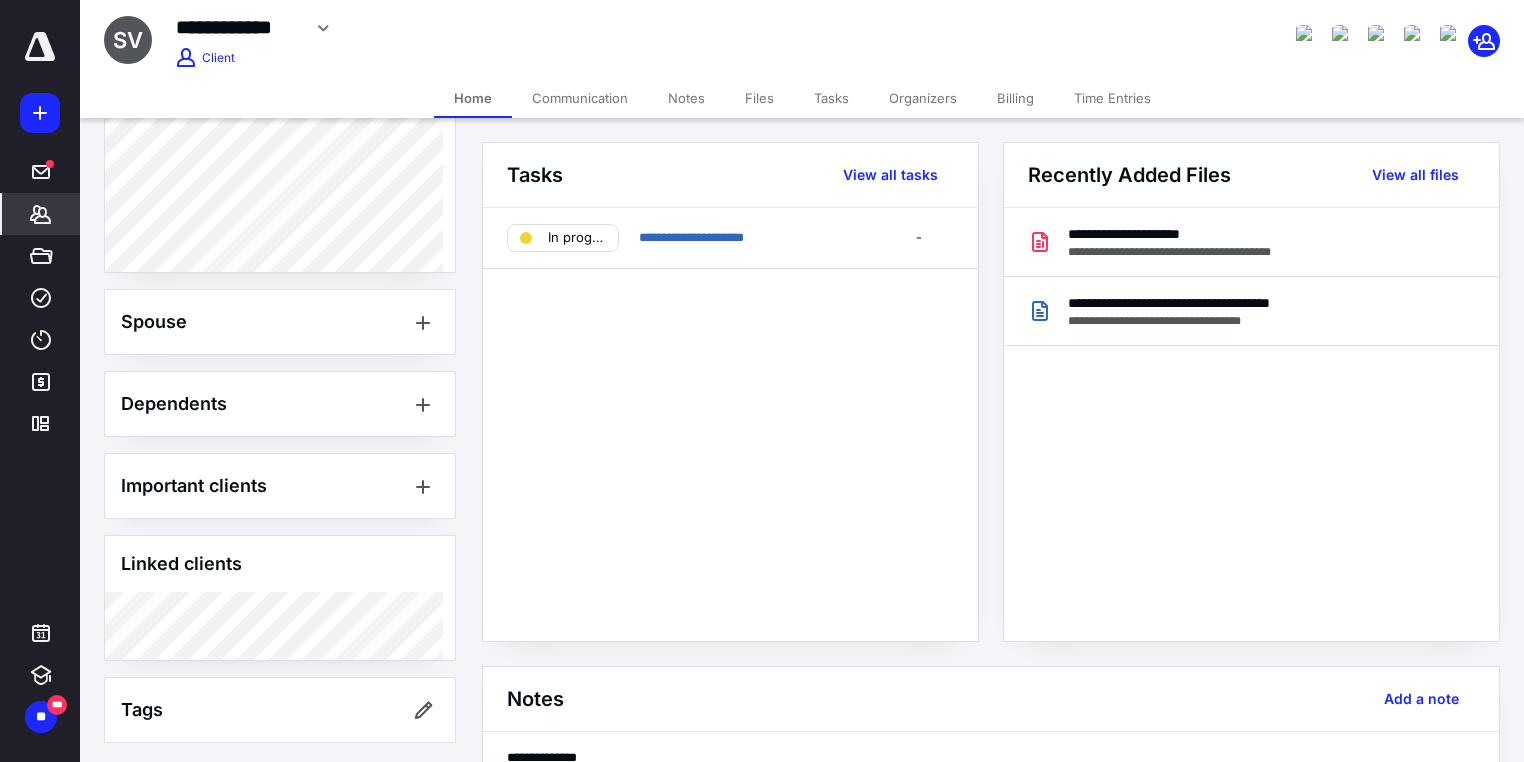 click on "Notes" at bounding box center [686, 98] 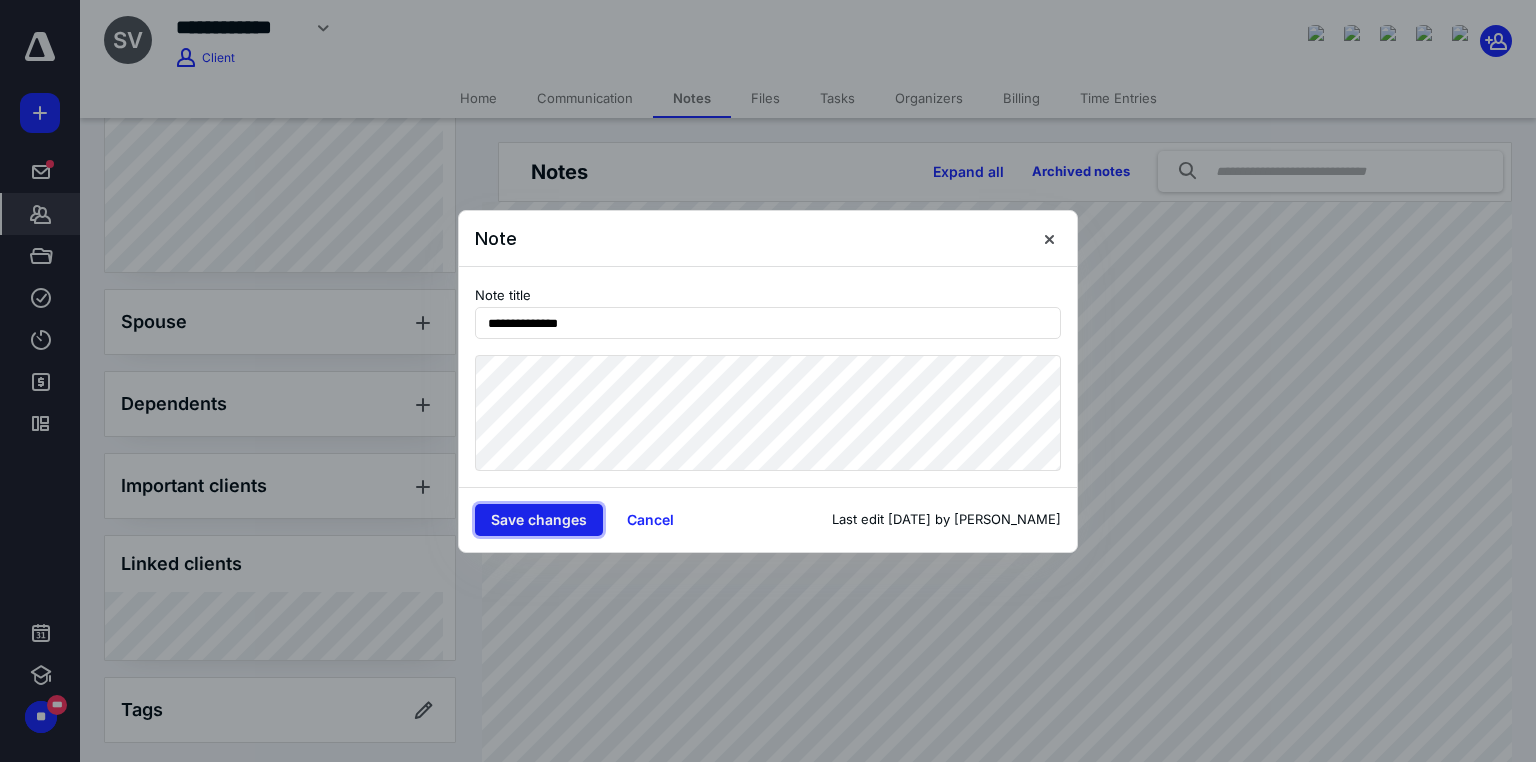 click on "Save changes" at bounding box center (539, 520) 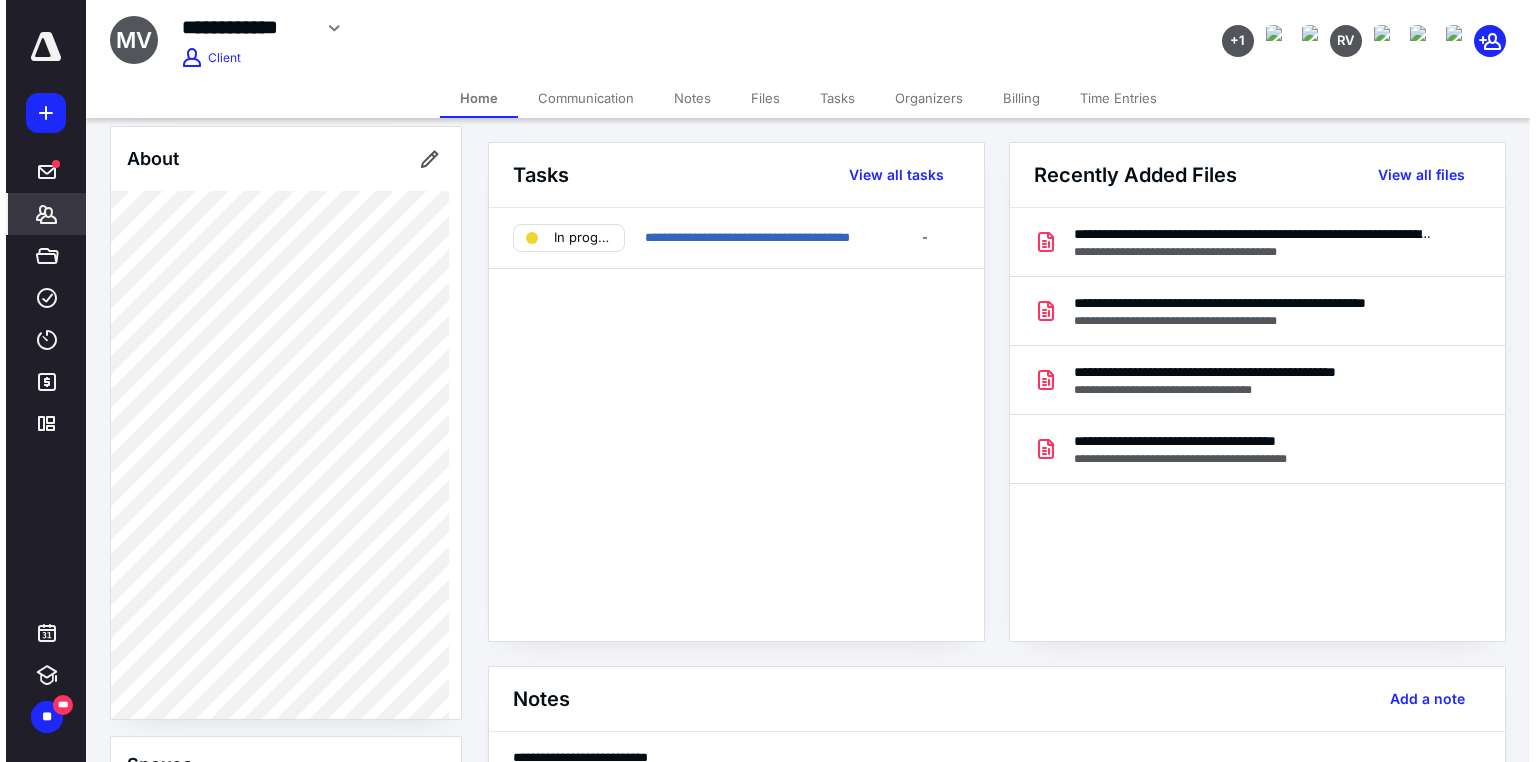 scroll, scrollTop: 1407, scrollLeft: 0, axis: vertical 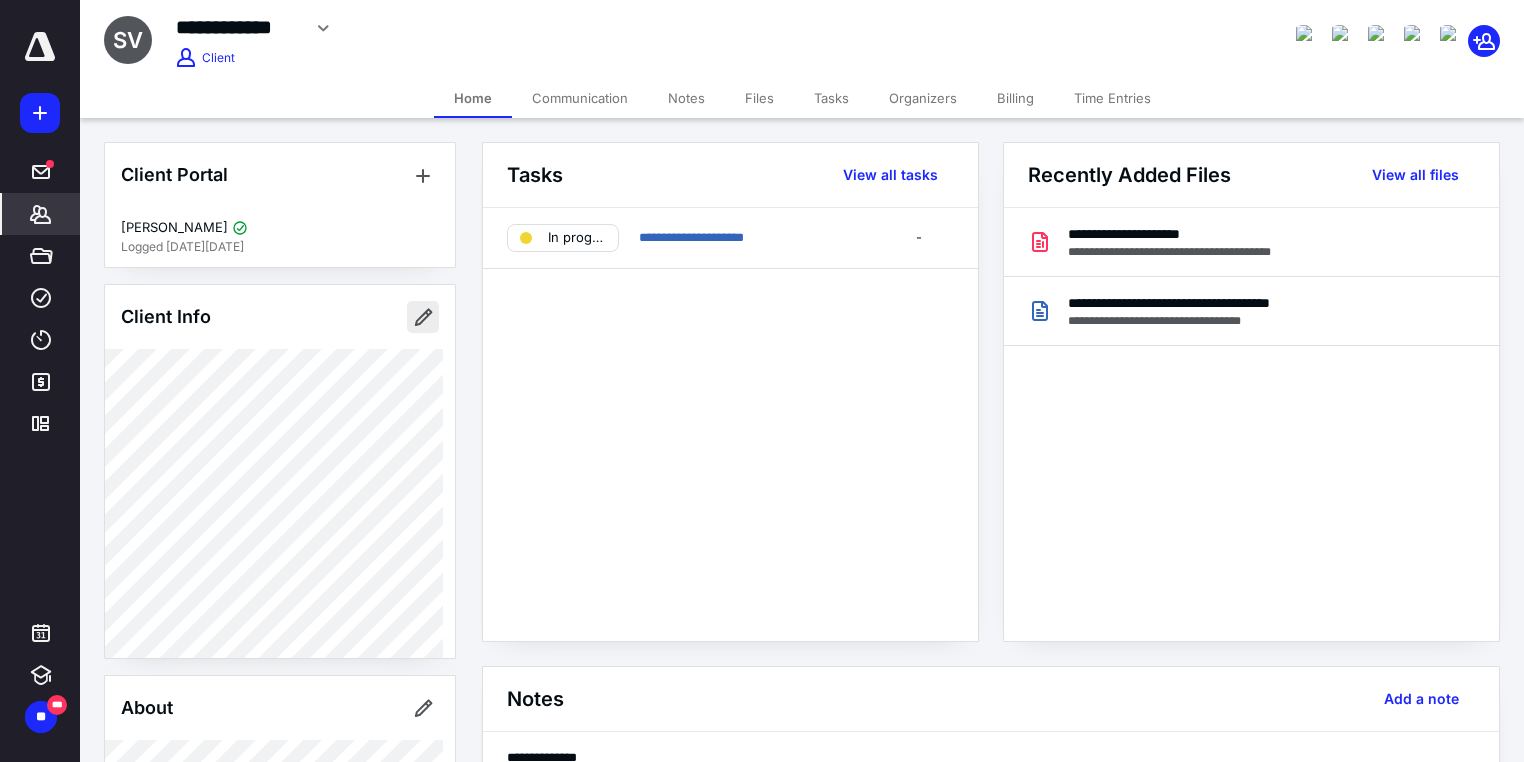 click at bounding box center [423, 317] 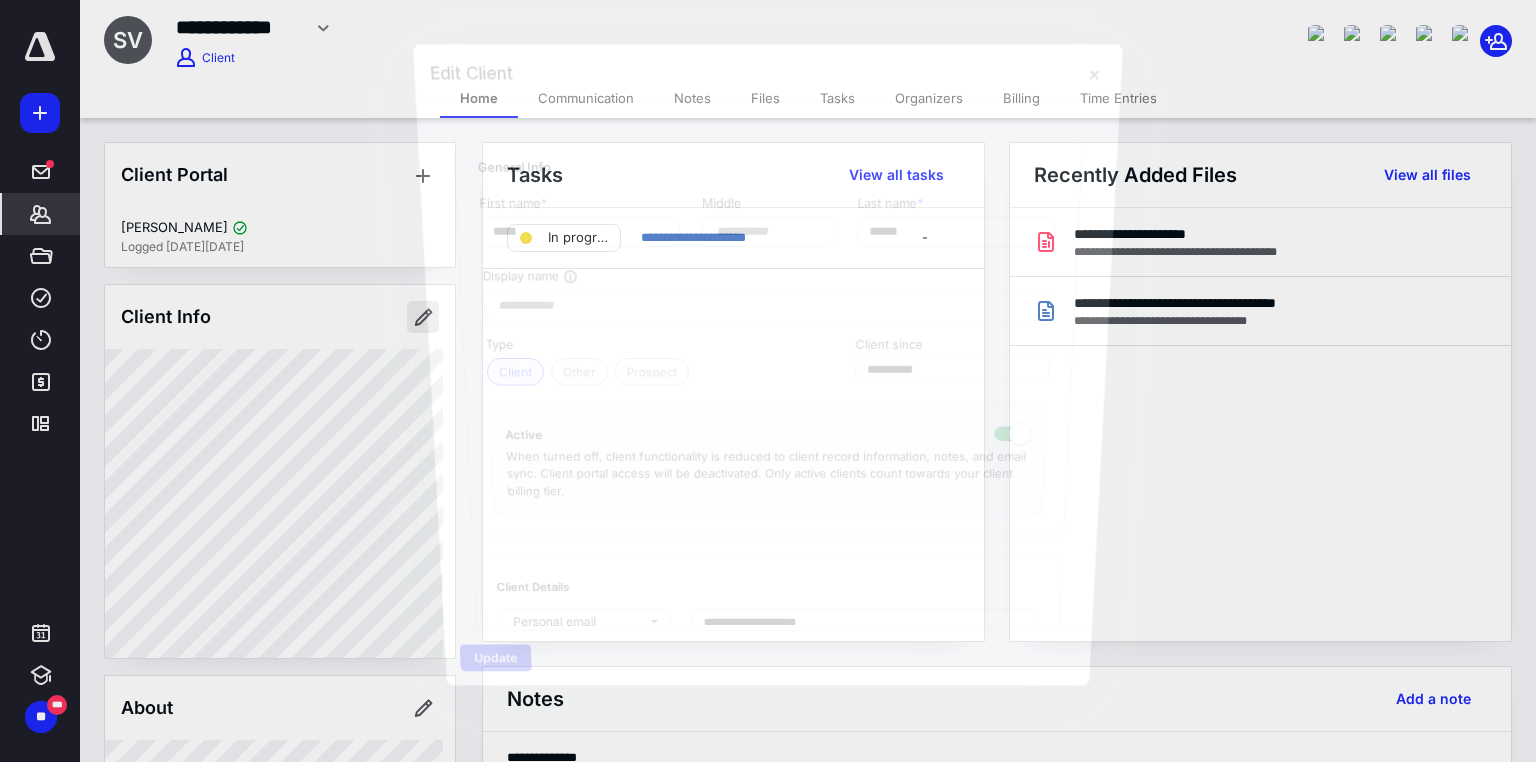 type on "**********" 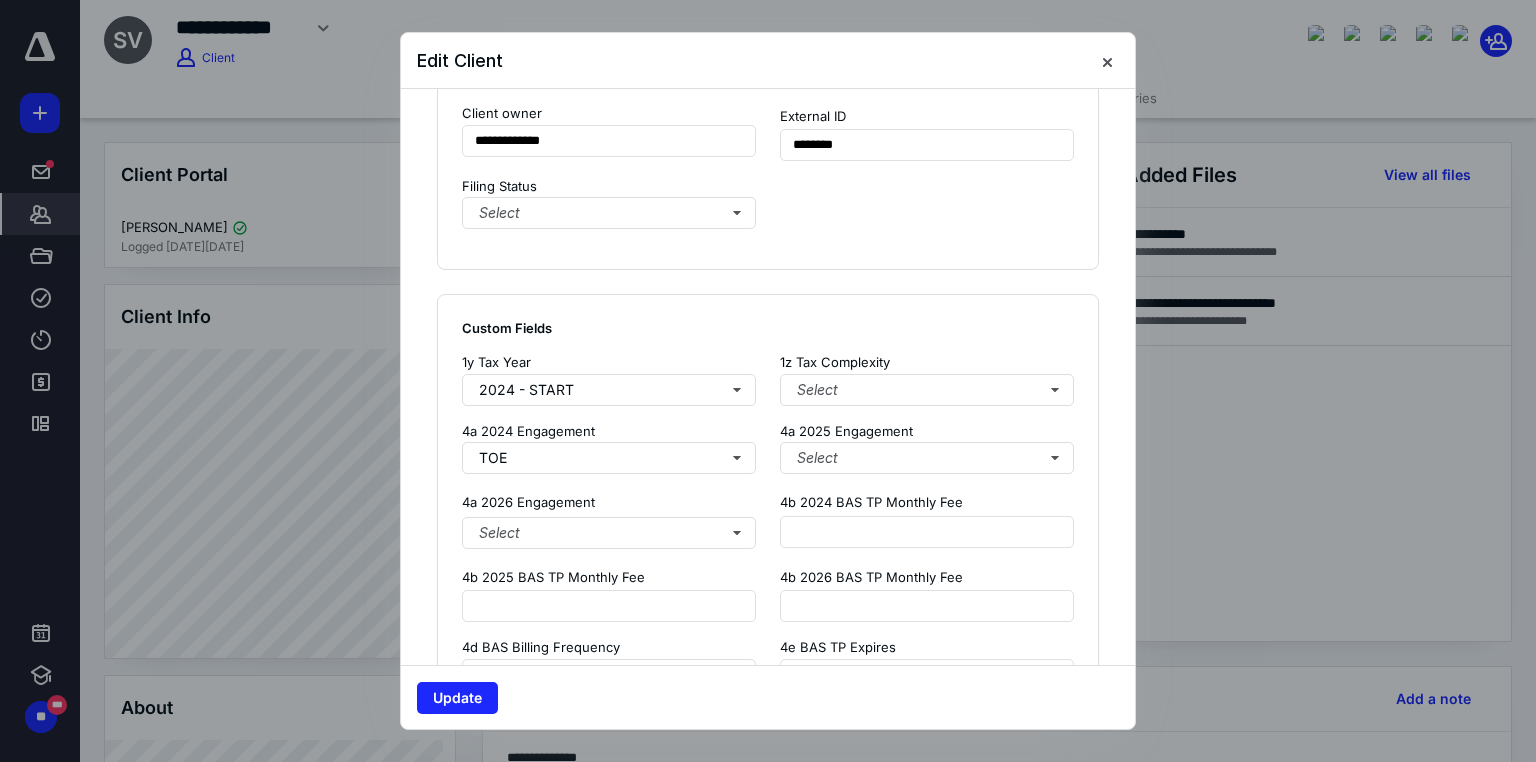 scroll, scrollTop: 1431, scrollLeft: 0, axis: vertical 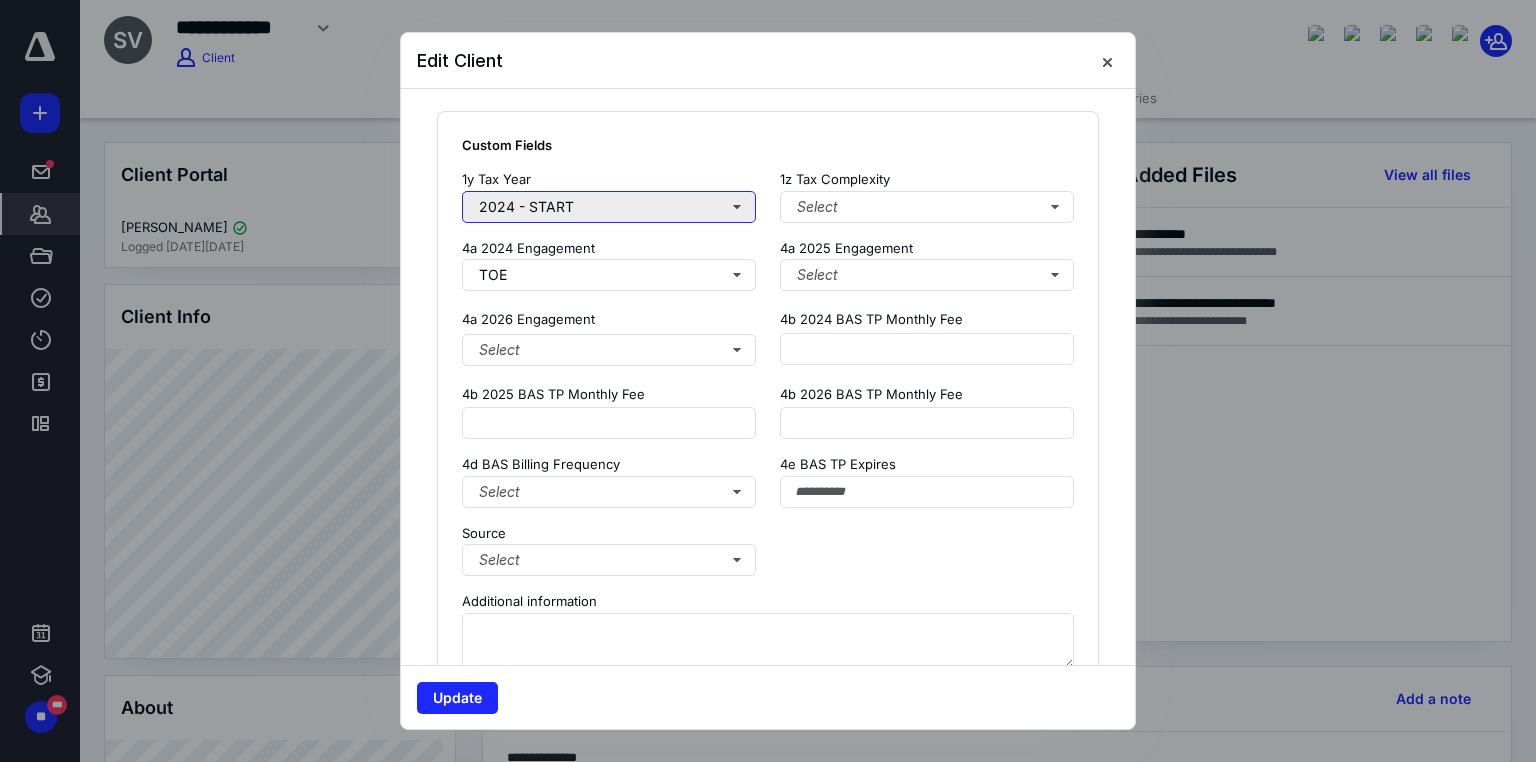 click on "2024 - START" at bounding box center (609, 207) 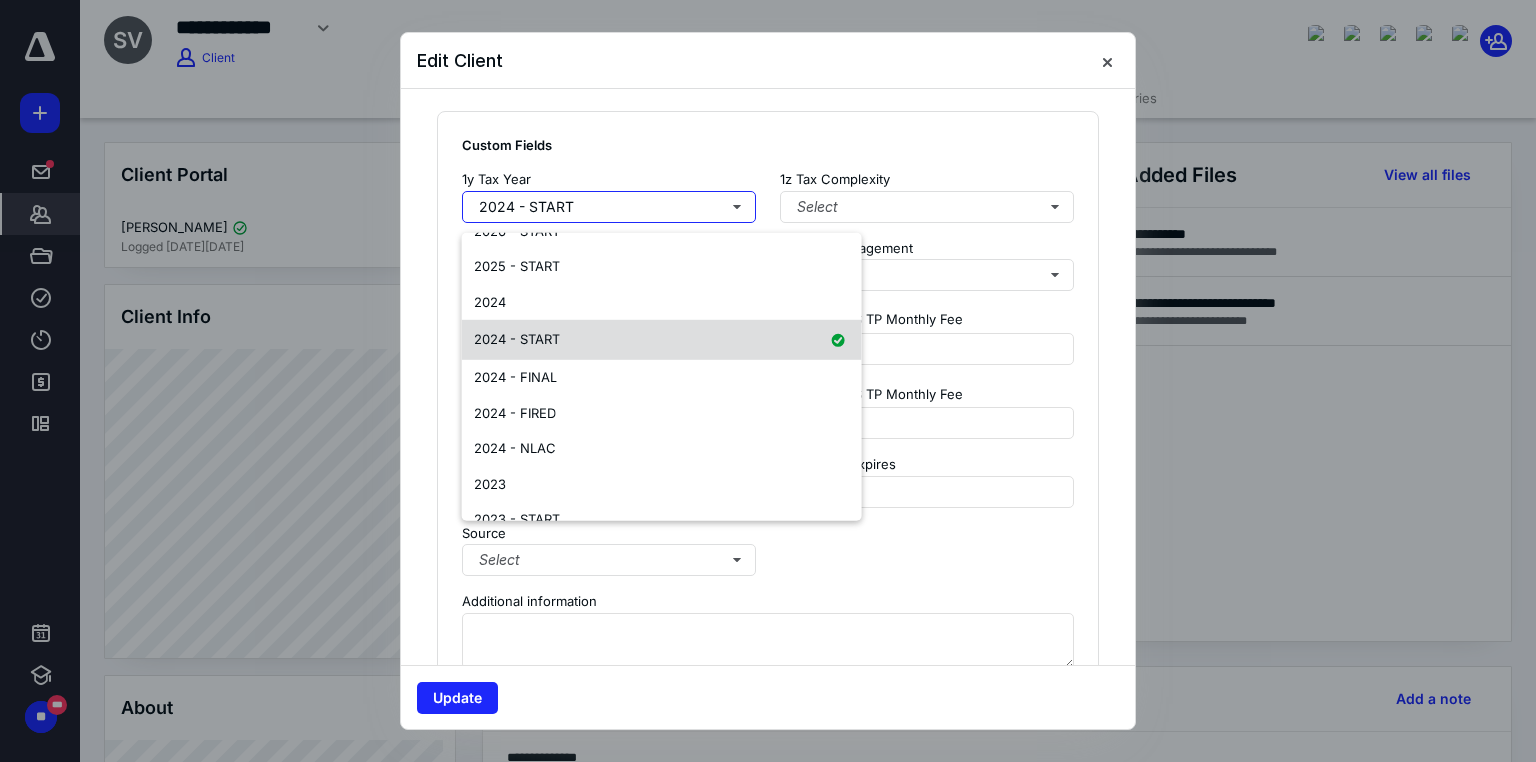 scroll, scrollTop: 62, scrollLeft: 0, axis: vertical 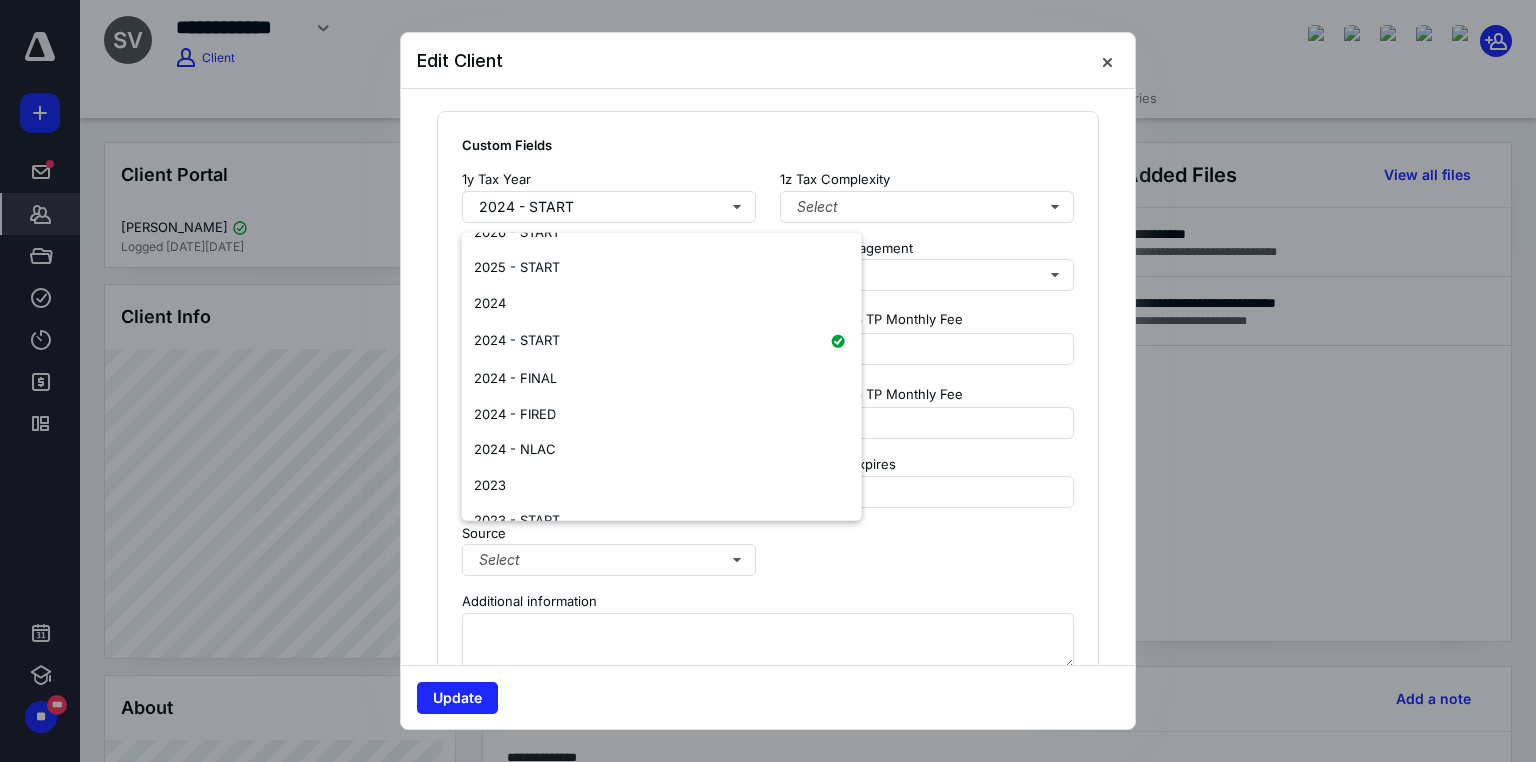 click on "Custom Fields 1y Tax Year [DATE] - START 1z Tax Complexity Select 4a 2024 Engagement TOE 4a 2025 Engagement Select 4a 2026 Engagement Select 4b 2024 BAS TP Monthly Fee 4b 2025 BAS TP Monthly Fee 4b 2026 BAS TP Monthly Fee 4d BAS Billing Frequency Select 4e BAS TP Expires Source Select Additional information" at bounding box center [768, 410] 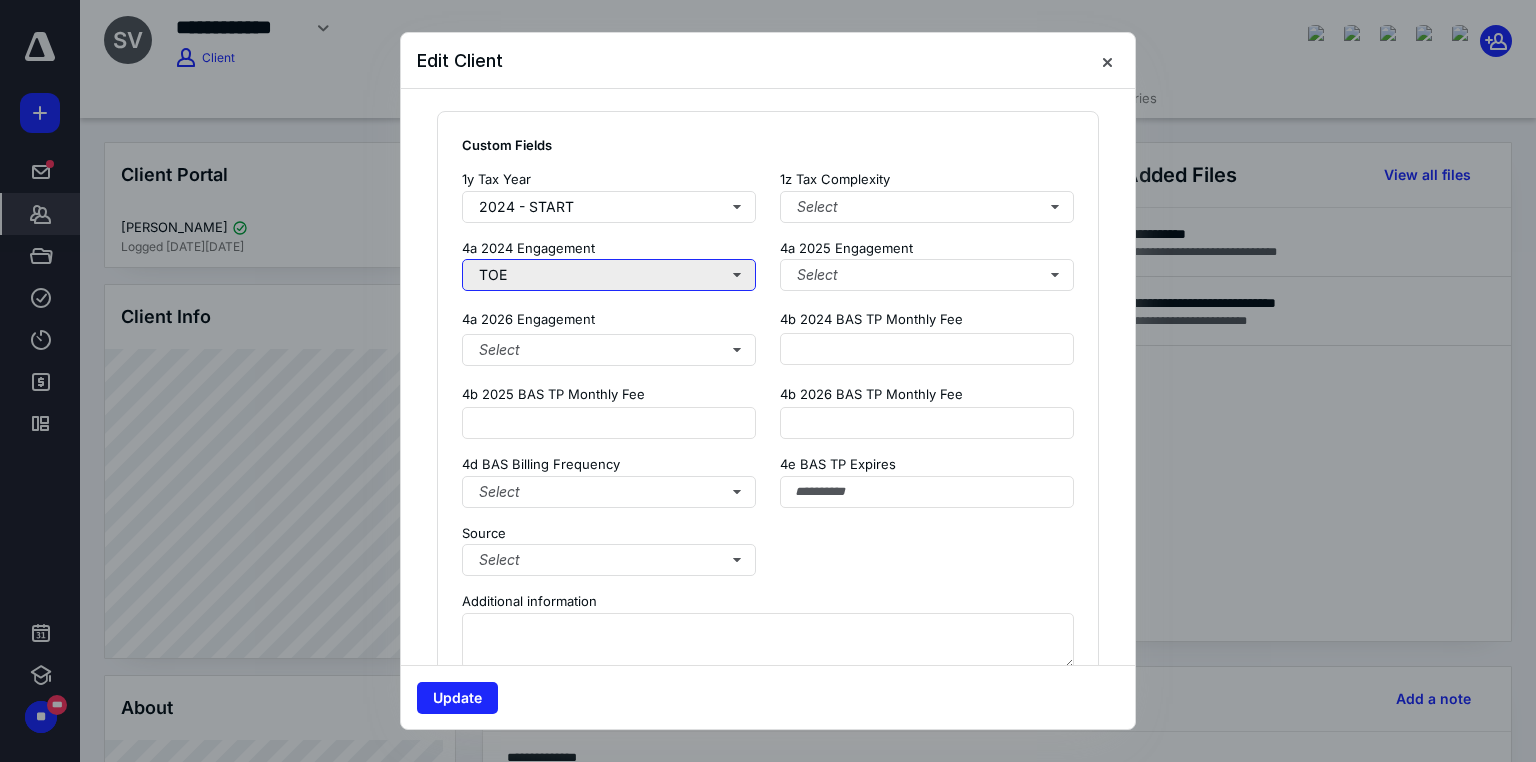 click on "TOE" at bounding box center (609, 275) 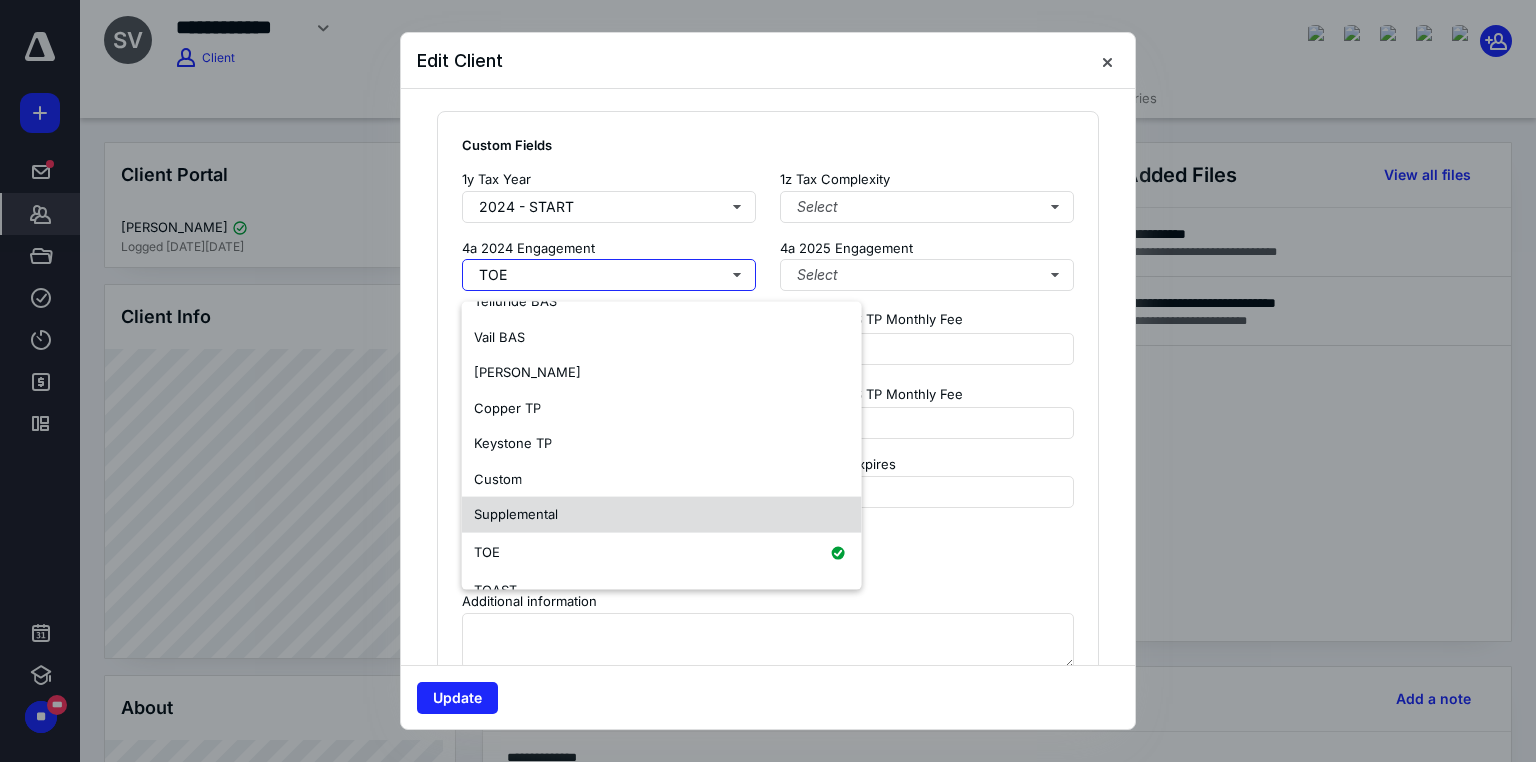 scroll, scrollTop: 92, scrollLeft: 0, axis: vertical 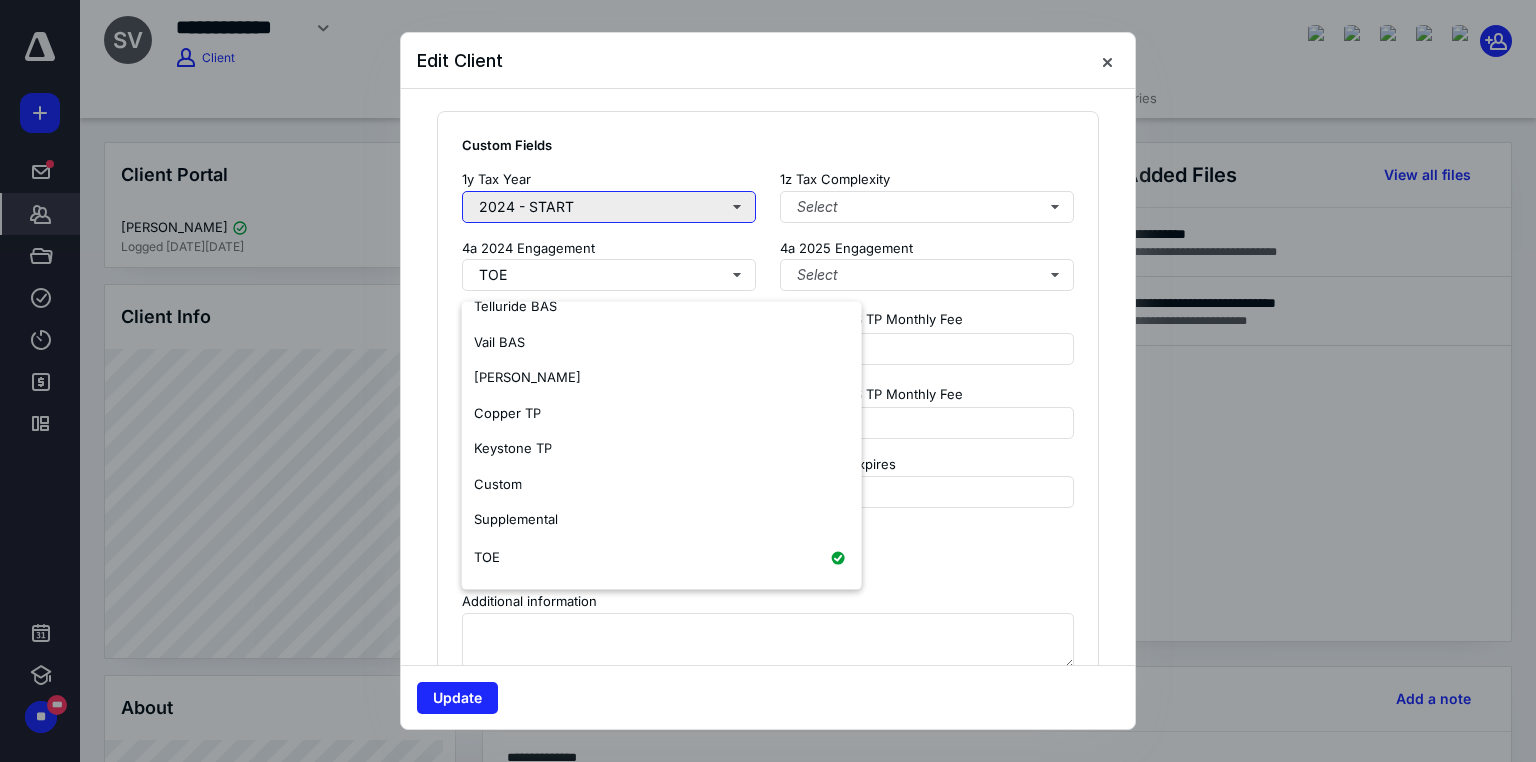 click on "2024 - START" at bounding box center (609, 207) 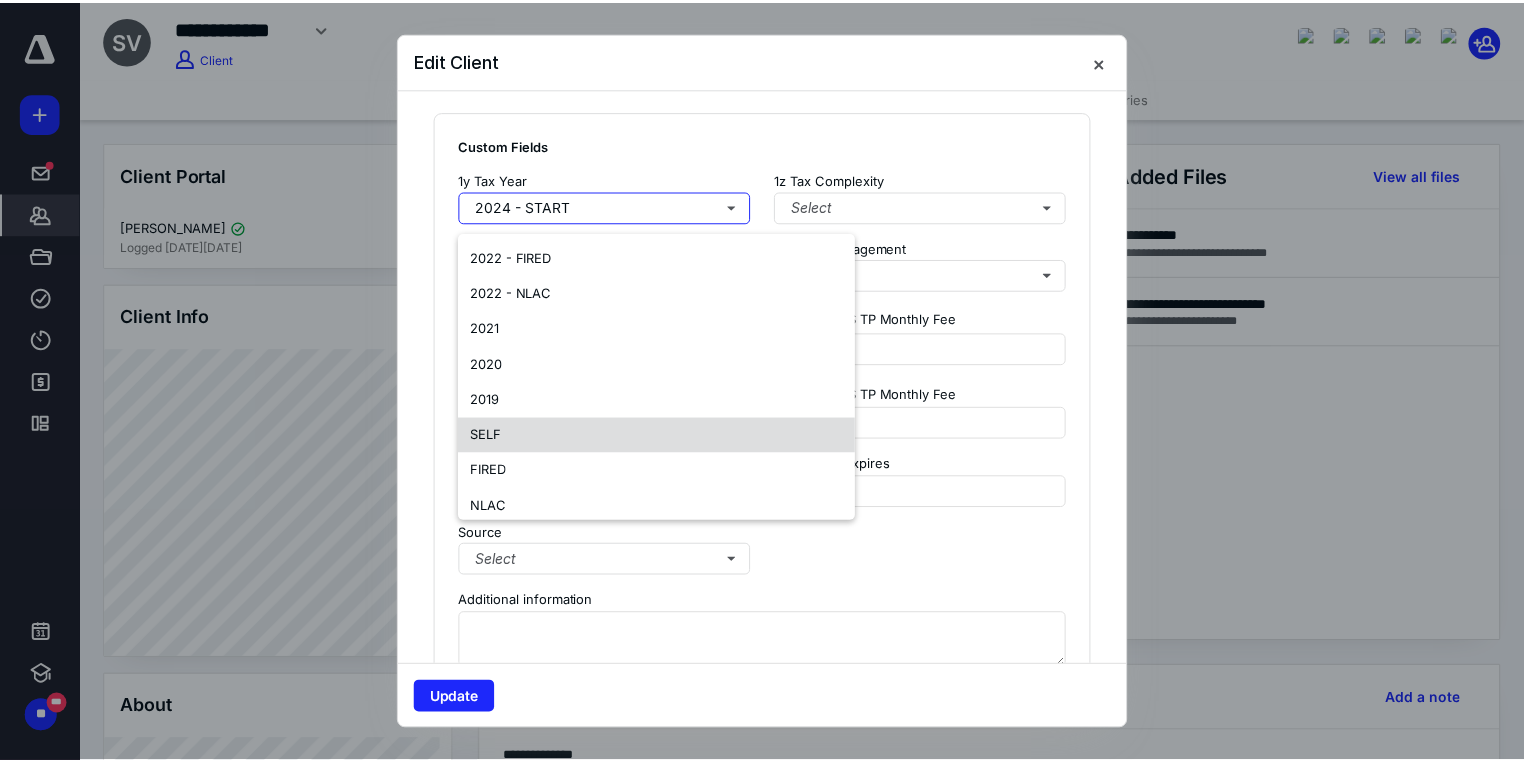scroll, scrollTop: 548, scrollLeft: 0, axis: vertical 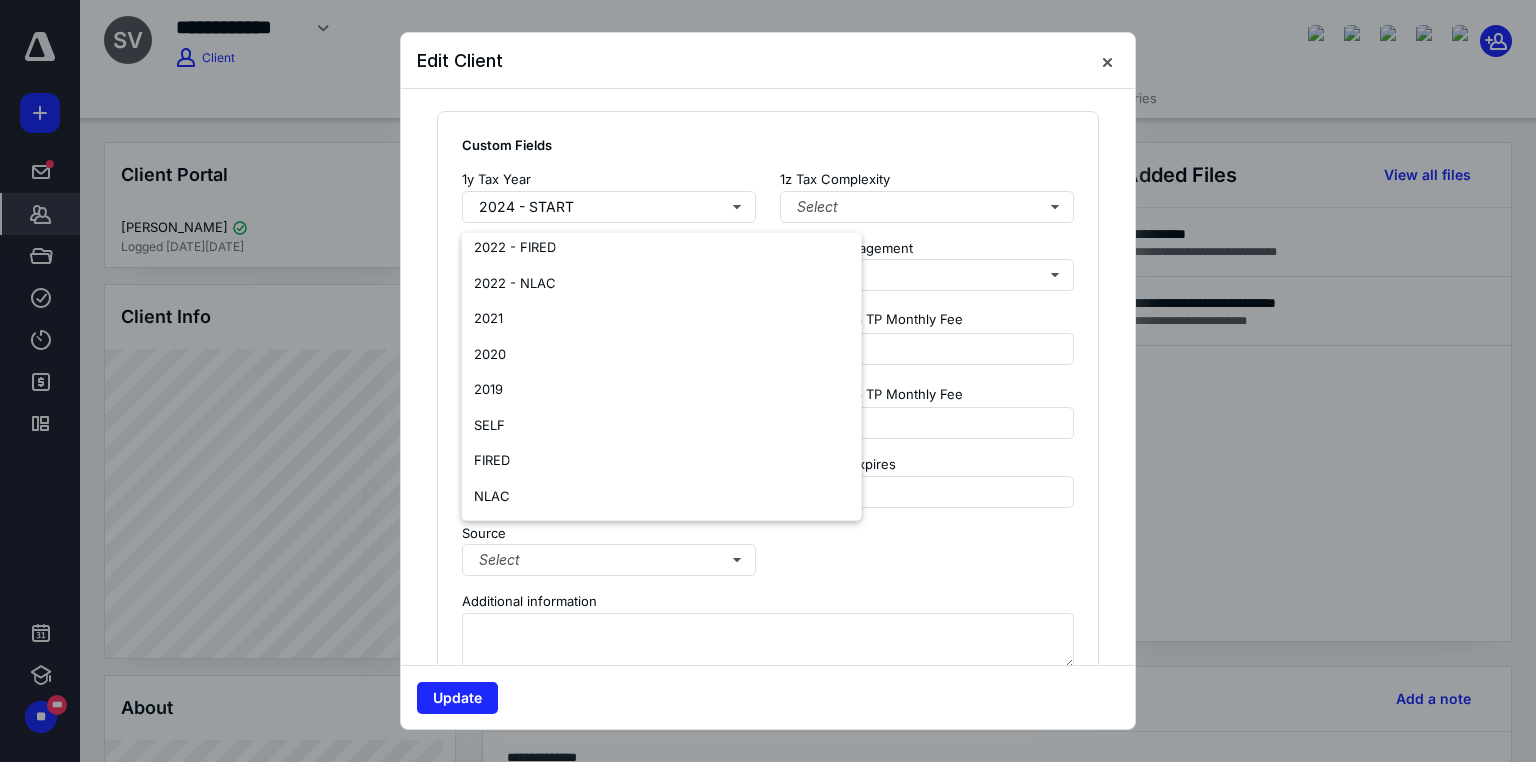 click on "Custom Fields 1y Tax Year [DATE] - START 1z Tax Complexity Select 4a 2024 Engagement TOE 4a 2025 Engagement Select 4a 2026 Engagement Select 4b 2024 BAS TP Monthly Fee 4b 2025 BAS TP Monthly Fee 4b 2026 BAS TP Monthly Fee 4d BAS Billing Frequency Select 4e BAS TP Expires Source Select Additional information" at bounding box center [768, 410] 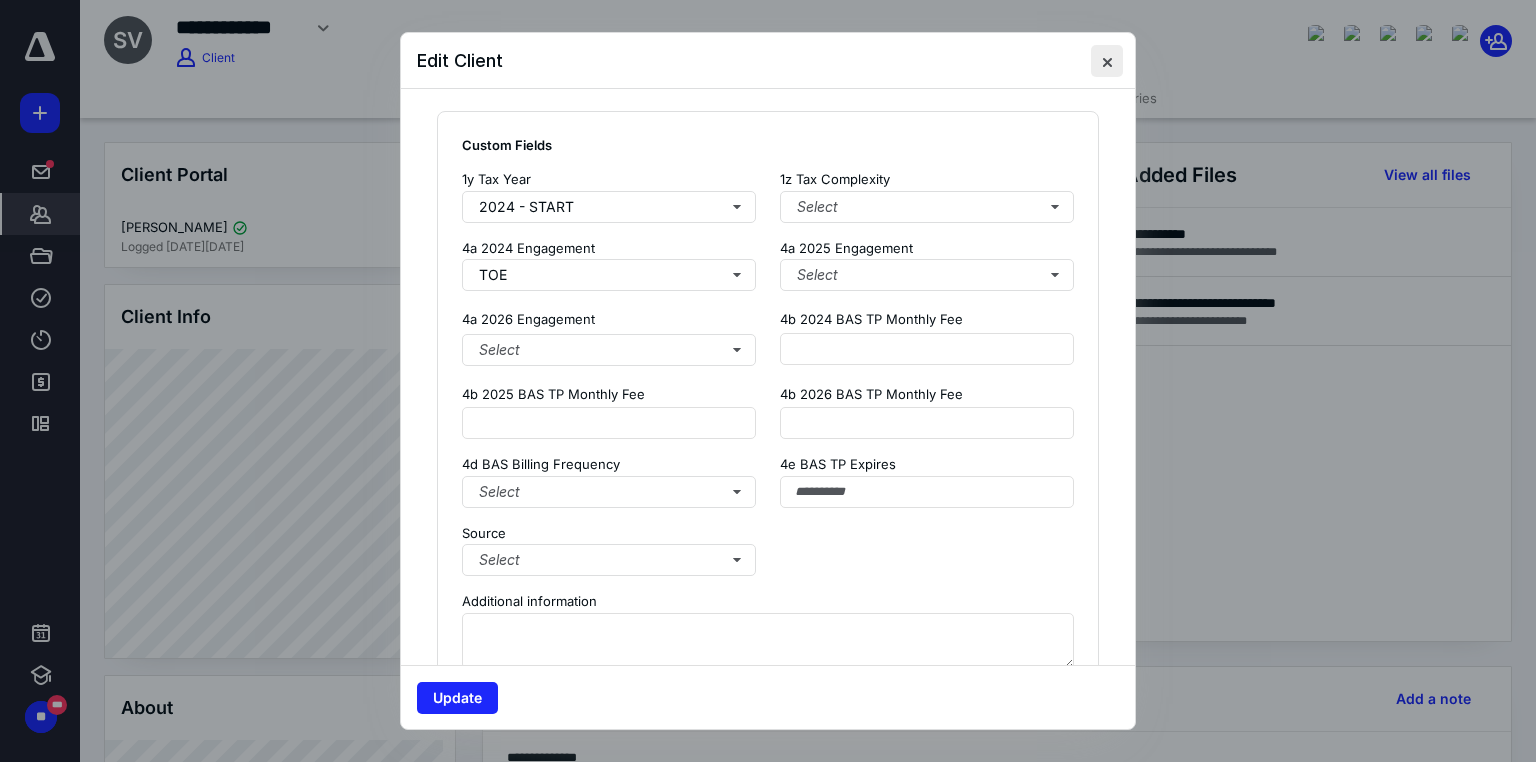 click at bounding box center (1107, 61) 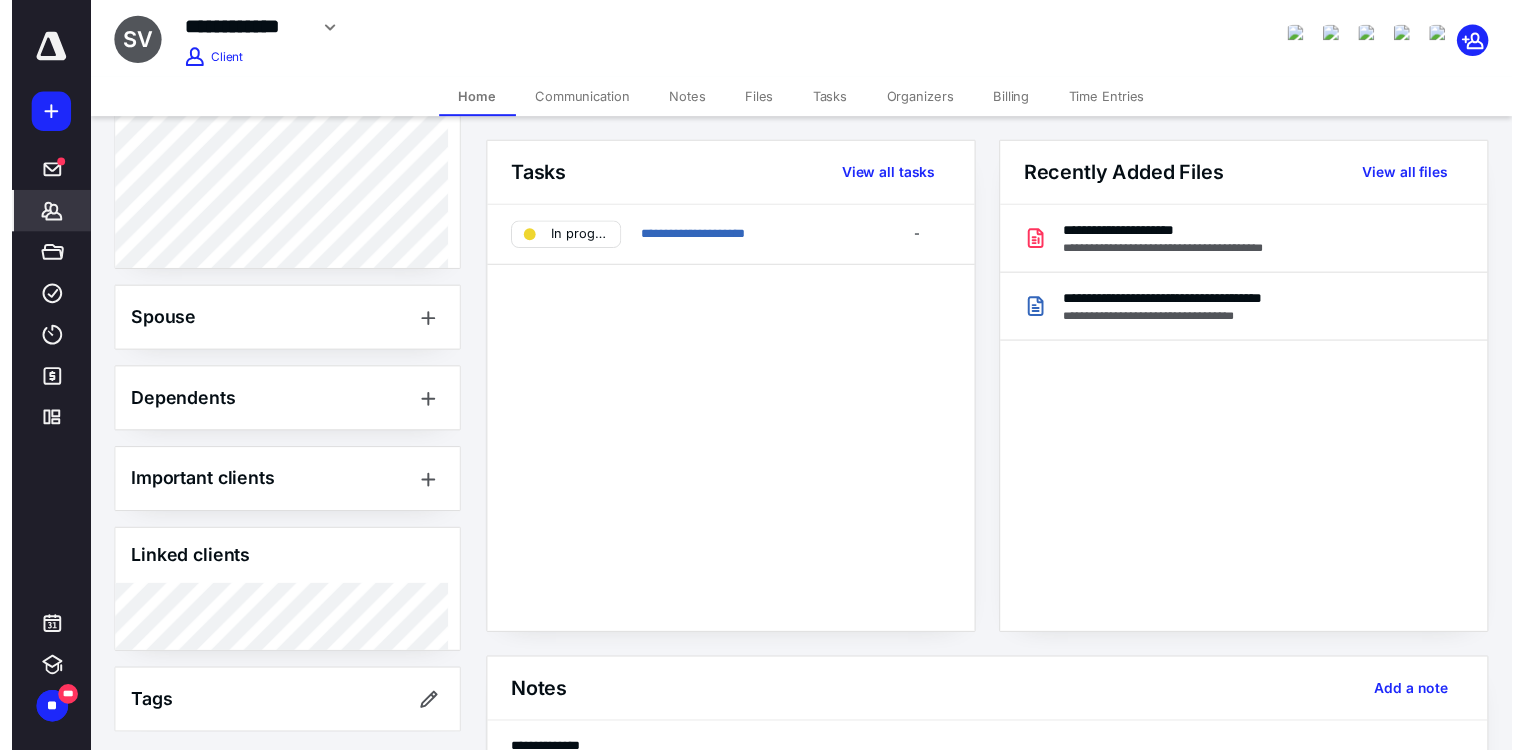 scroll, scrollTop: 0, scrollLeft: 0, axis: both 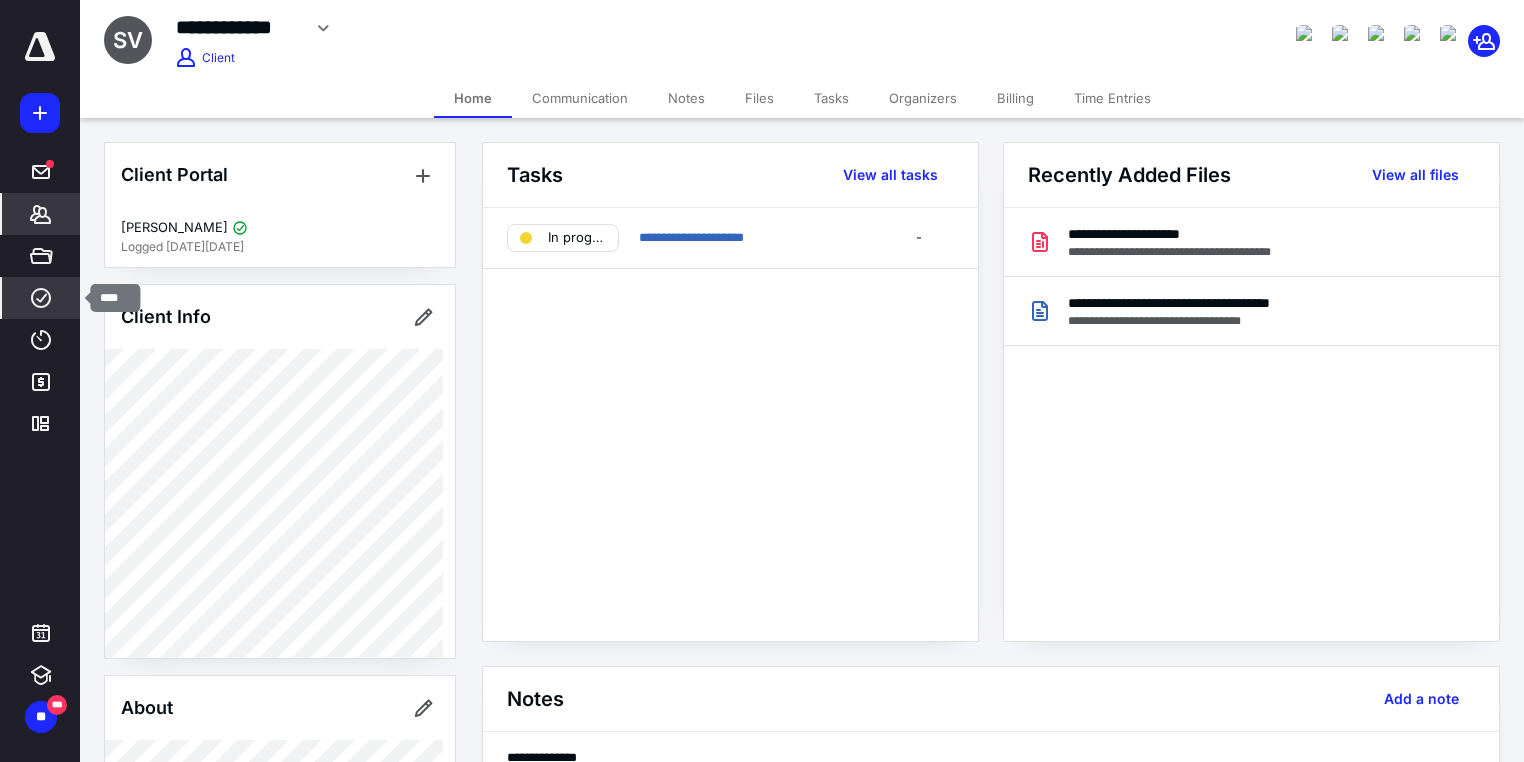 click 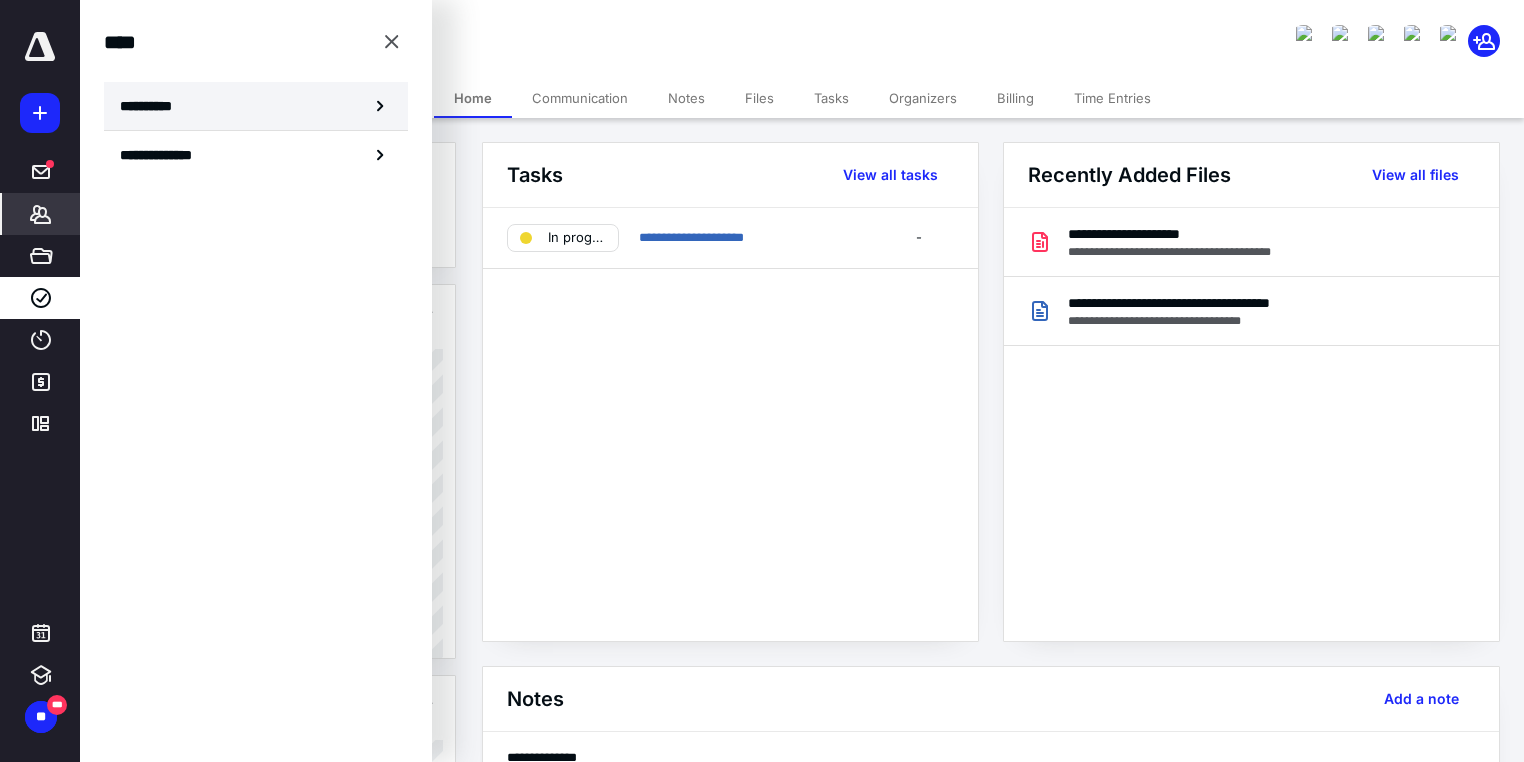 click on "**********" at bounding box center (153, 106) 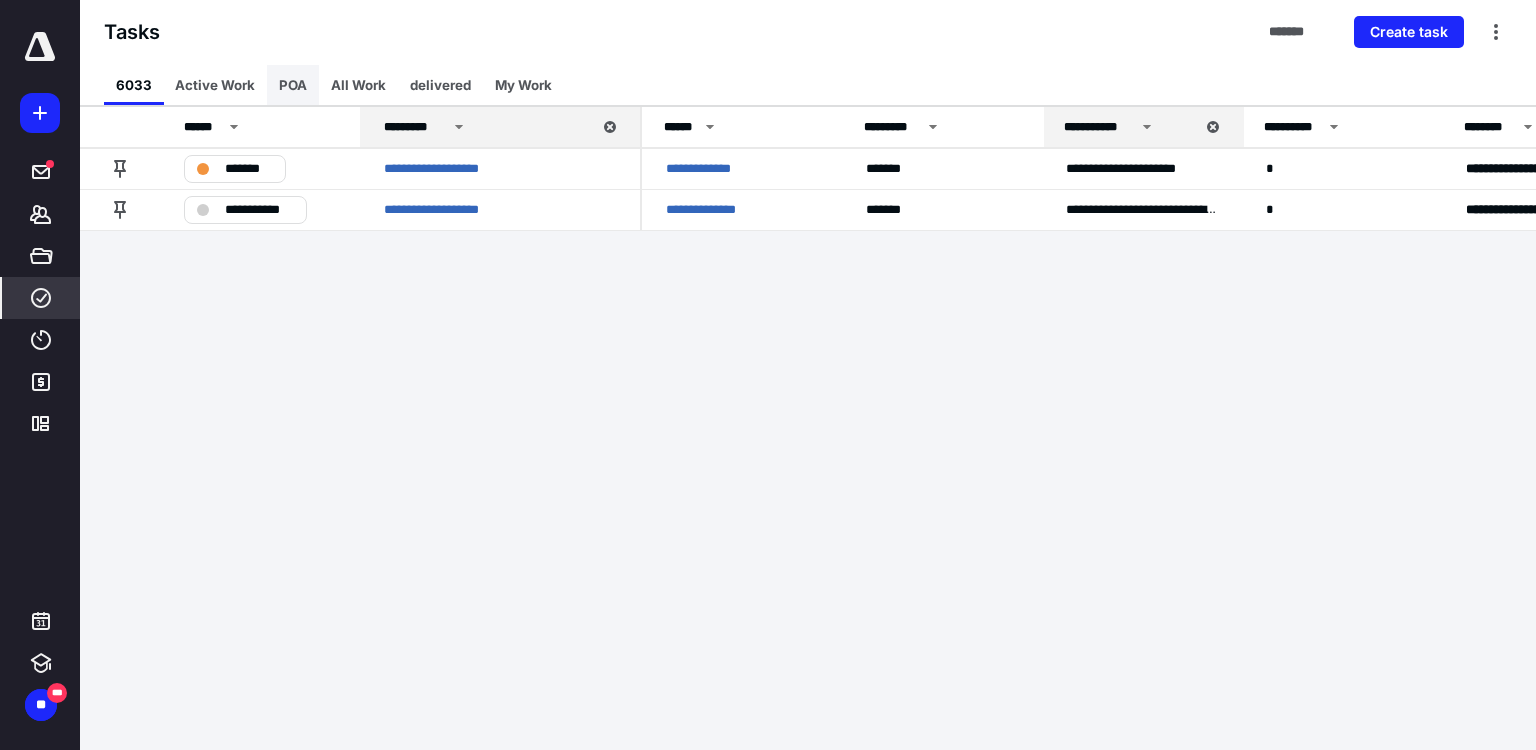 click on "POA" at bounding box center (293, 85) 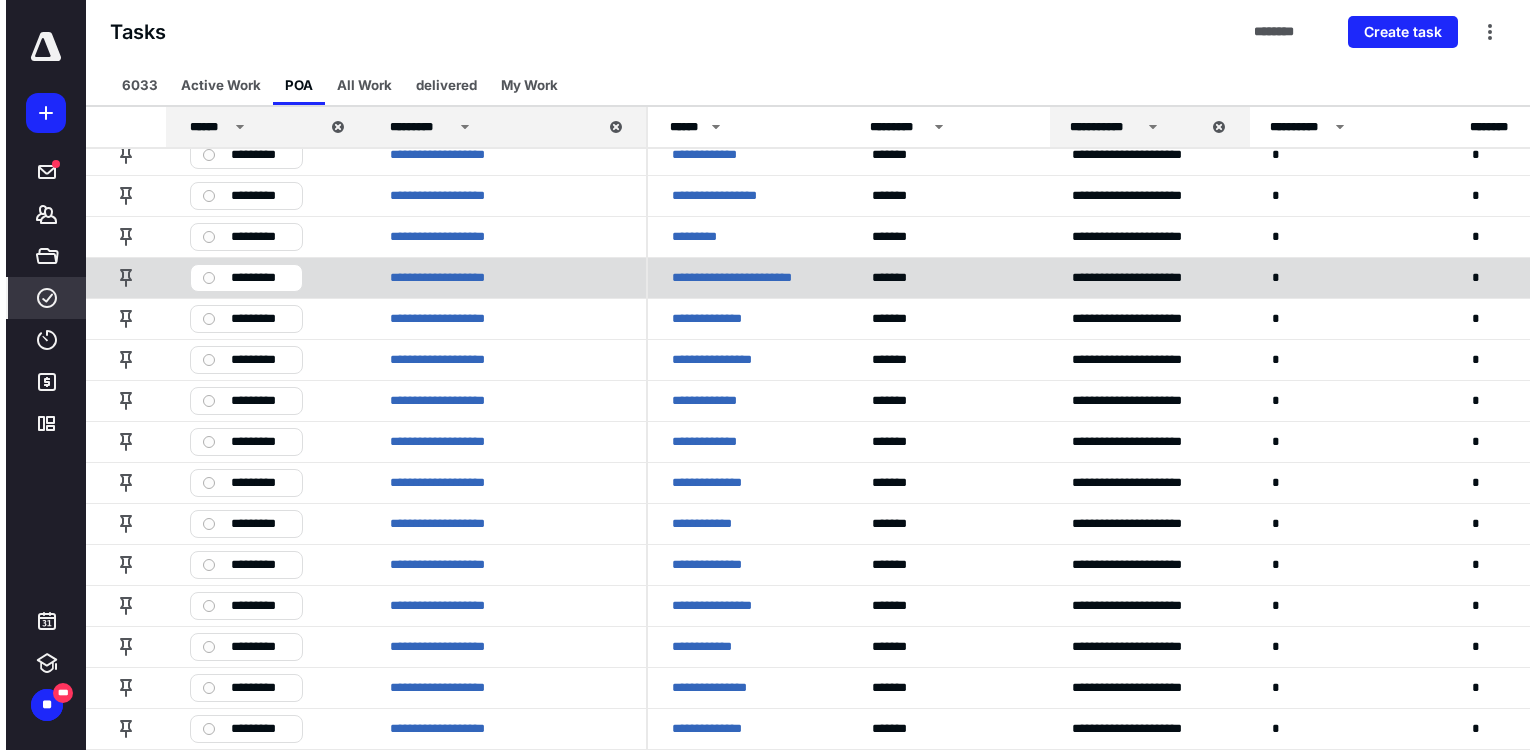 scroll, scrollTop: 0, scrollLeft: 0, axis: both 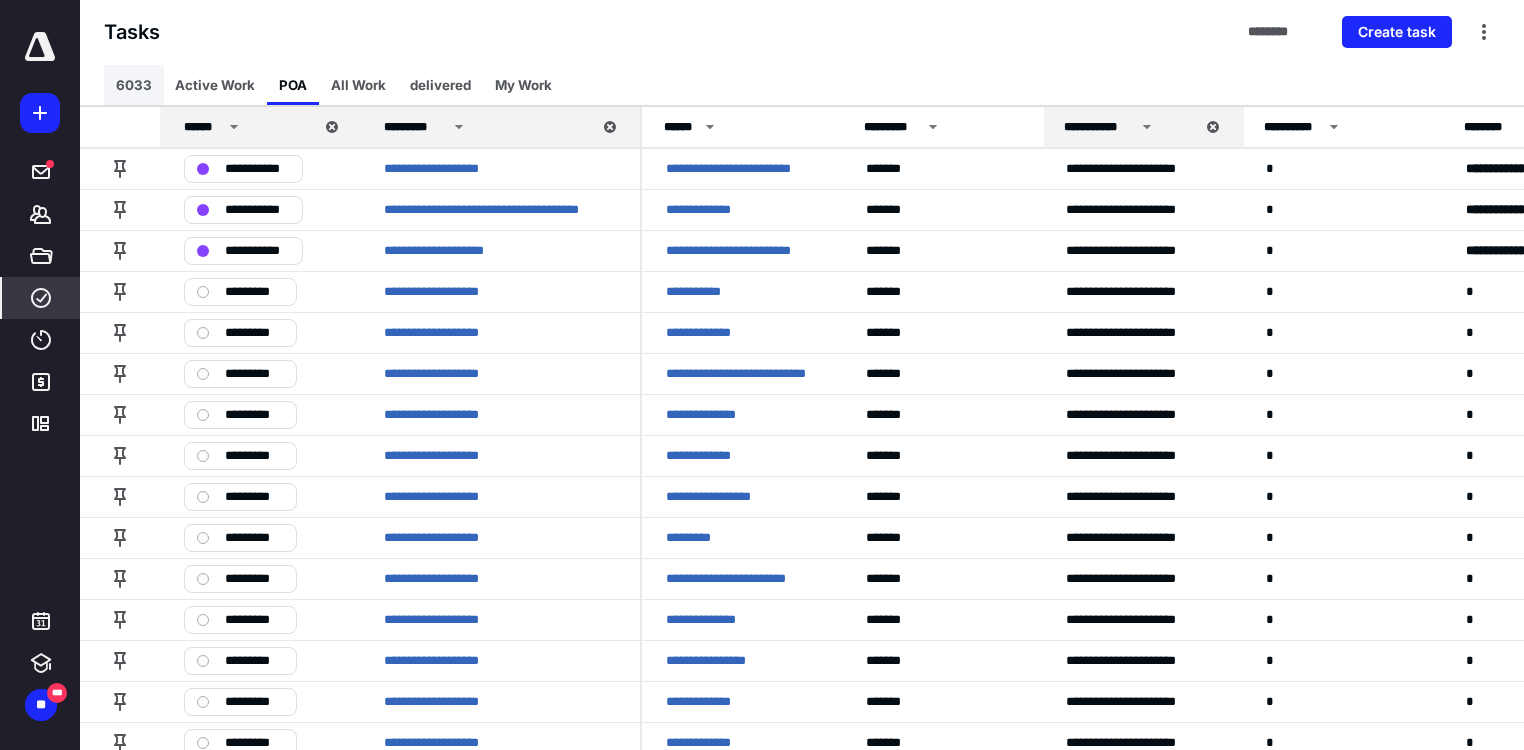 click on "6033" at bounding box center [134, 85] 